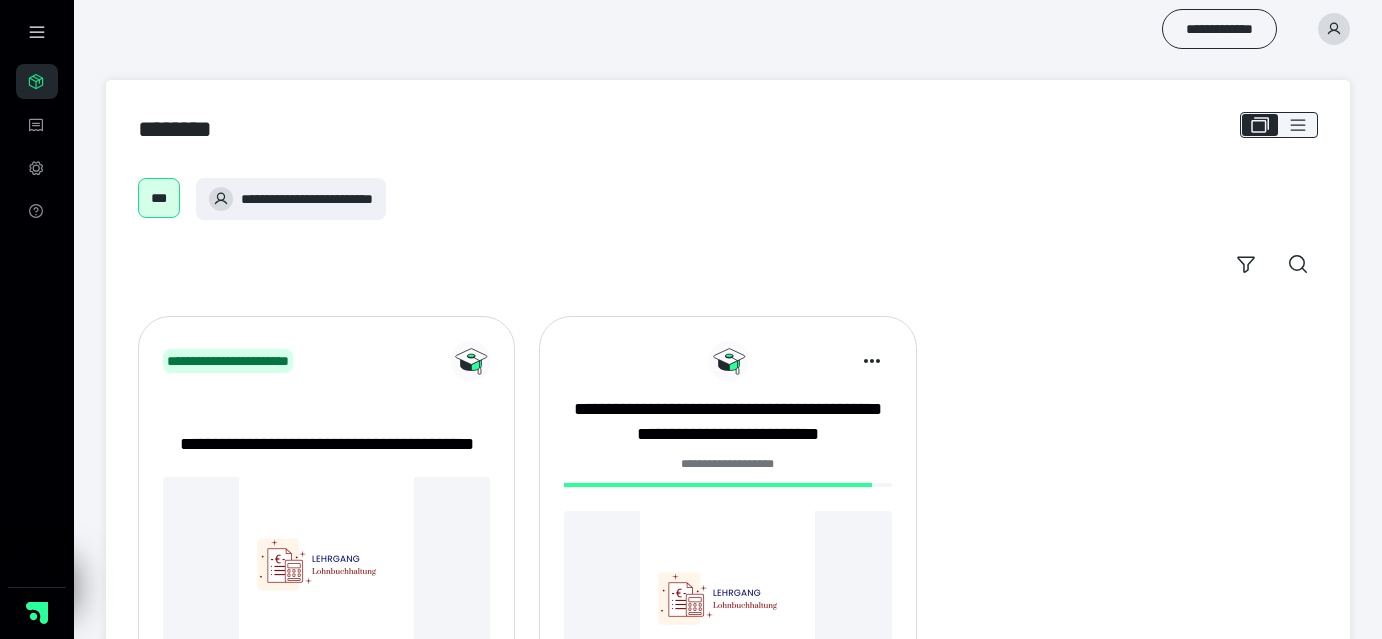 scroll, scrollTop: 0, scrollLeft: 0, axis: both 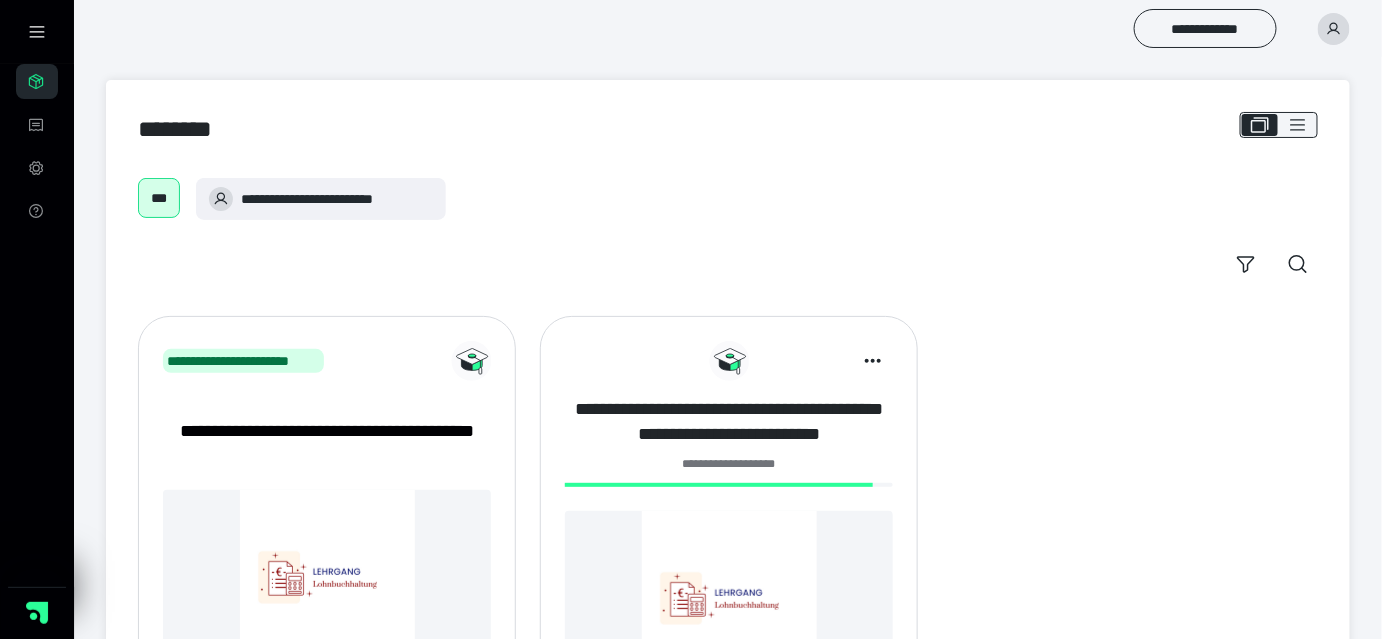 click on "**********" at bounding box center (729, 422) 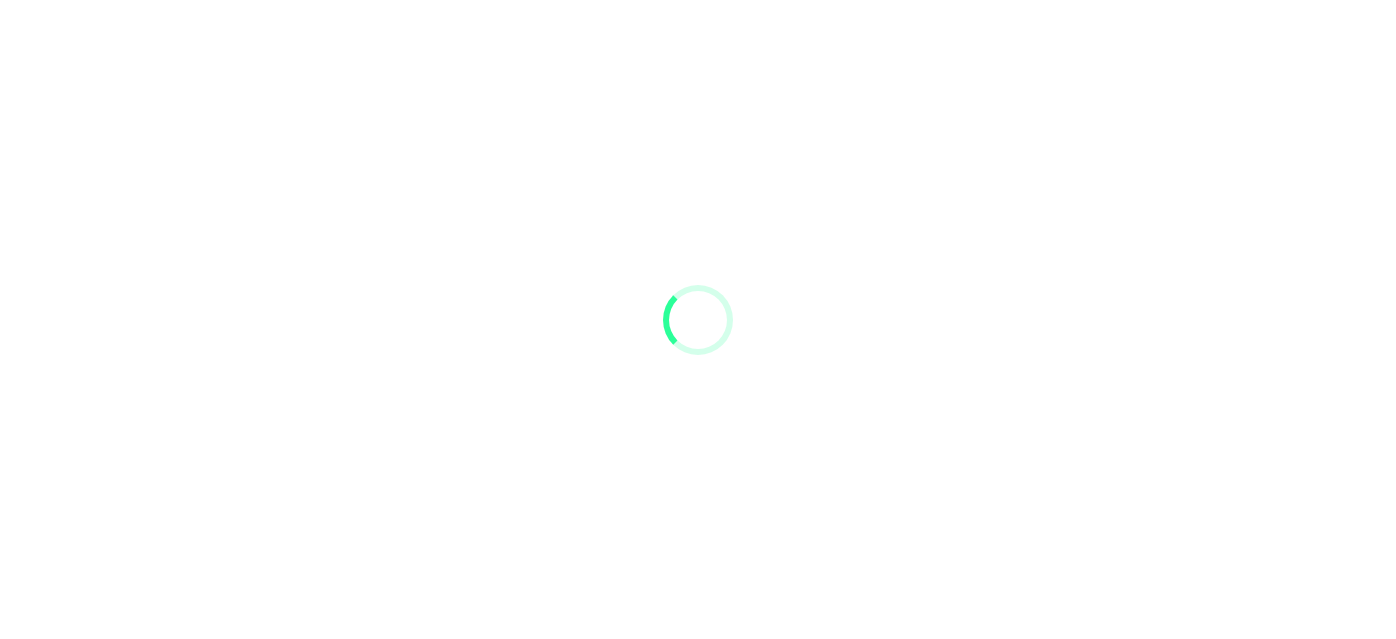 scroll, scrollTop: 0, scrollLeft: 0, axis: both 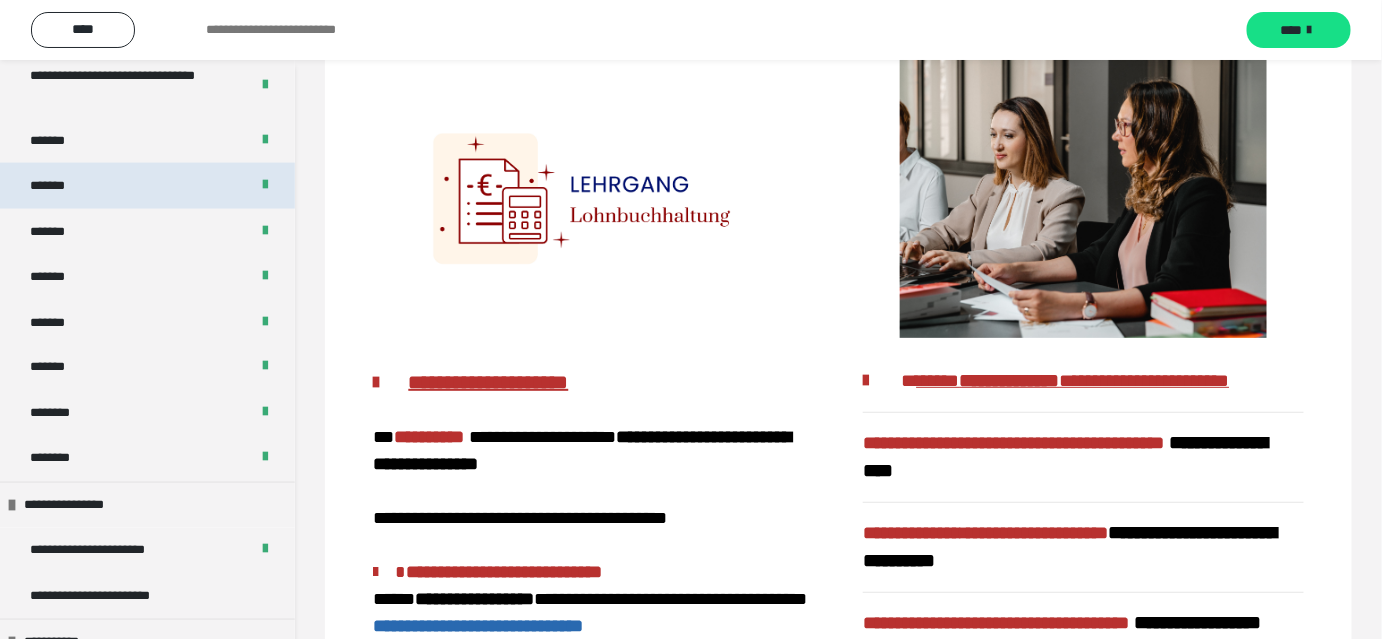 click on "*******" at bounding box center [147, 186] 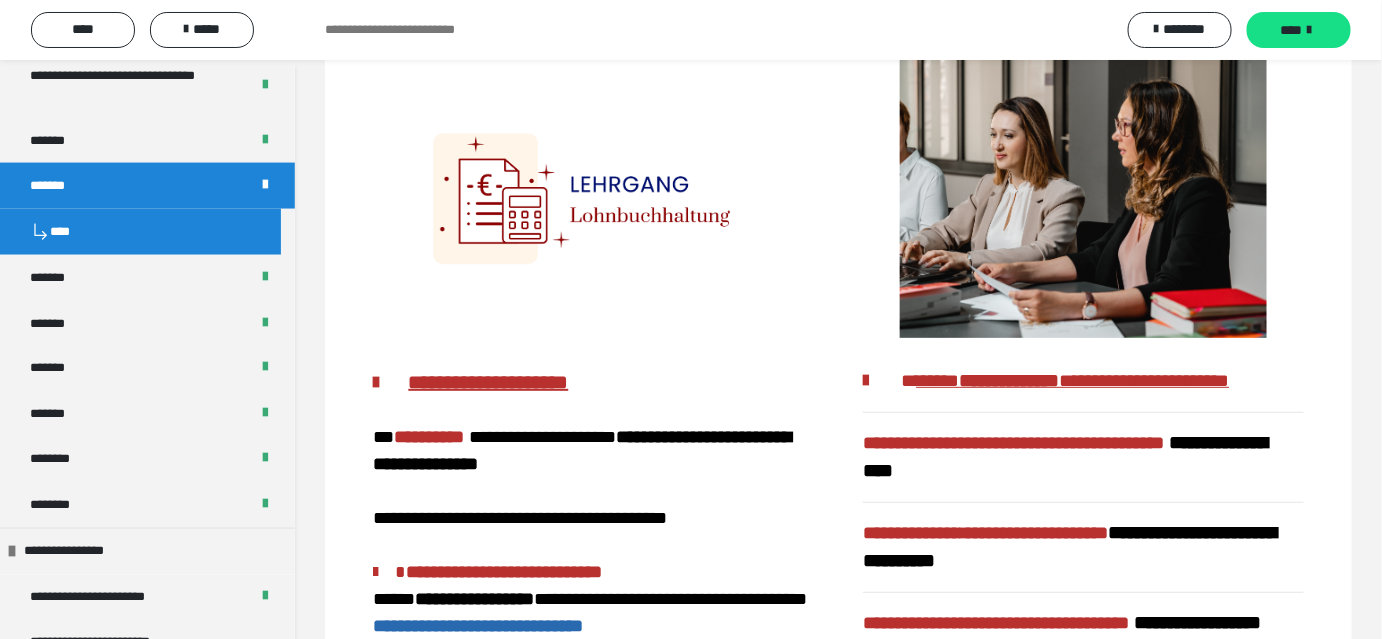 scroll, scrollTop: 429, scrollLeft: 0, axis: vertical 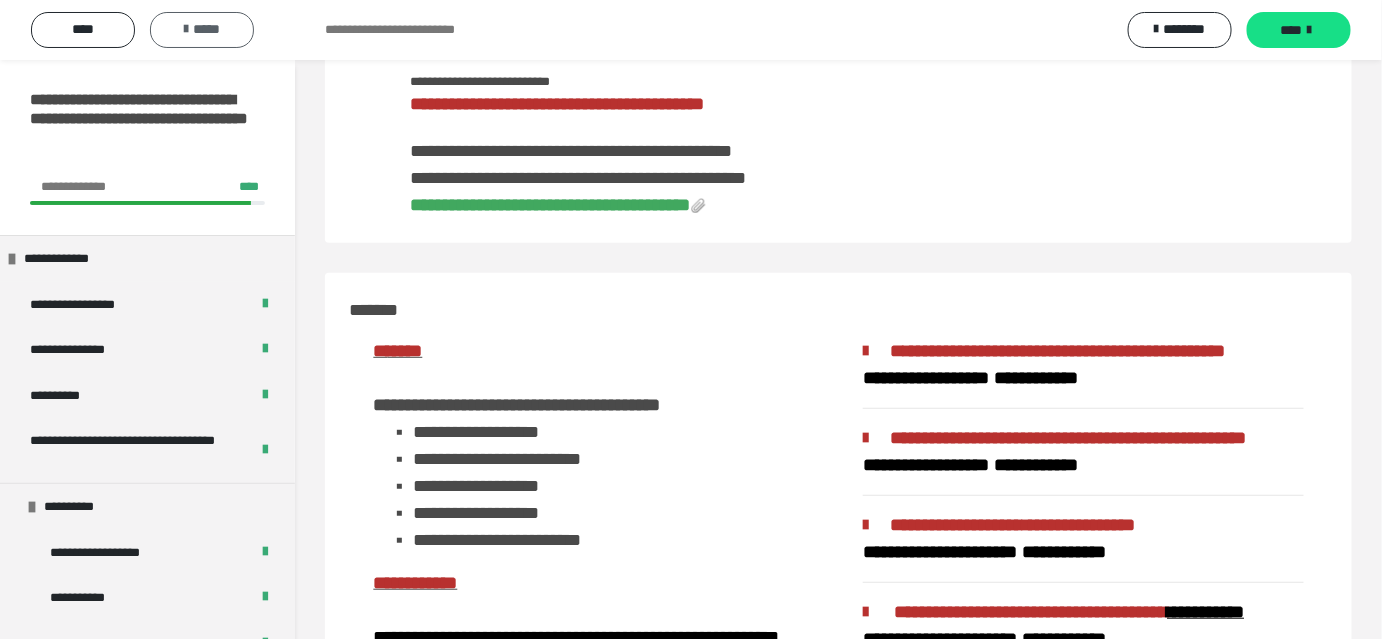 click on "*****" at bounding box center (202, 29) 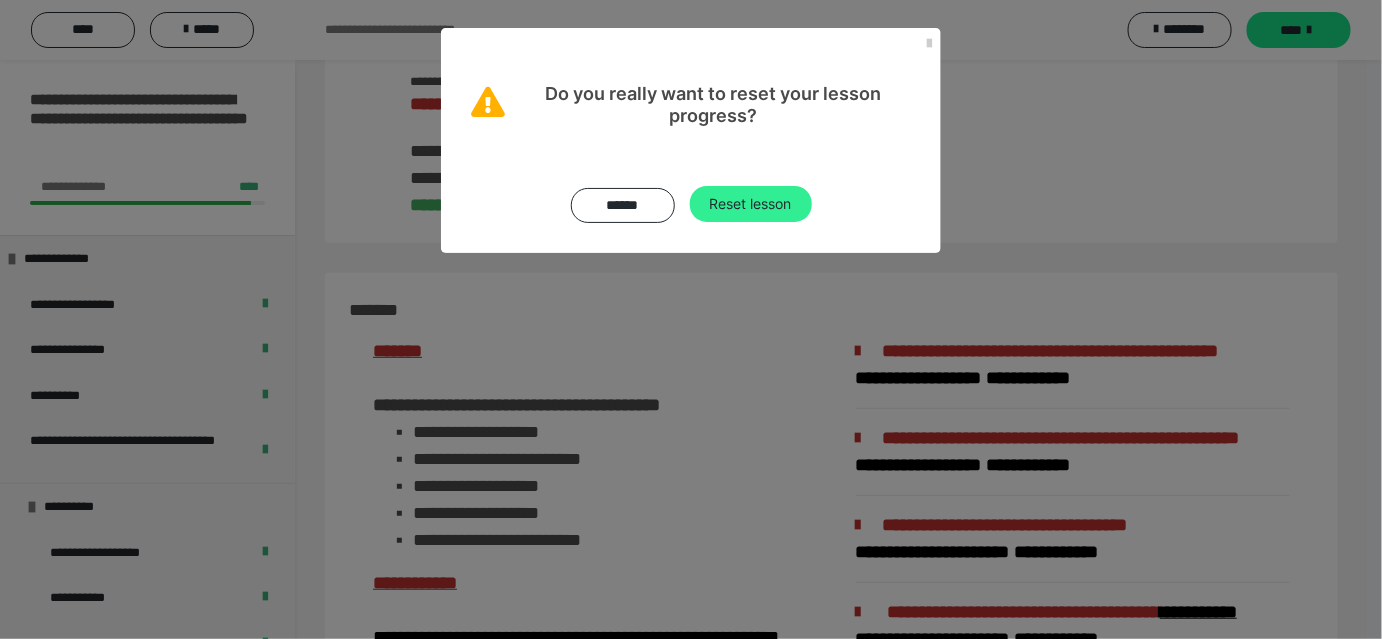 click on "Reset lesson" at bounding box center (751, 204) 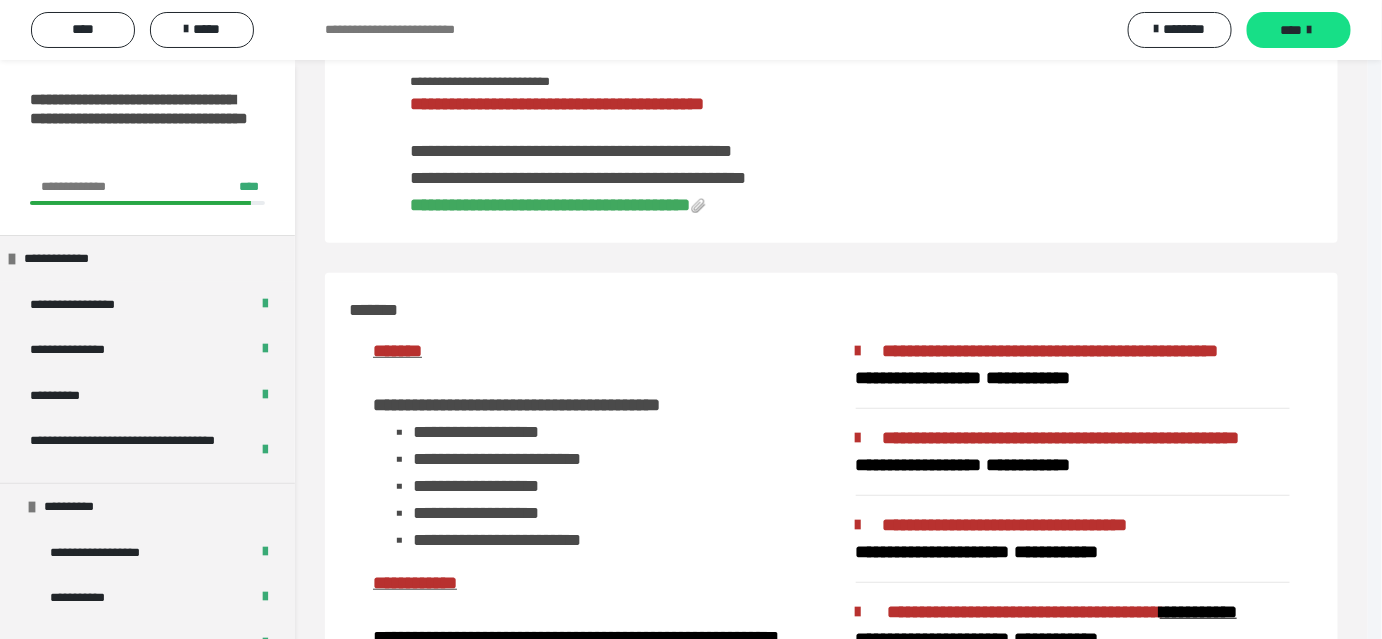 scroll, scrollTop: 0, scrollLeft: 0, axis: both 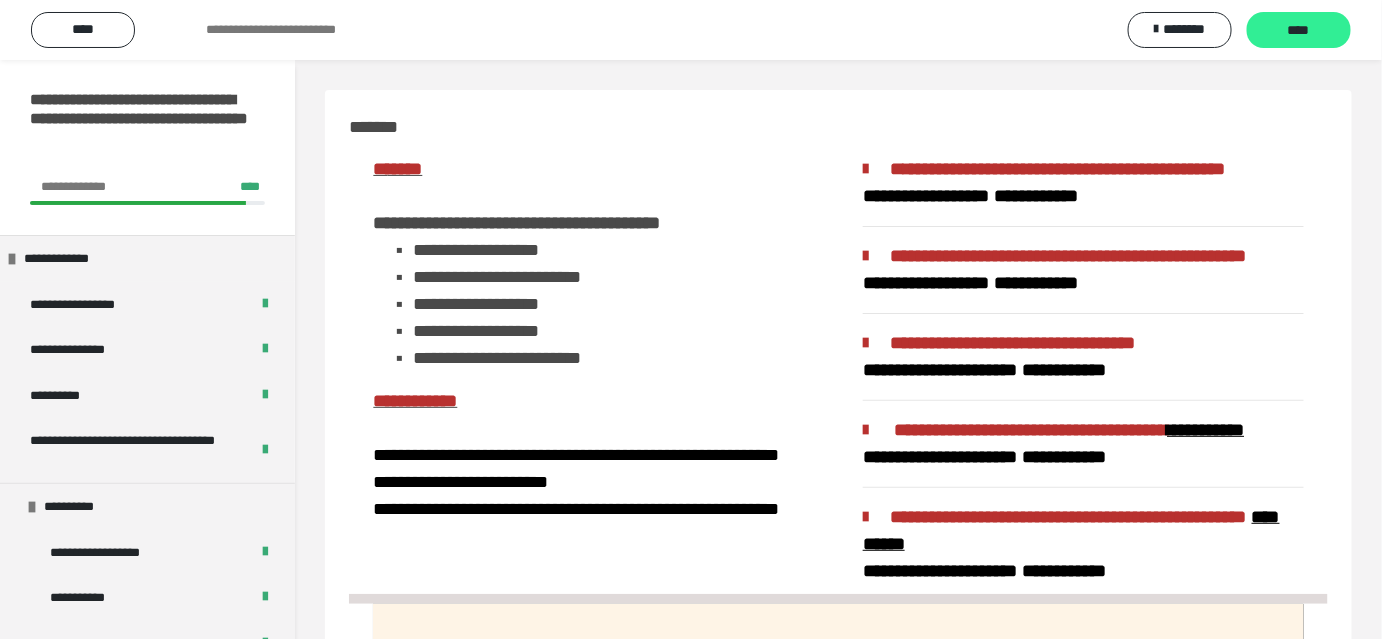 click on "****" at bounding box center [1299, 31] 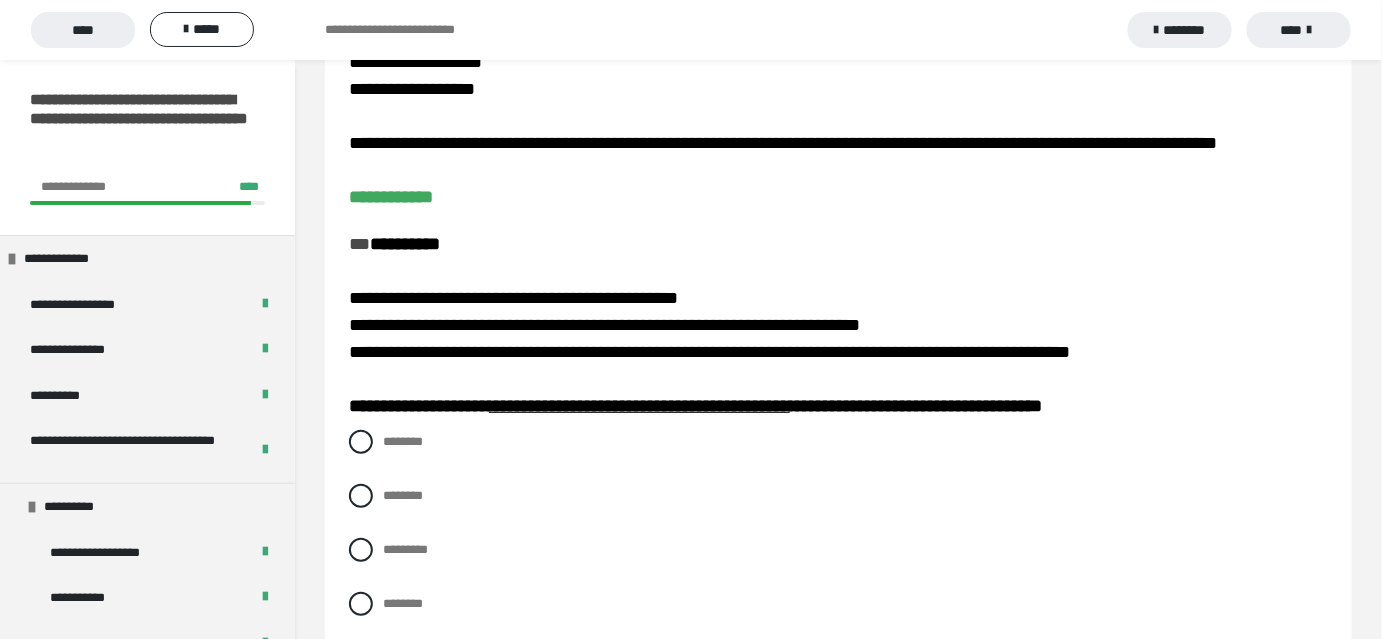 scroll, scrollTop: 181, scrollLeft: 0, axis: vertical 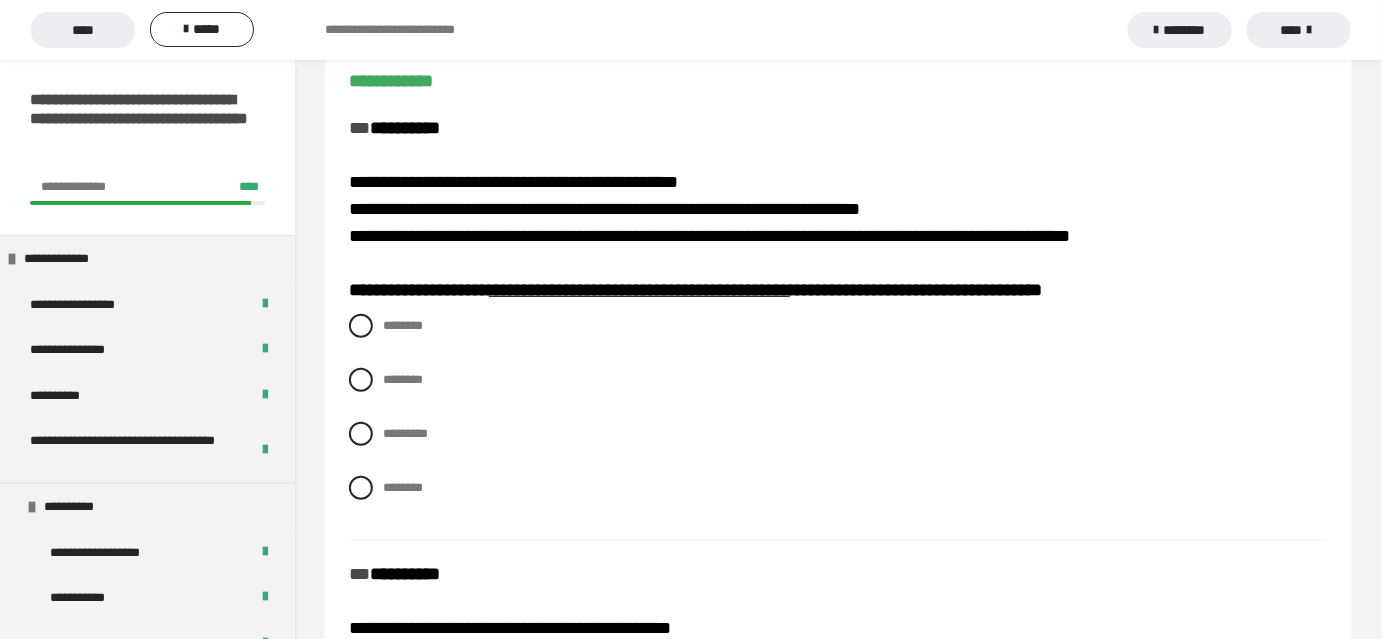 click on "******** ******** ********* ********" at bounding box center [838, 422] 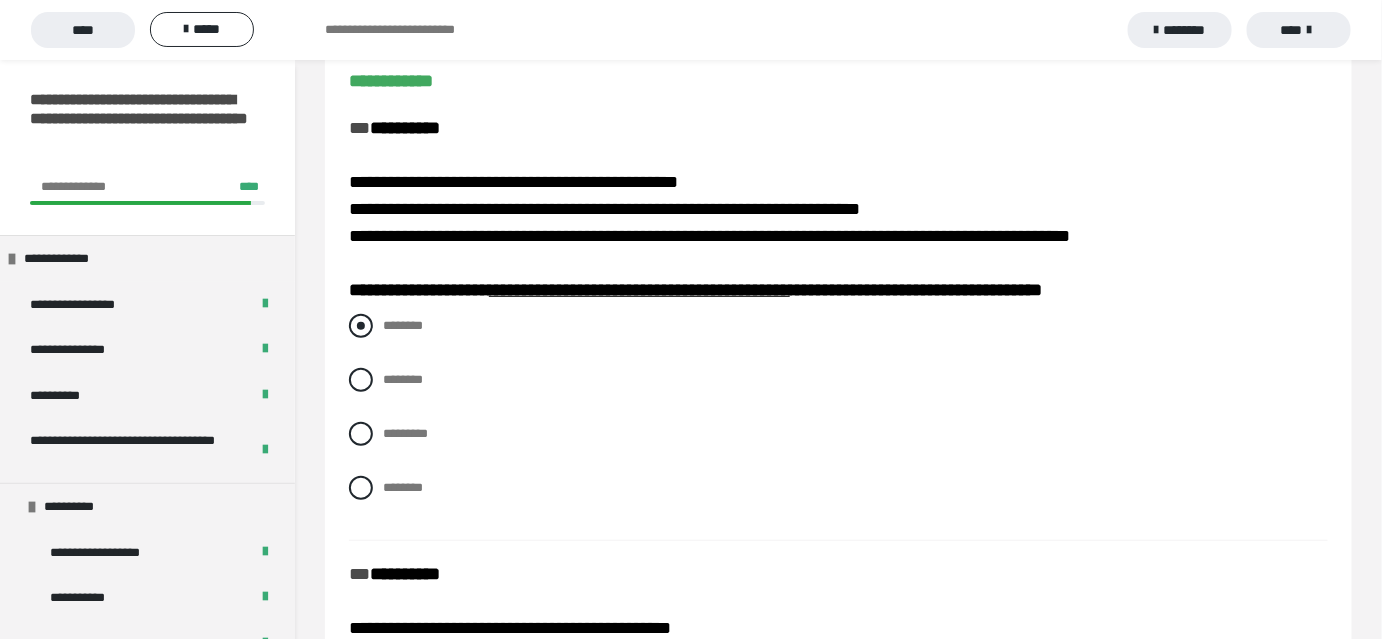 click at bounding box center (361, 326) 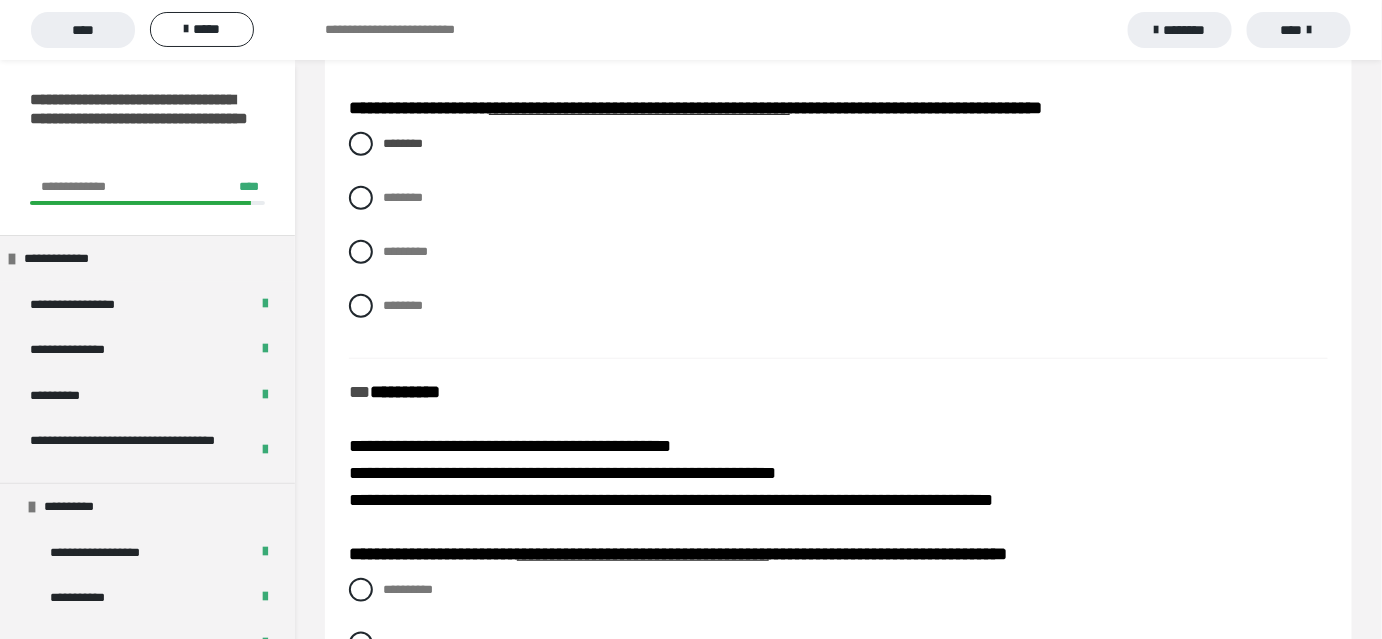 scroll, scrollTop: 545, scrollLeft: 0, axis: vertical 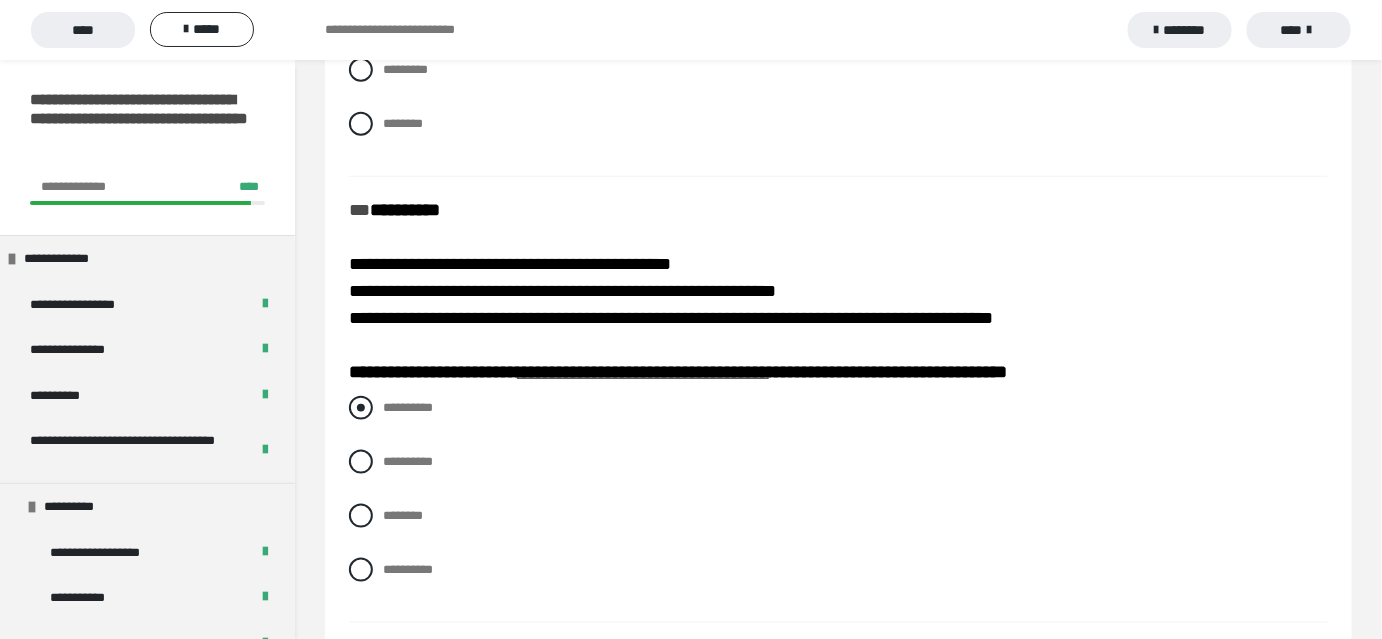 click at bounding box center (361, 408) 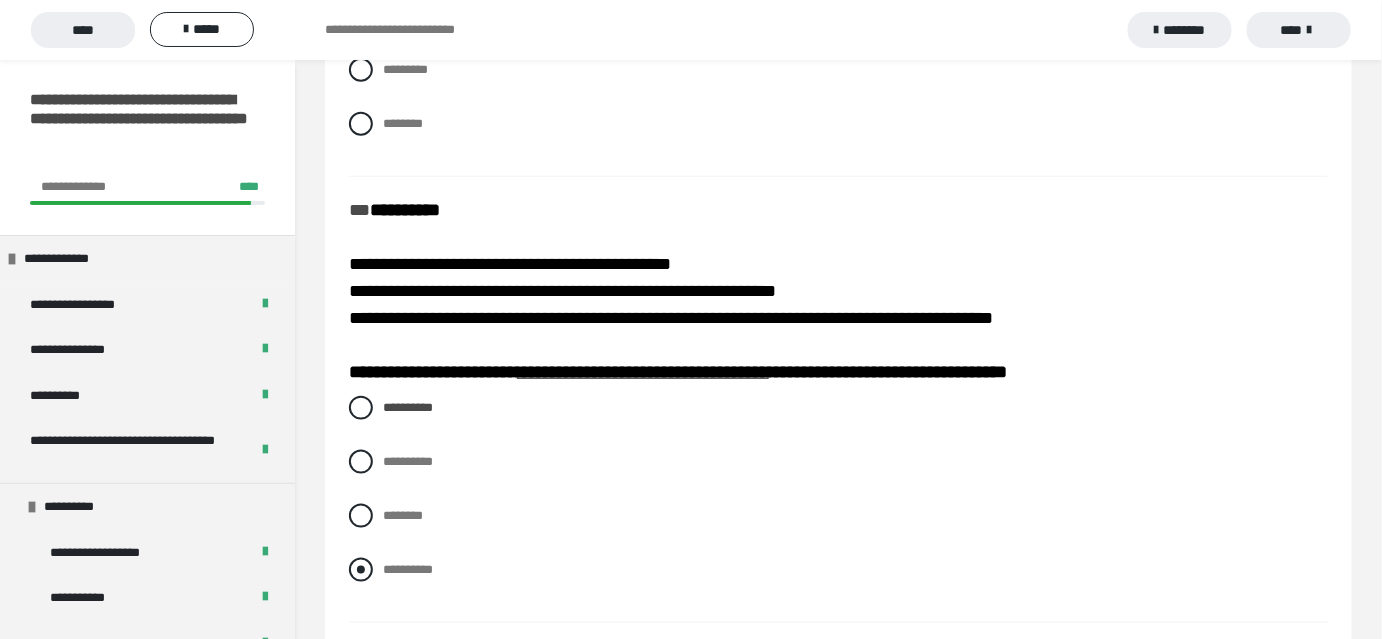 click at bounding box center [361, 570] 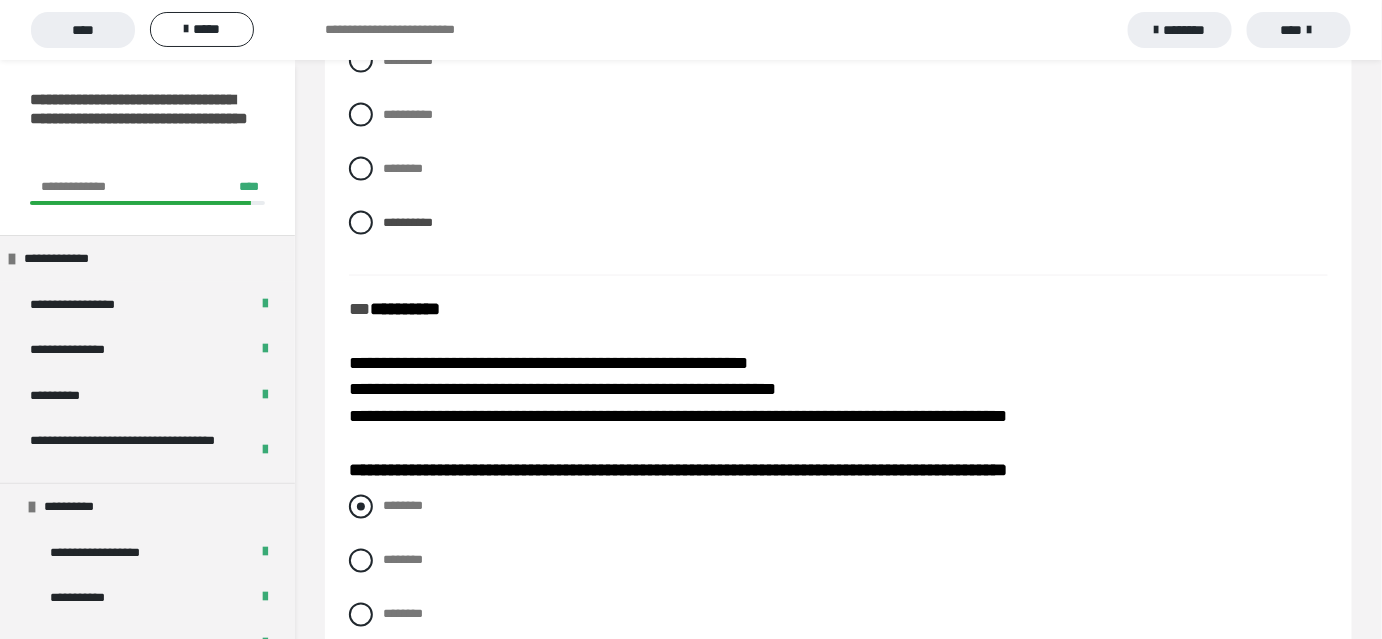scroll, scrollTop: 1000, scrollLeft: 0, axis: vertical 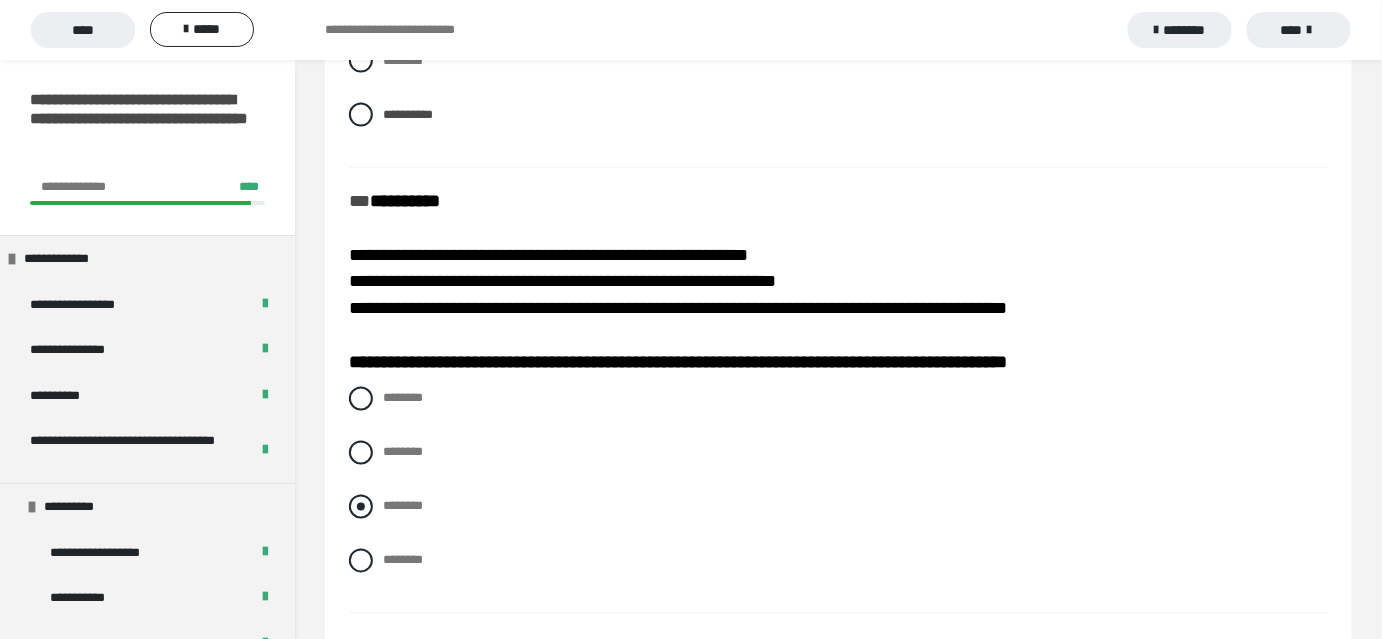 click on "********" at bounding box center (838, 507) 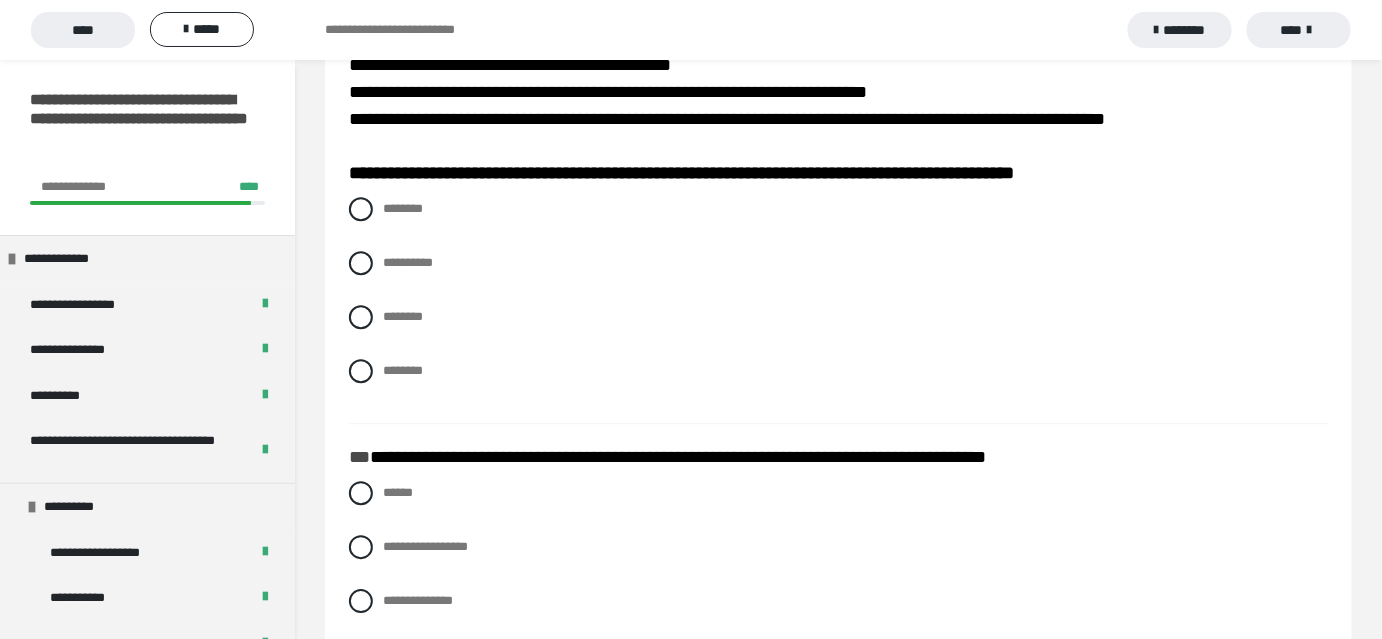 scroll, scrollTop: 1545, scrollLeft: 0, axis: vertical 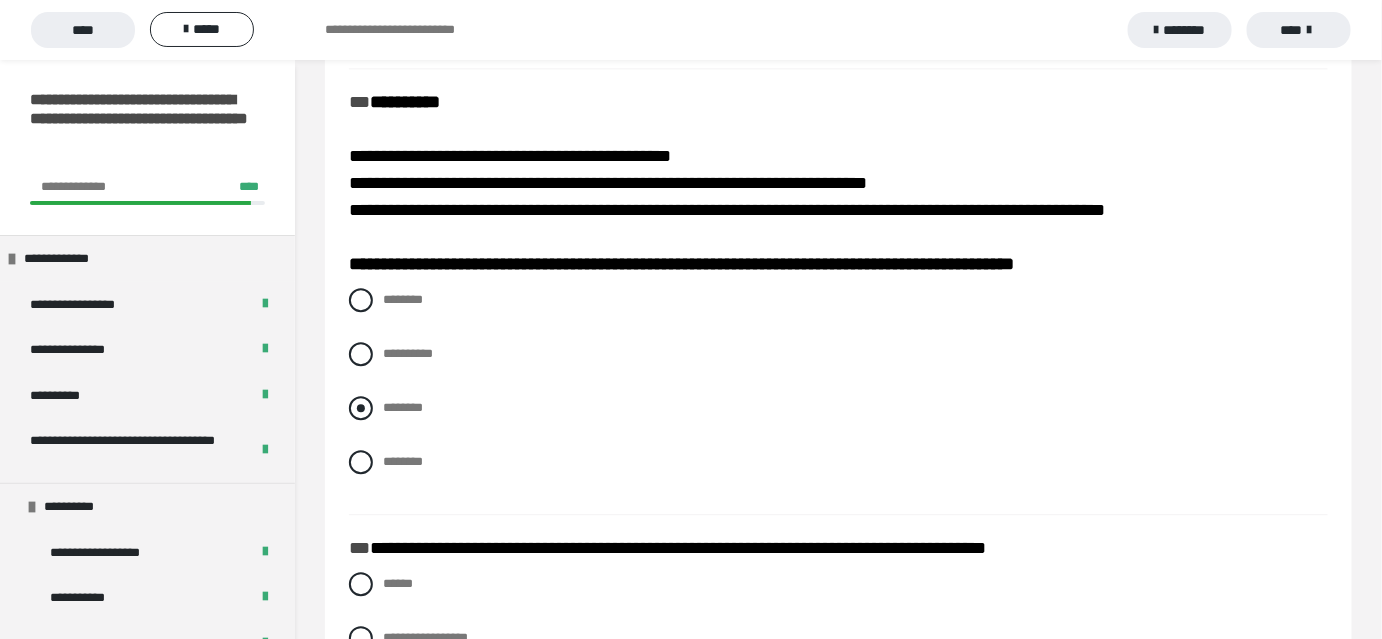 click at bounding box center [361, 408] 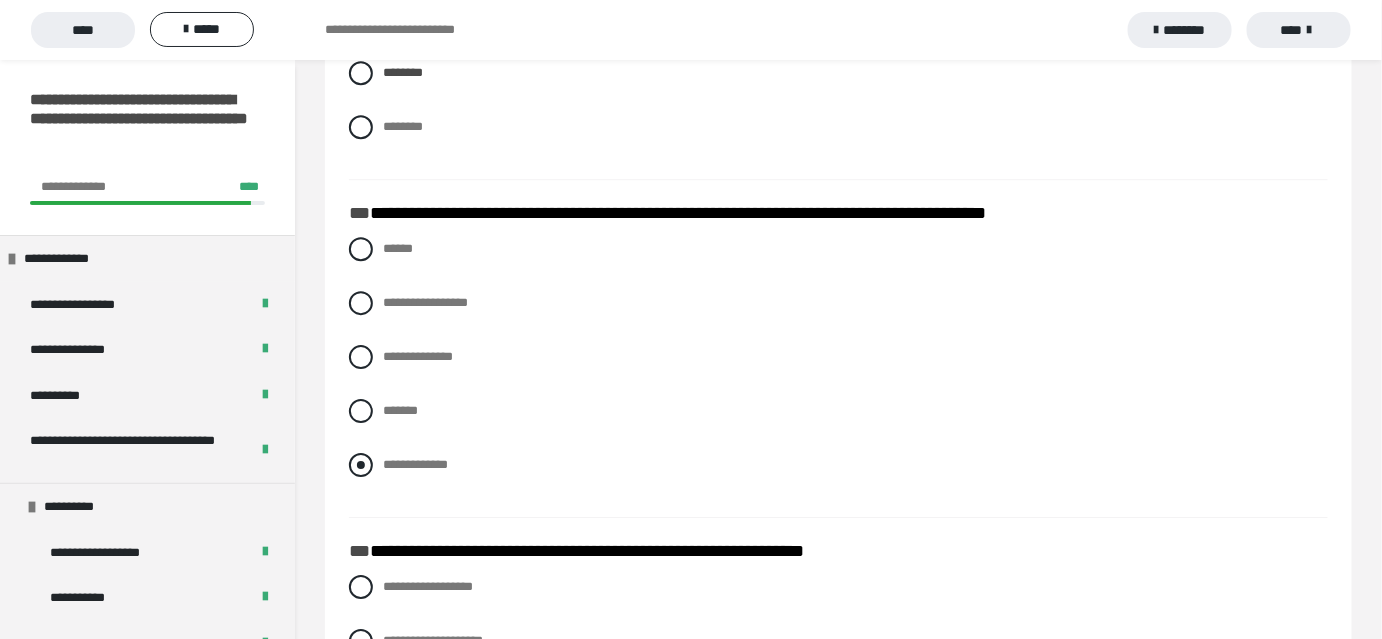 scroll, scrollTop: 1909, scrollLeft: 0, axis: vertical 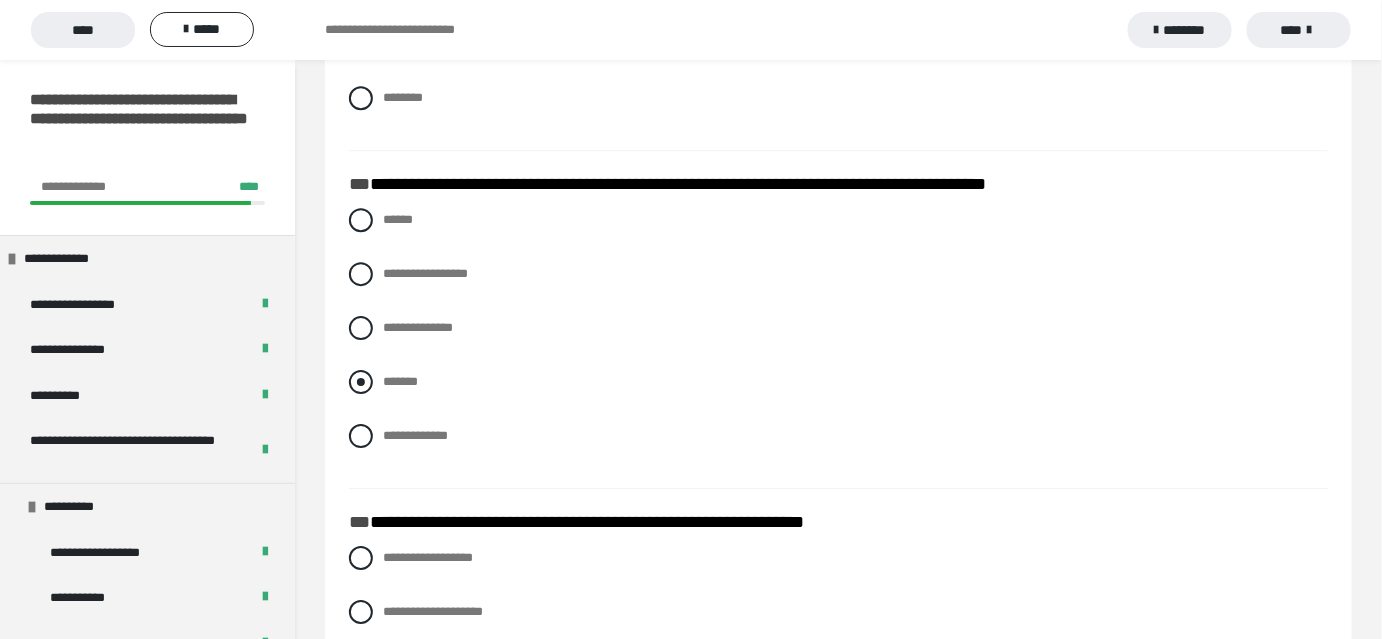 click at bounding box center (361, 382) 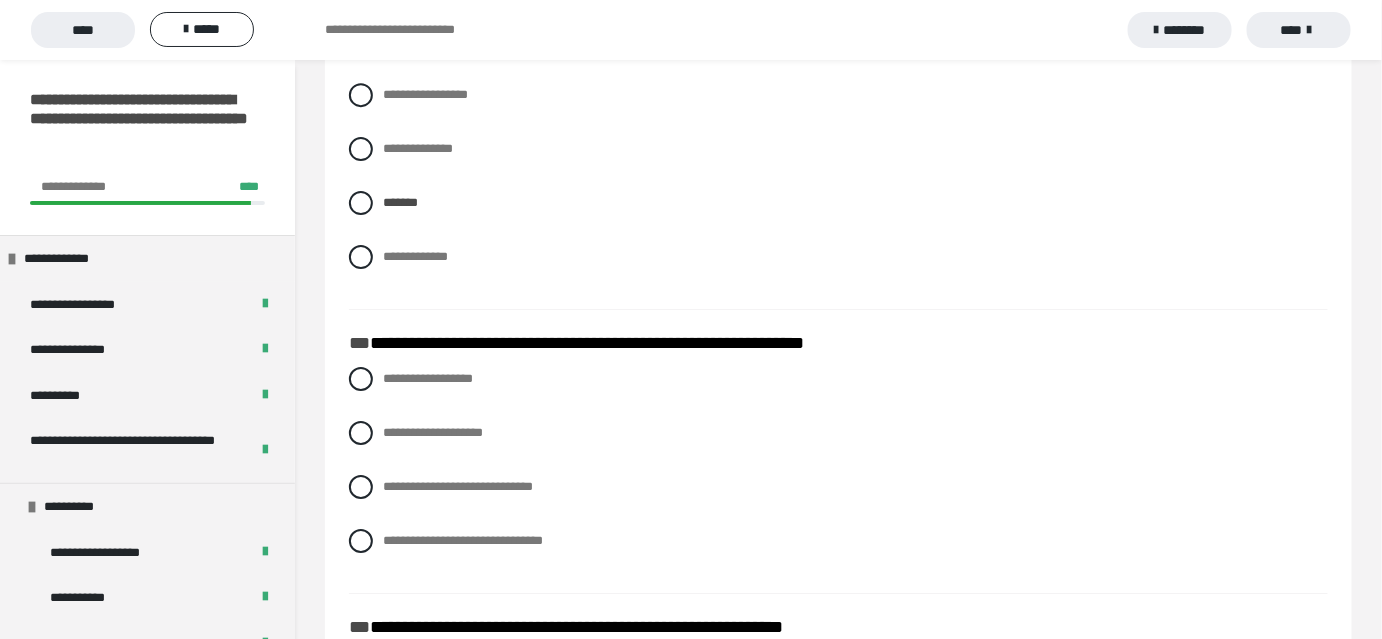 scroll, scrollTop: 2090, scrollLeft: 0, axis: vertical 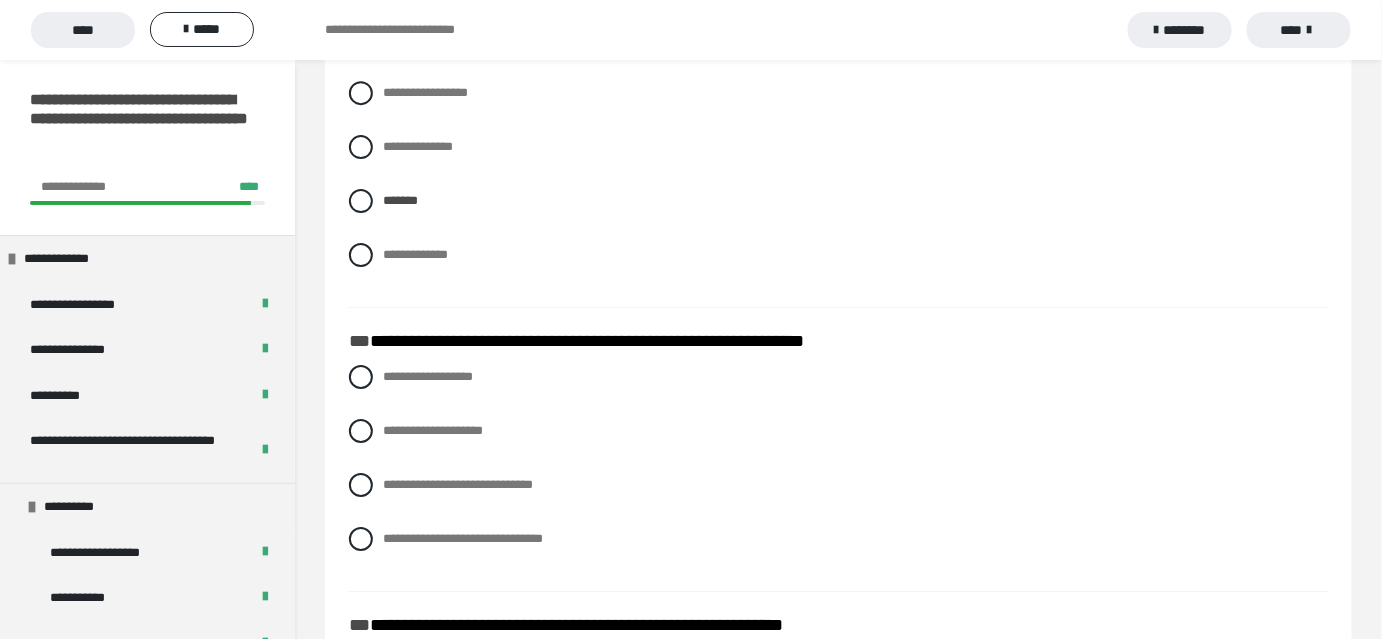 click on "**********" at bounding box center (838, -99) 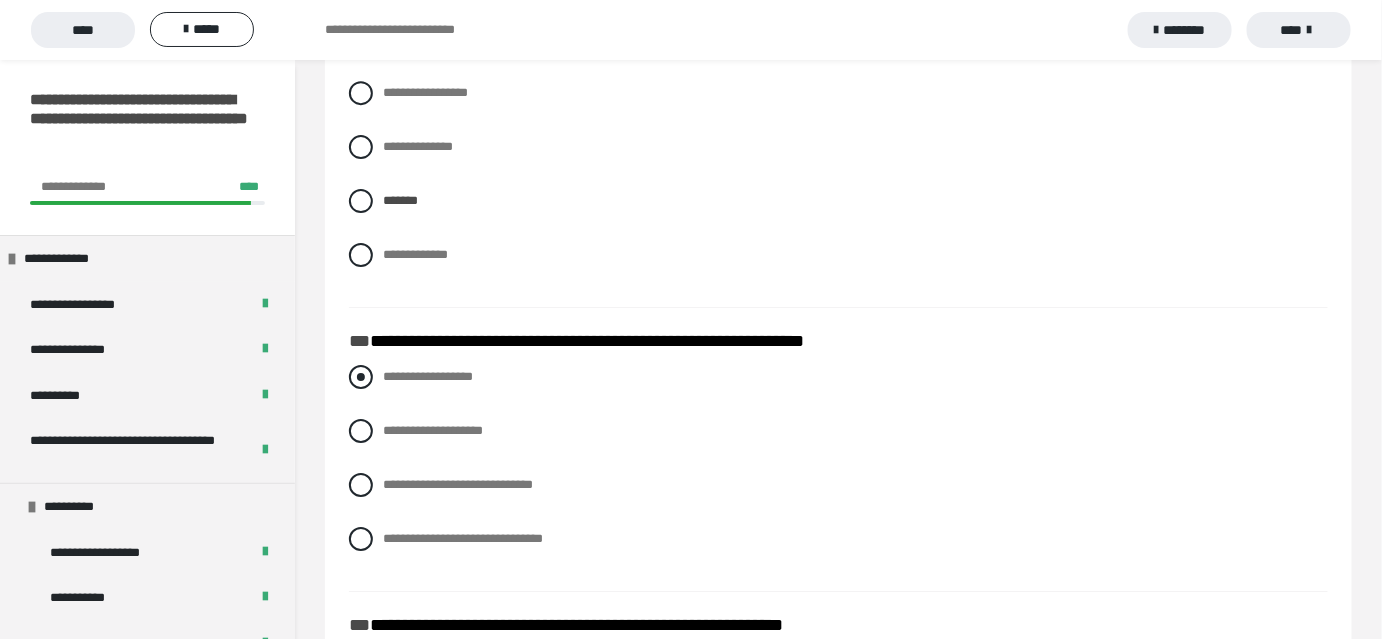 click at bounding box center (361, 377) 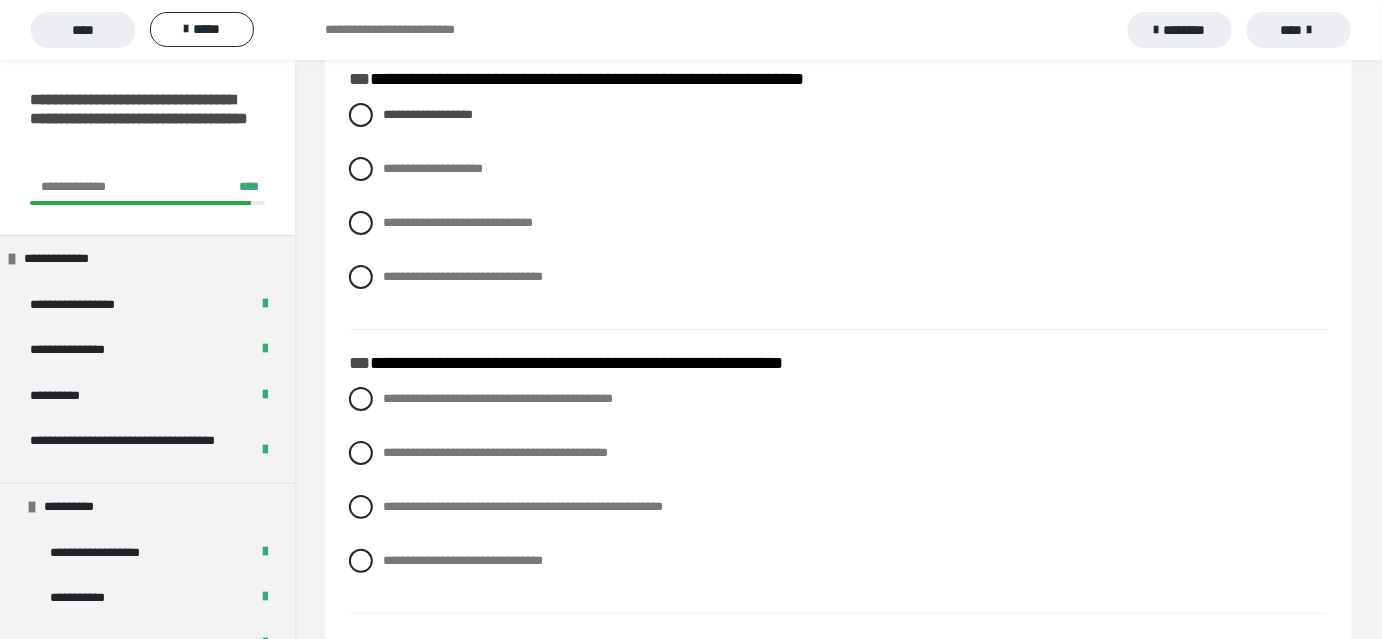 scroll, scrollTop: 2363, scrollLeft: 0, axis: vertical 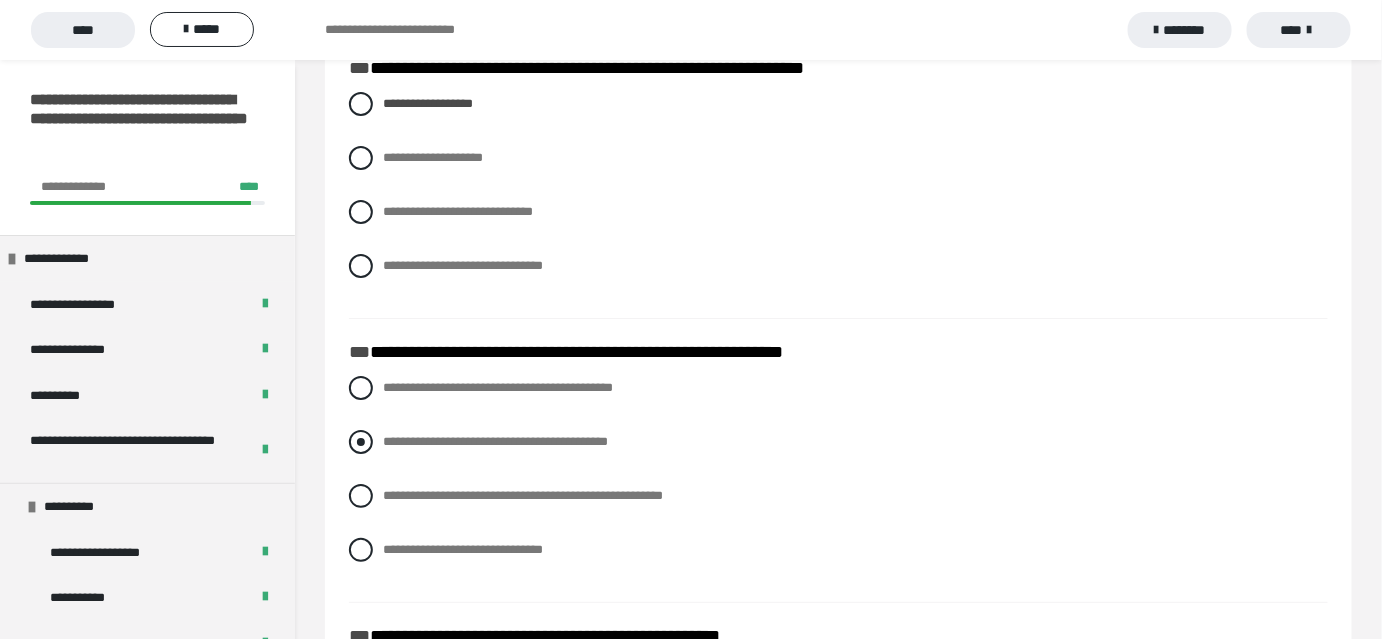 click at bounding box center [361, 442] 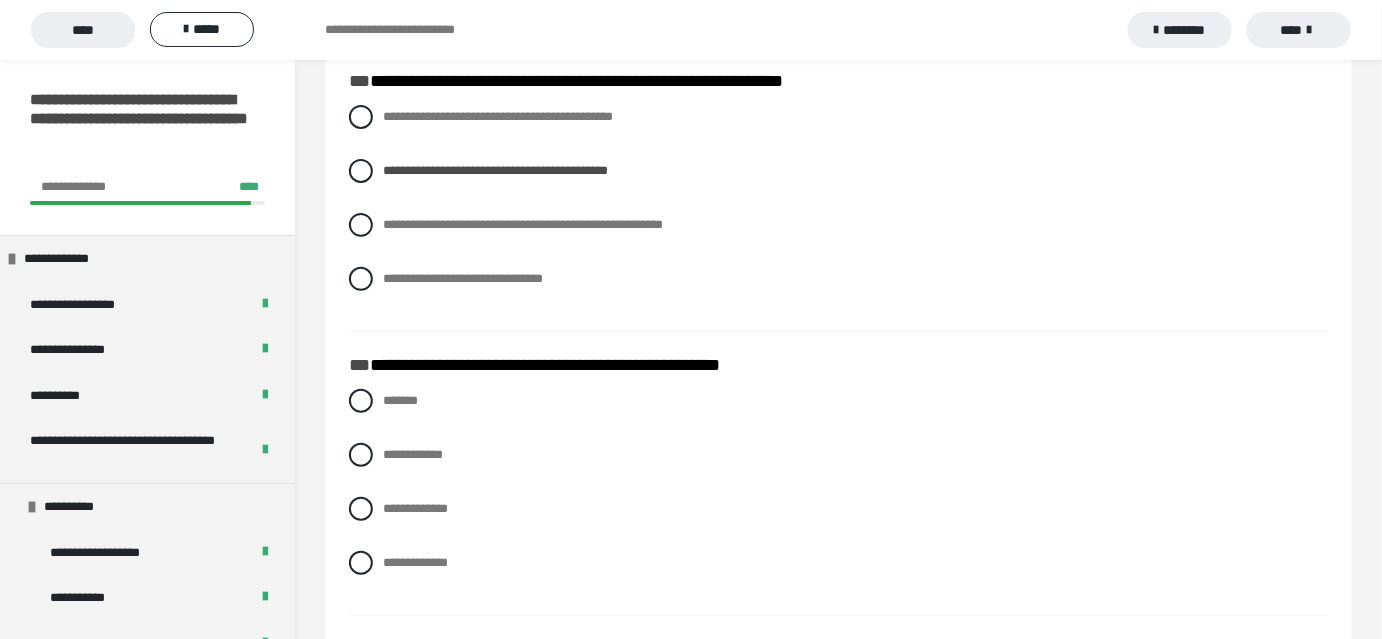 scroll, scrollTop: 2636, scrollLeft: 0, axis: vertical 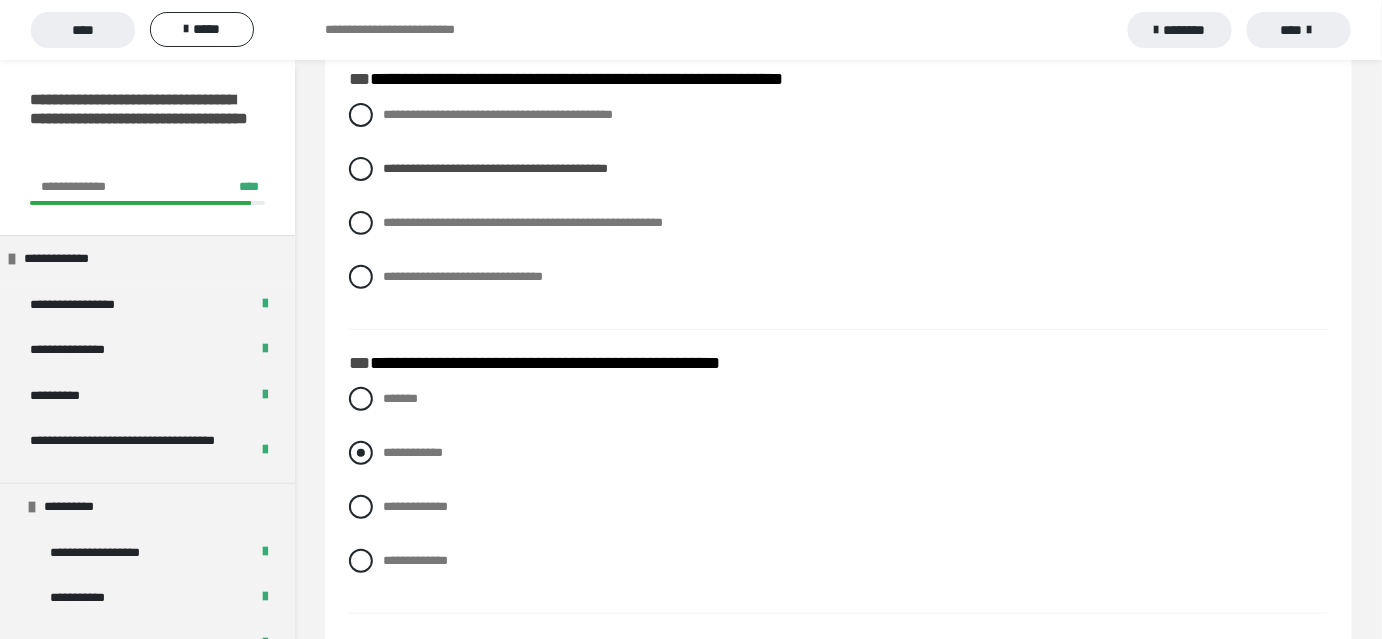 click at bounding box center (361, 453) 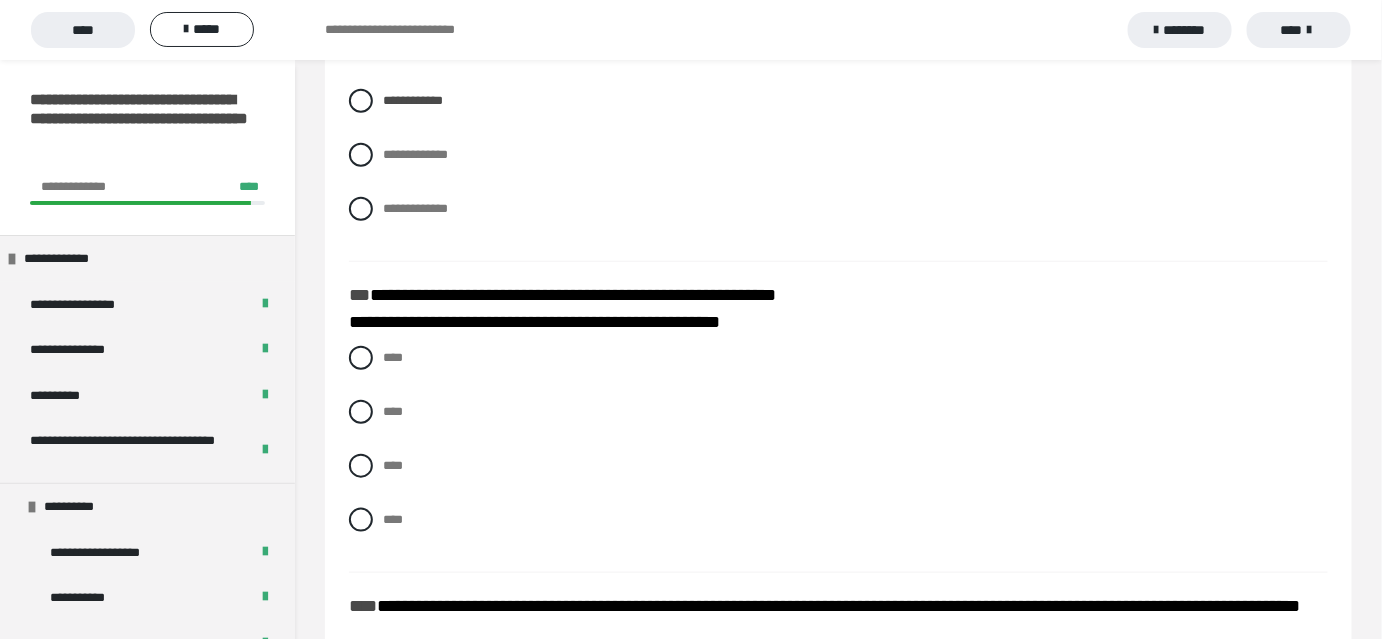 scroll, scrollTop: 3000, scrollLeft: 0, axis: vertical 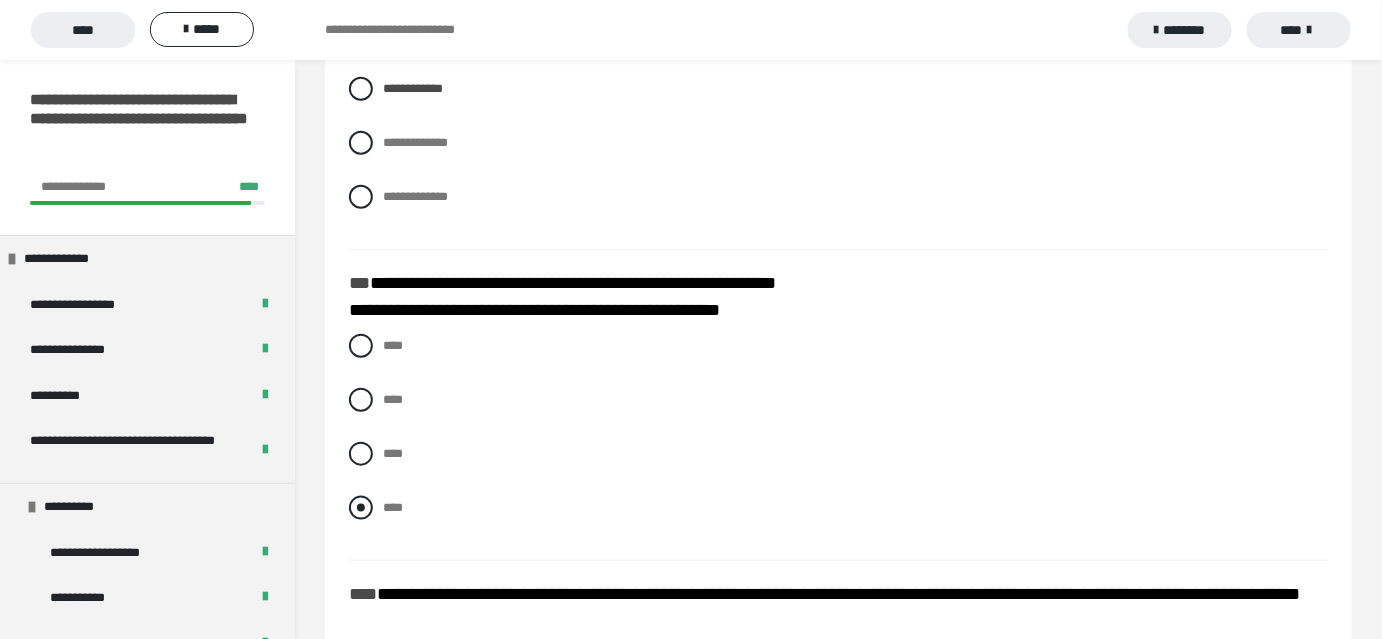 click at bounding box center [361, 508] 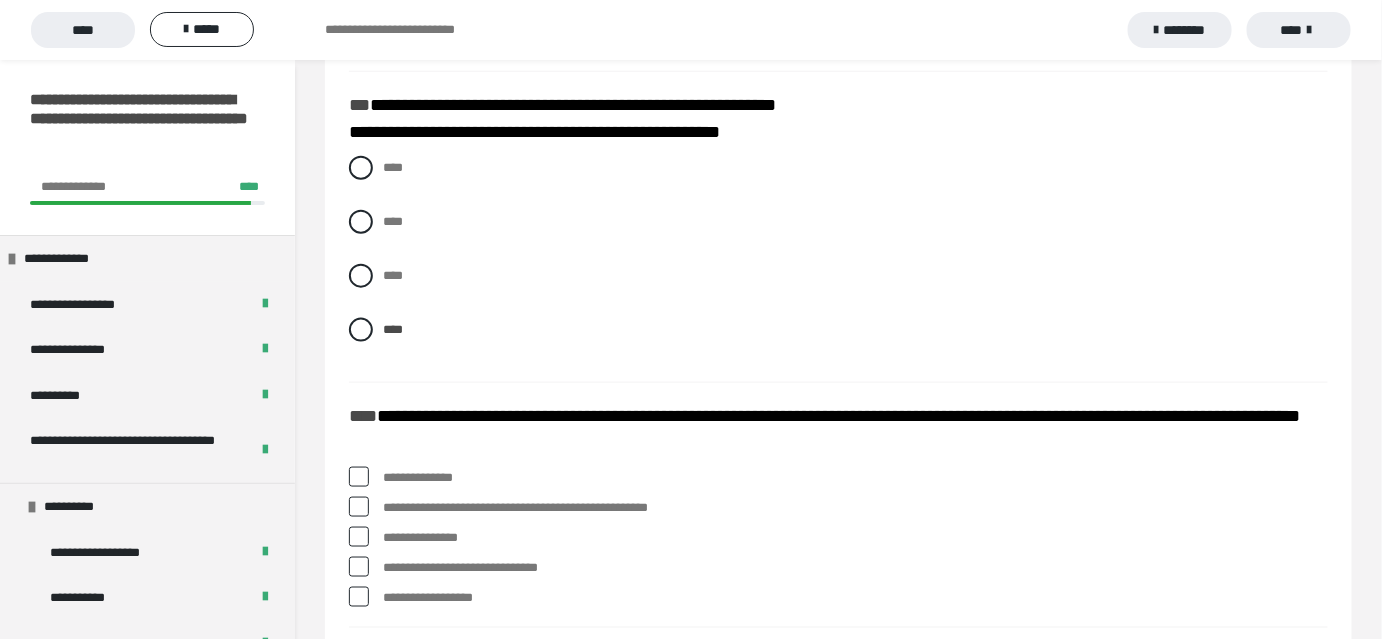 scroll, scrollTop: 3181, scrollLeft: 0, axis: vertical 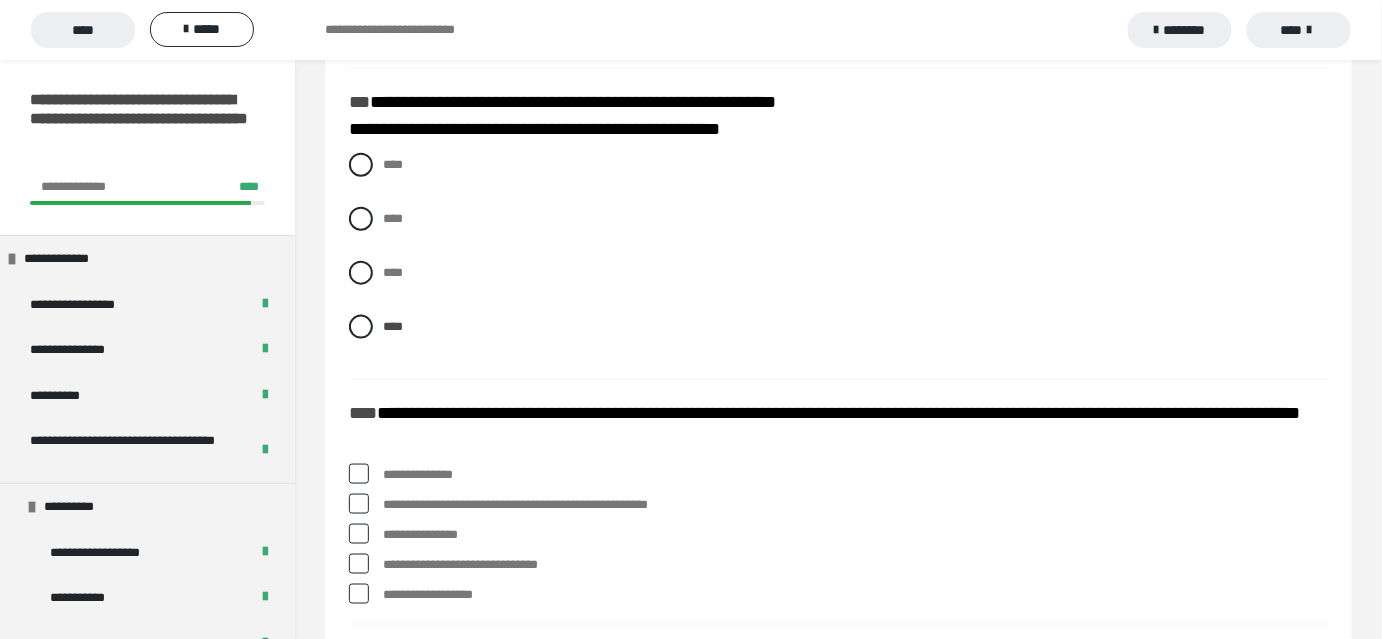click on "**********" at bounding box center (838, 505) 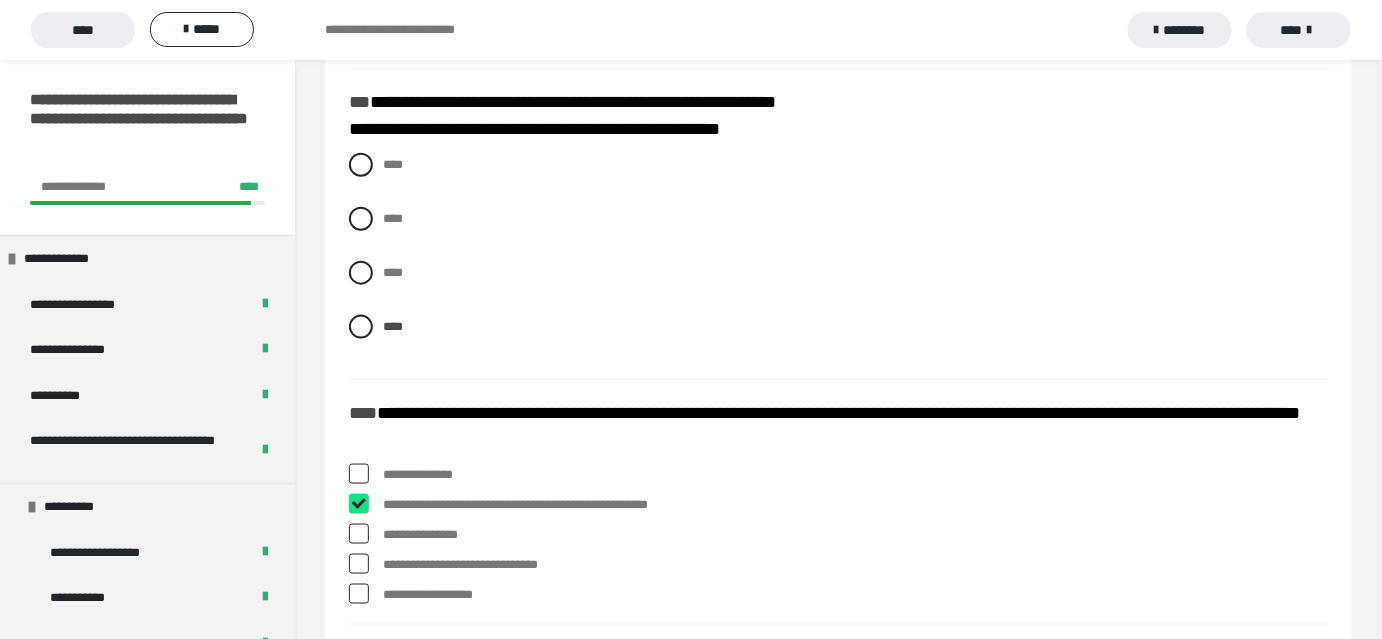checkbox on "****" 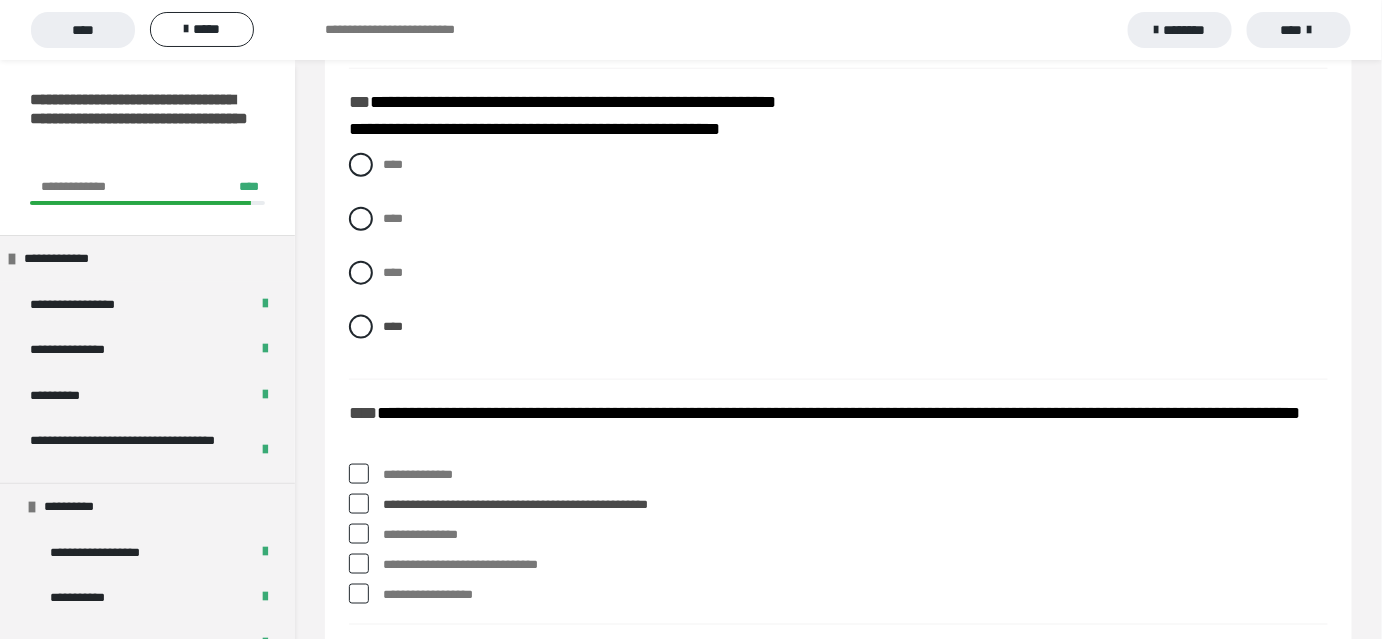 scroll, scrollTop: 3307, scrollLeft: 0, axis: vertical 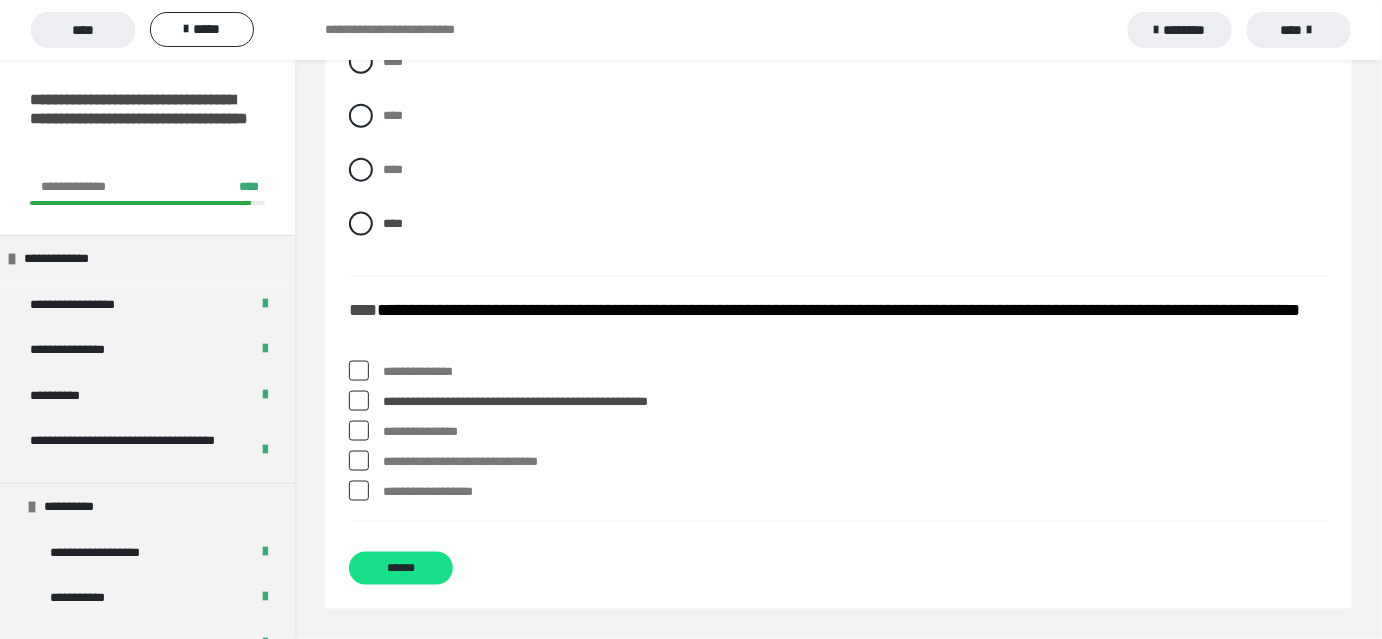 click at bounding box center [359, 461] 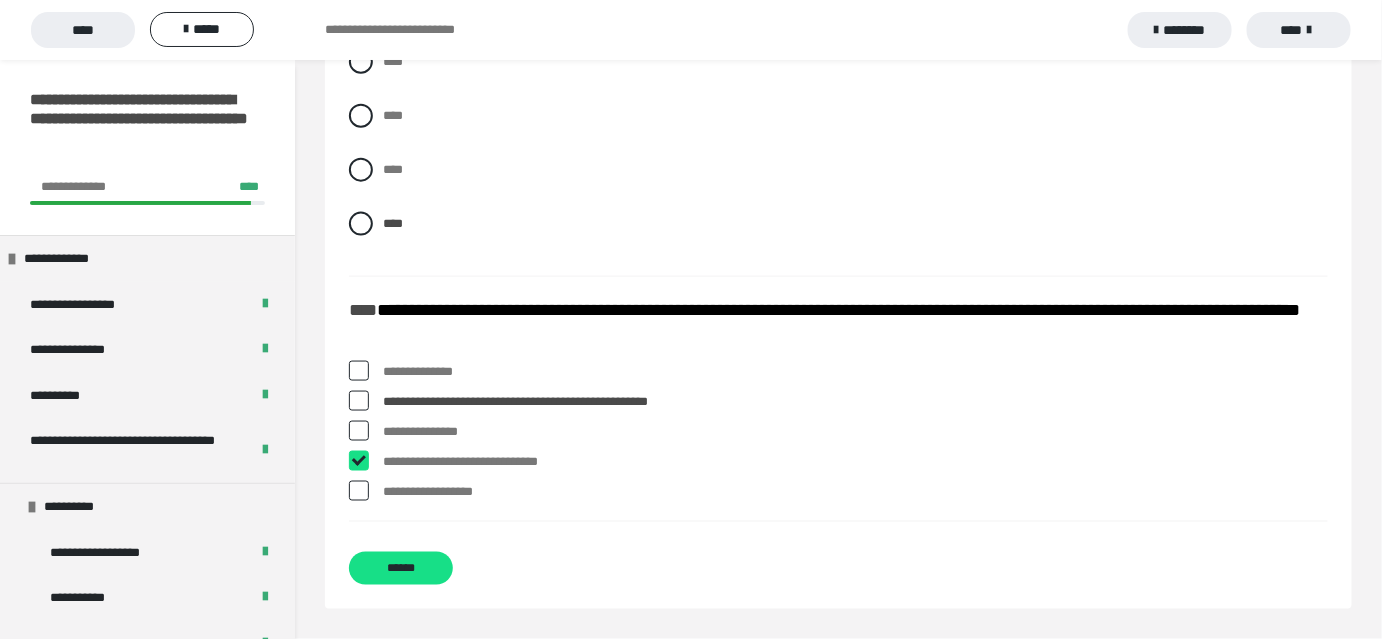 checkbox on "****" 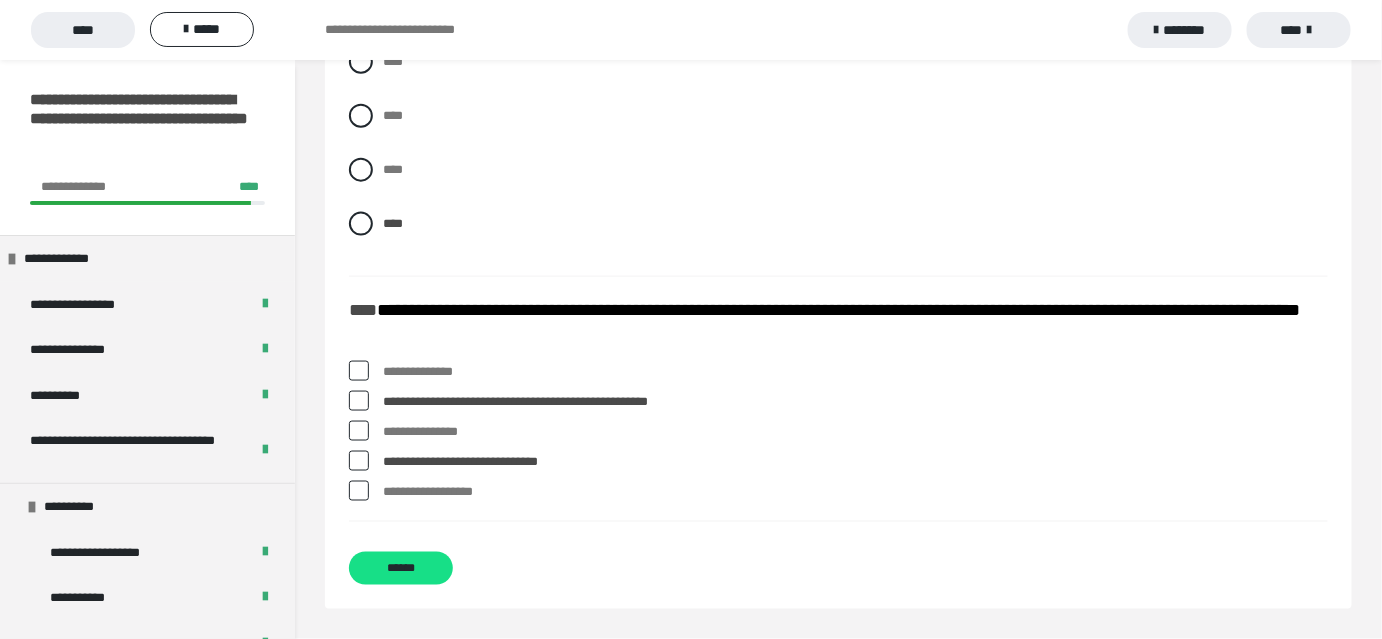 scroll, scrollTop: 3307, scrollLeft: 0, axis: vertical 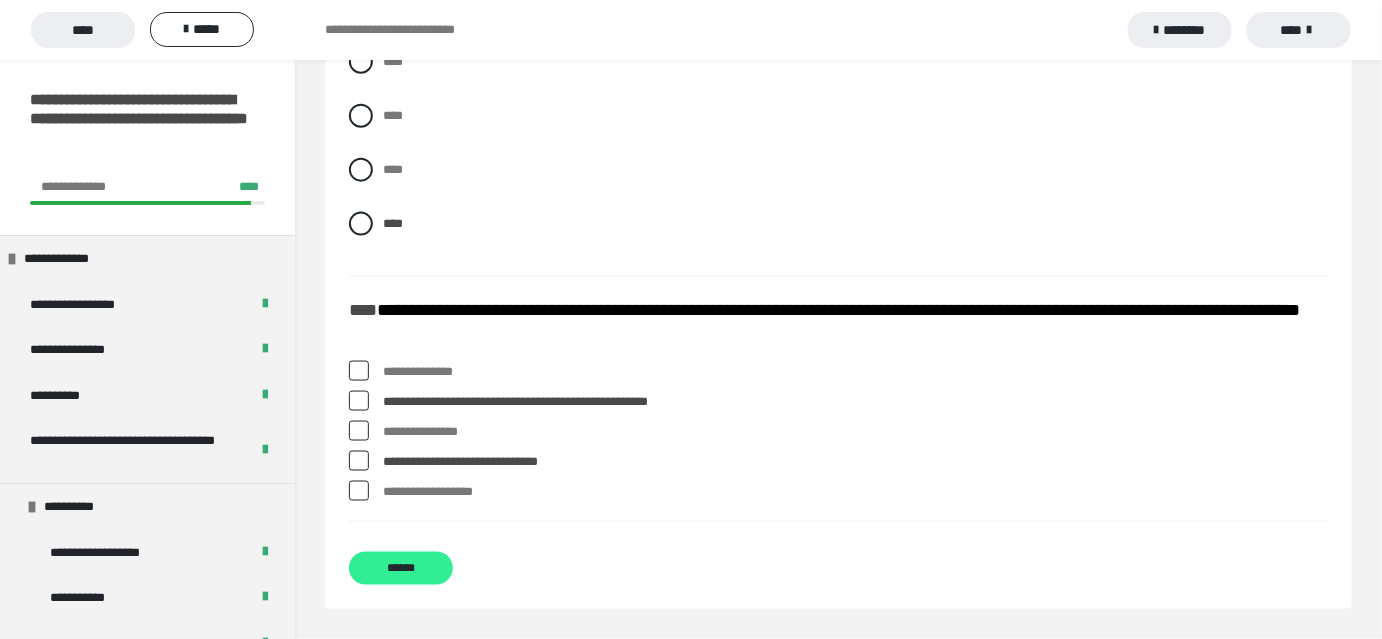 drag, startPoint x: 350, startPoint y: 577, endPoint x: 370, endPoint y: 580, distance: 20.22375 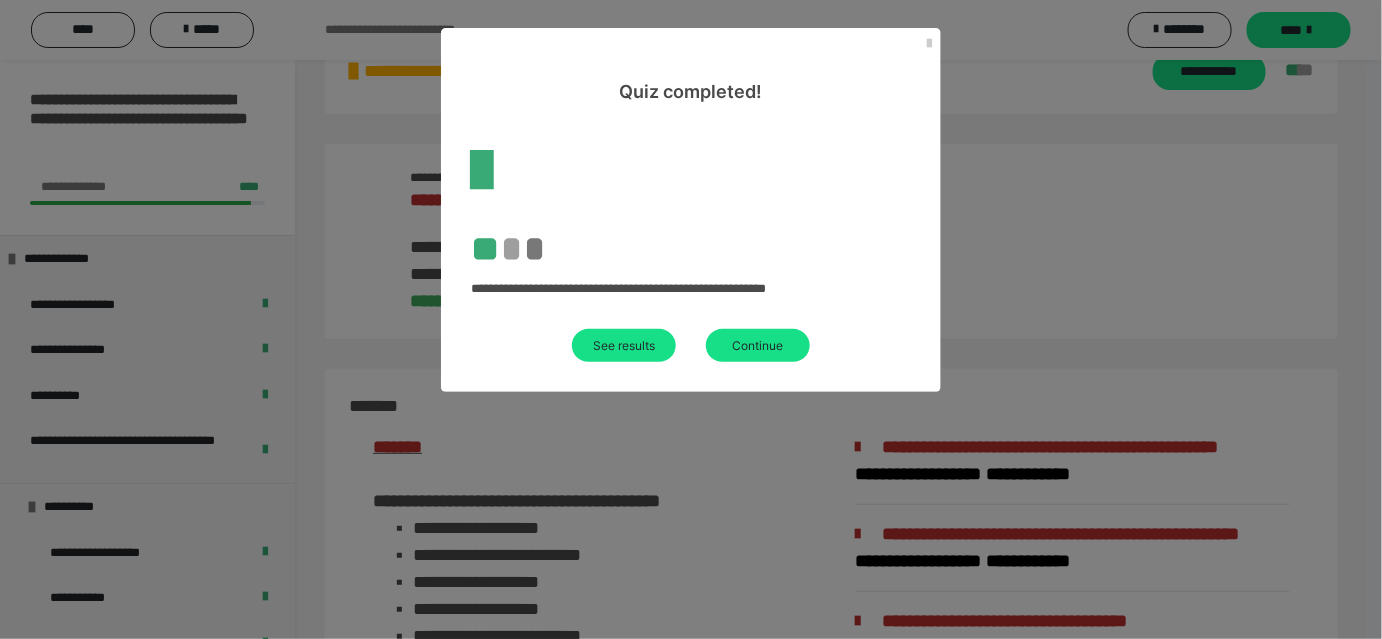 scroll, scrollTop: 2235, scrollLeft: 0, axis: vertical 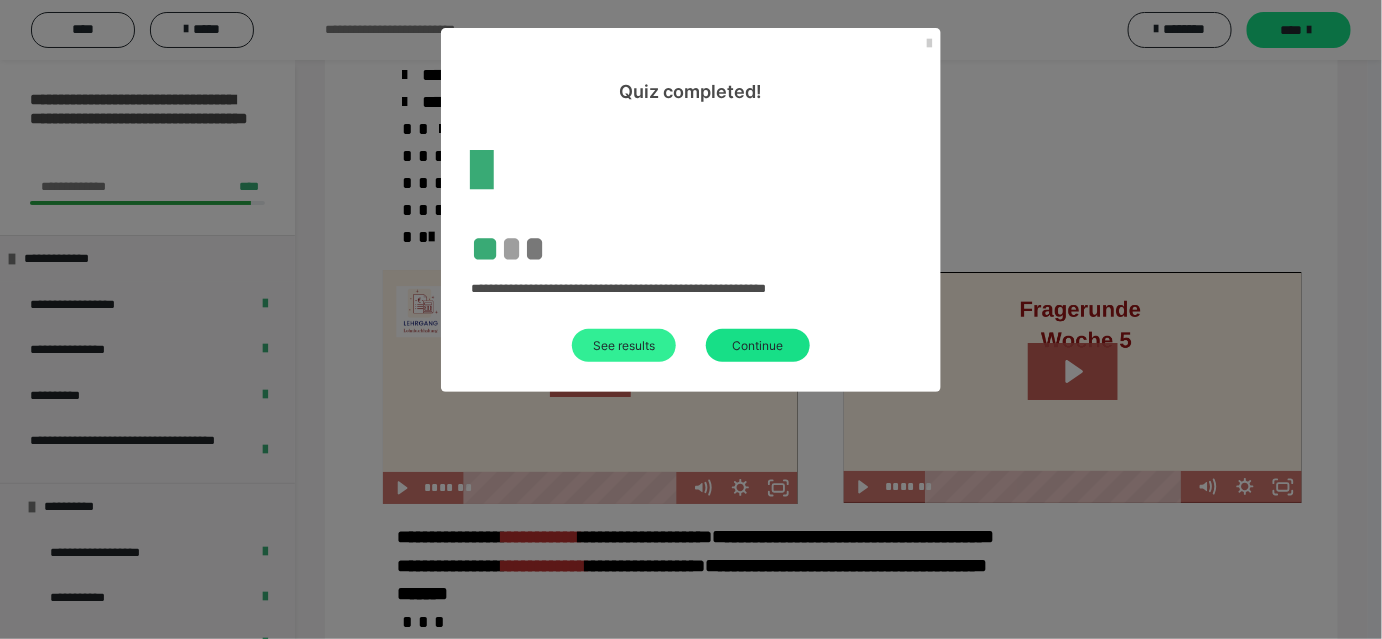 click on "See results" at bounding box center [624, 345] 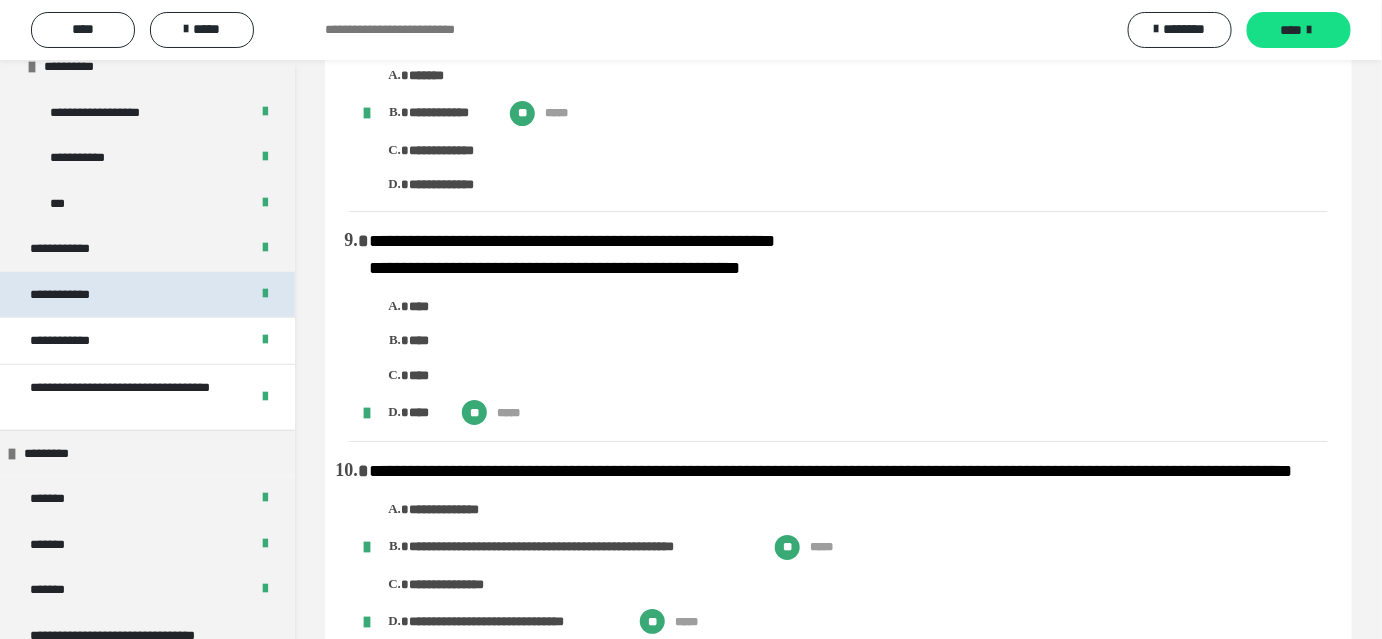 scroll, scrollTop: 545, scrollLeft: 0, axis: vertical 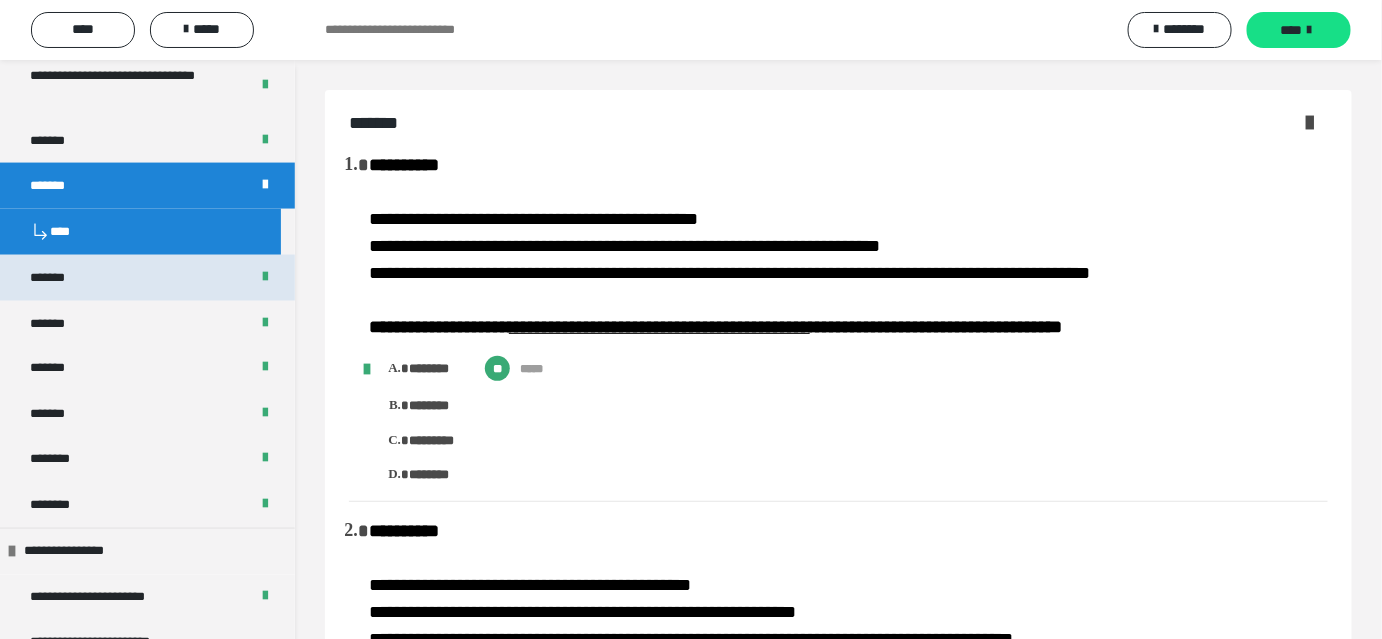 click on "*******" at bounding box center (147, 278) 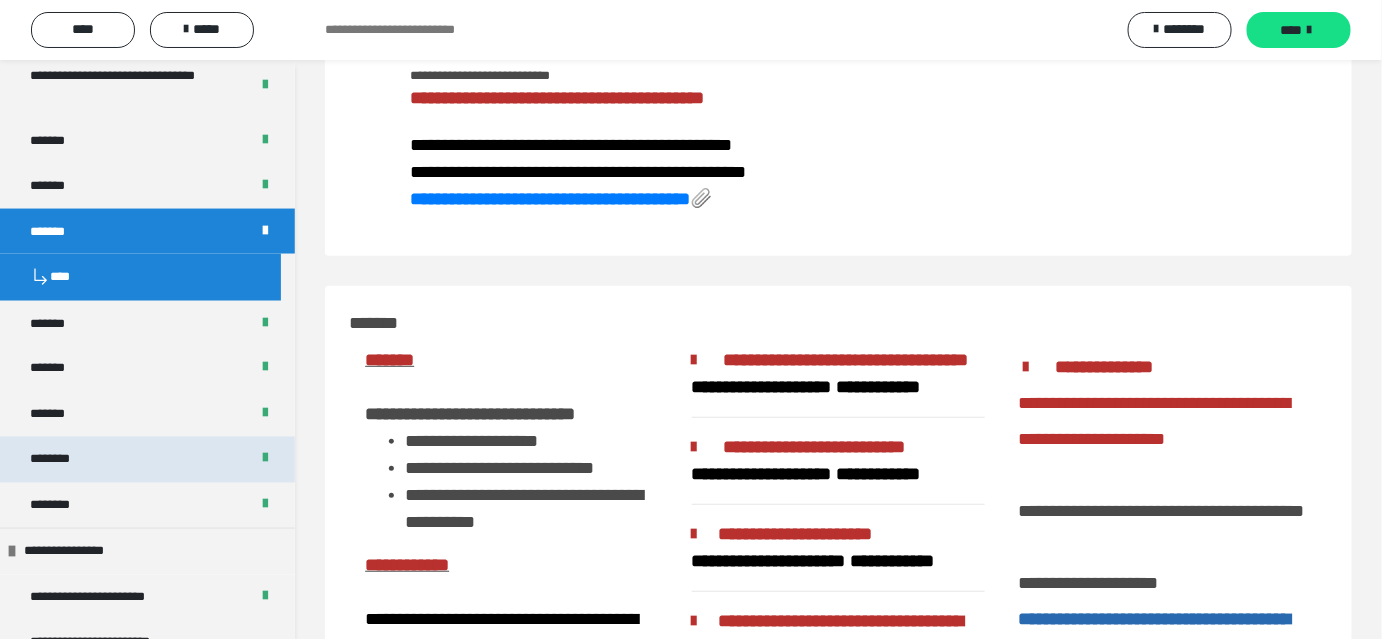 scroll, scrollTop: 272, scrollLeft: 0, axis: vertical 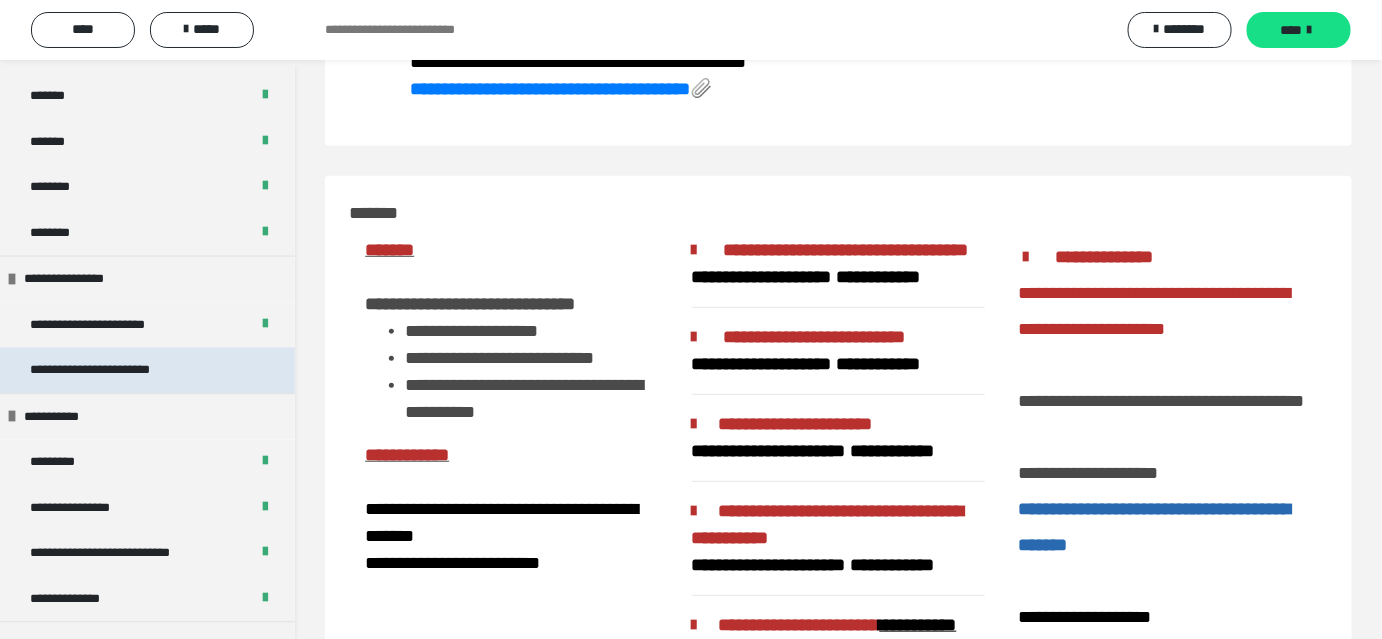 click on "**********" at bounding box center [105, 371] 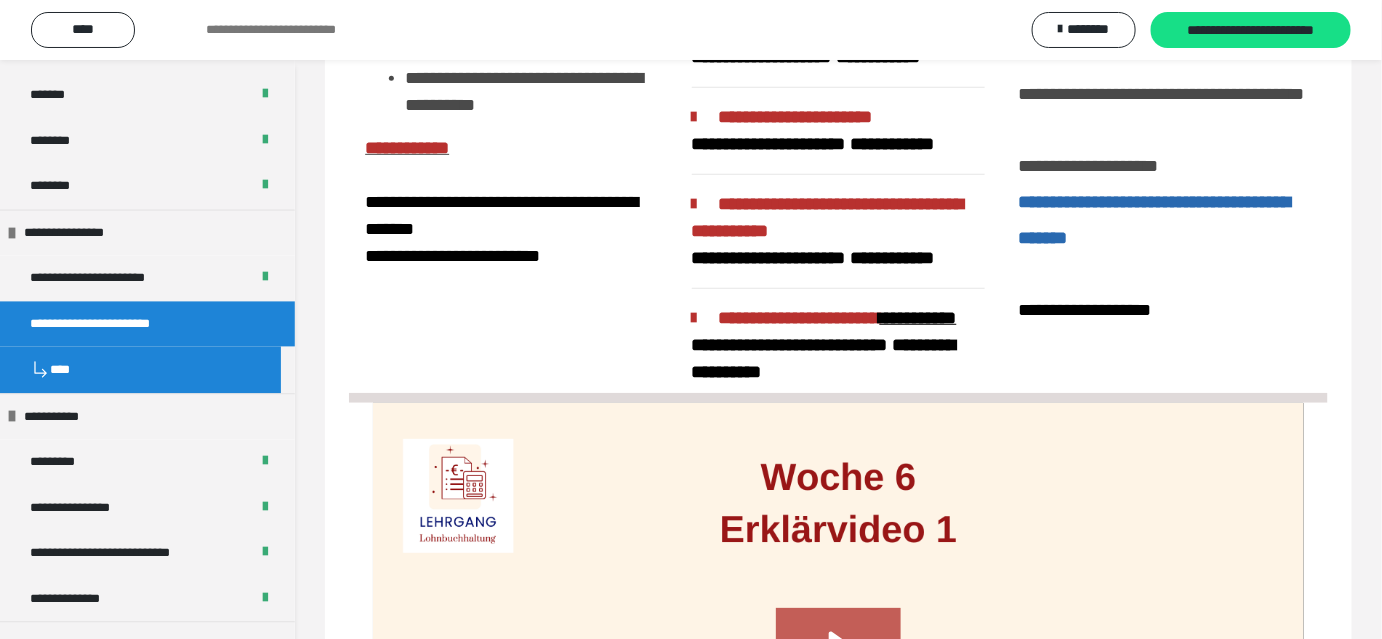 scroll, scrollTop: 0, scrollLeft: 0, axis: both 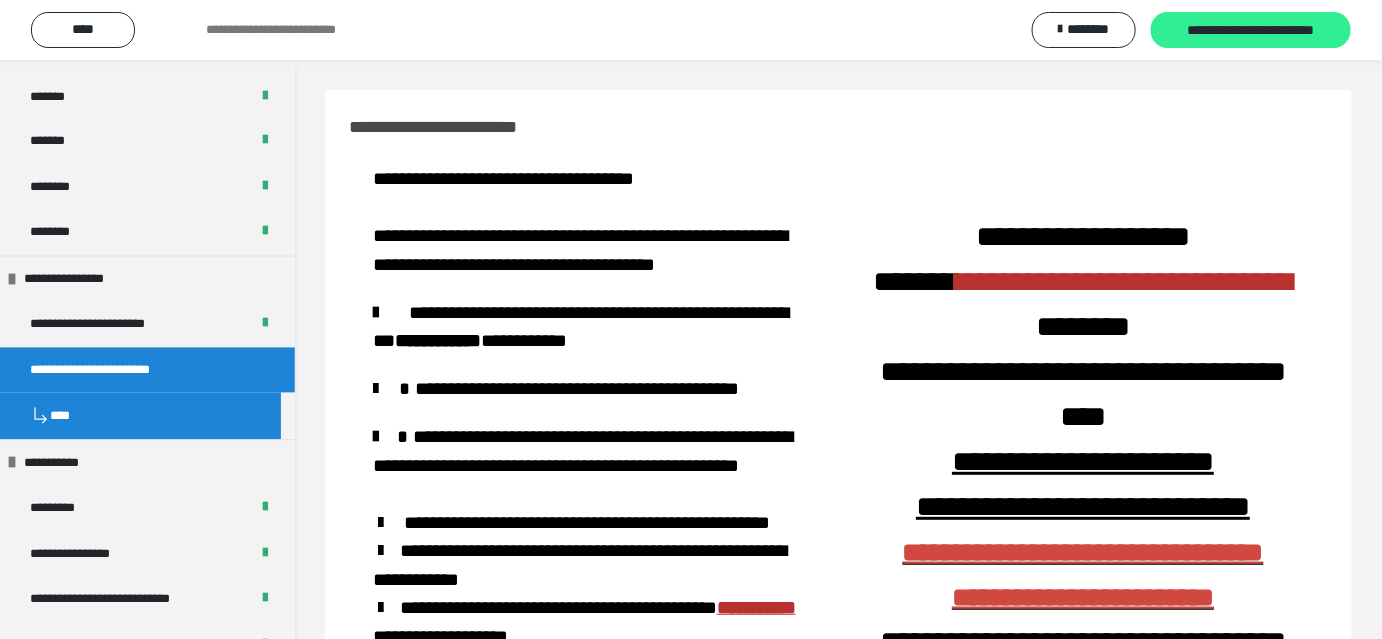click on "**********" at bounding box center (1251, 31) 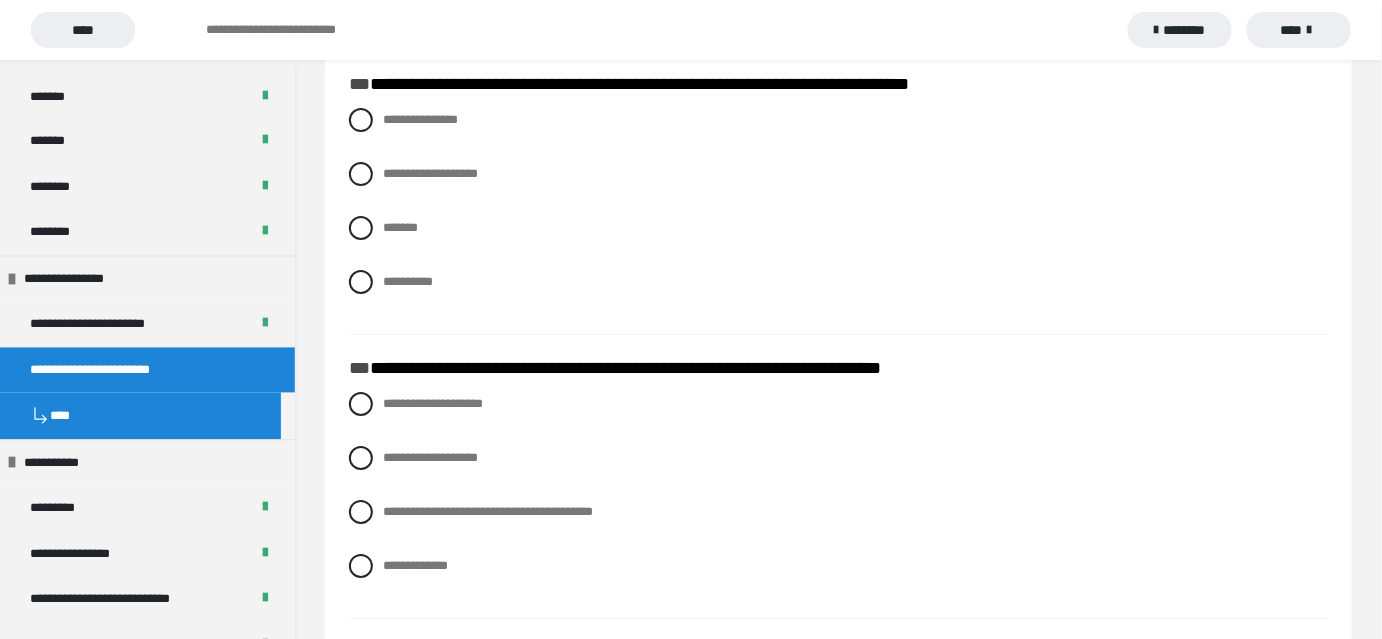 scroll, scrollTop: 2181, scrollLeft: 0, axis: vertical 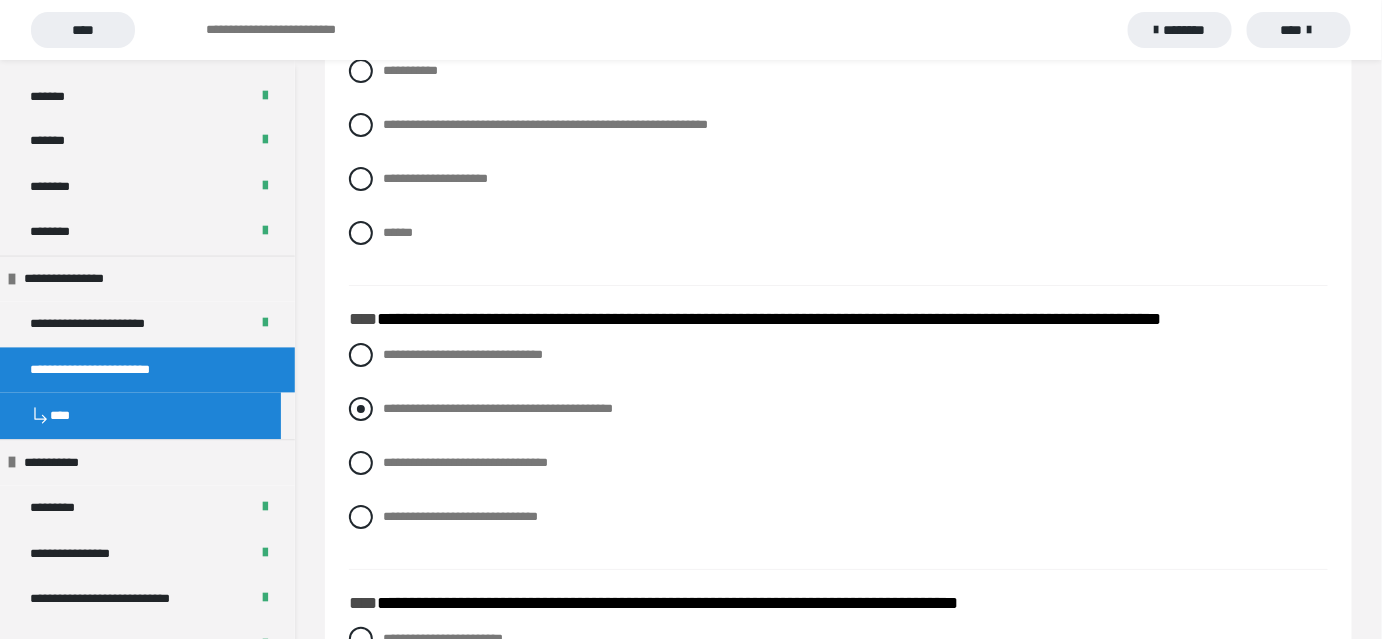 click at bounding box center [361, 409] 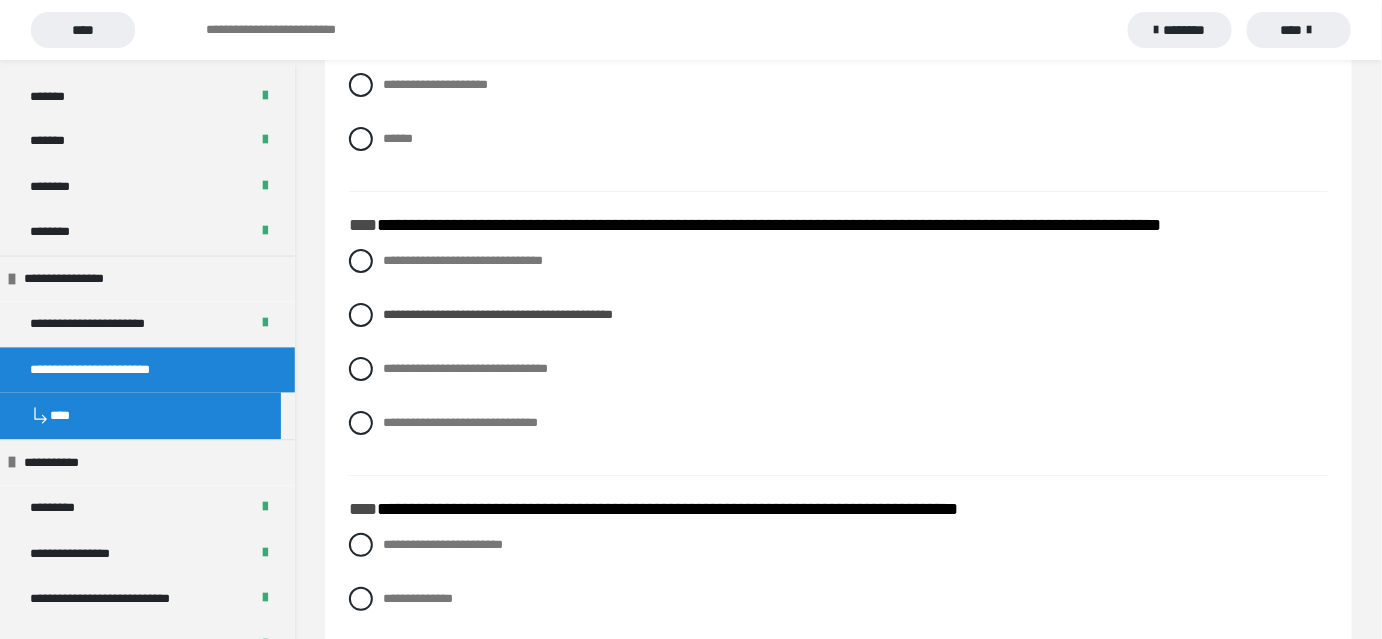 scroll, scrollTop: 5000, scrollLeft: 0, axis: vertical 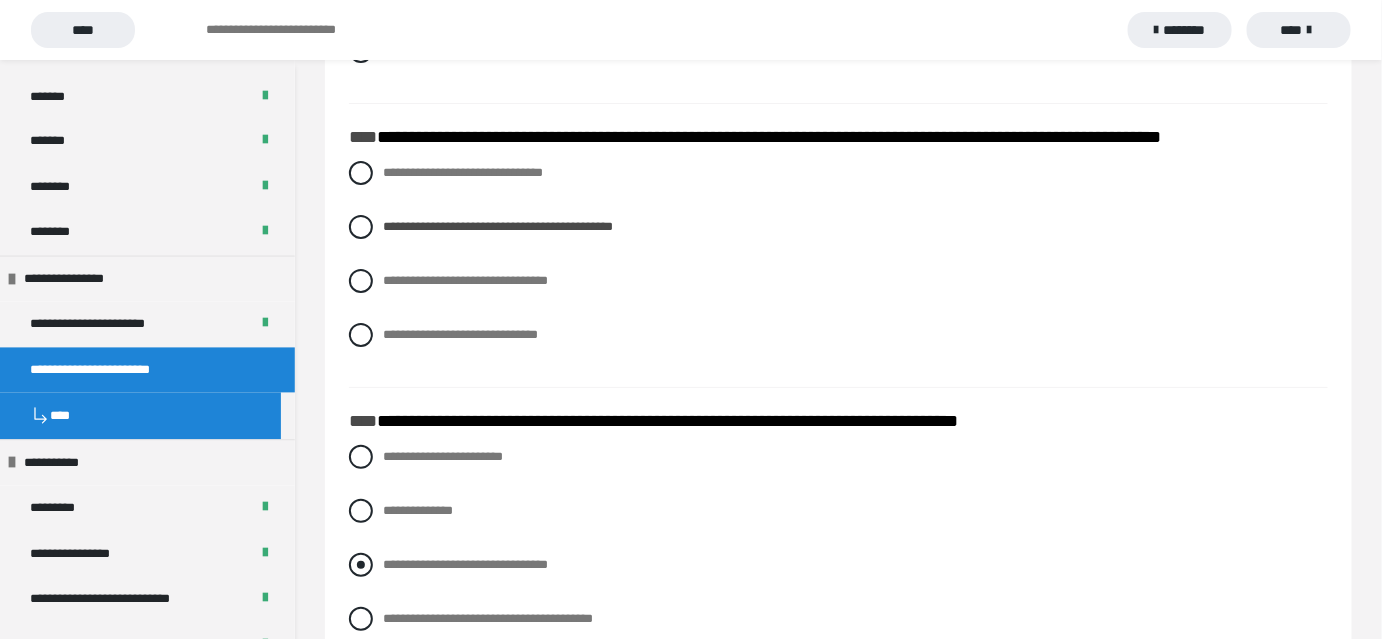 click at bounding box center [361, 565] 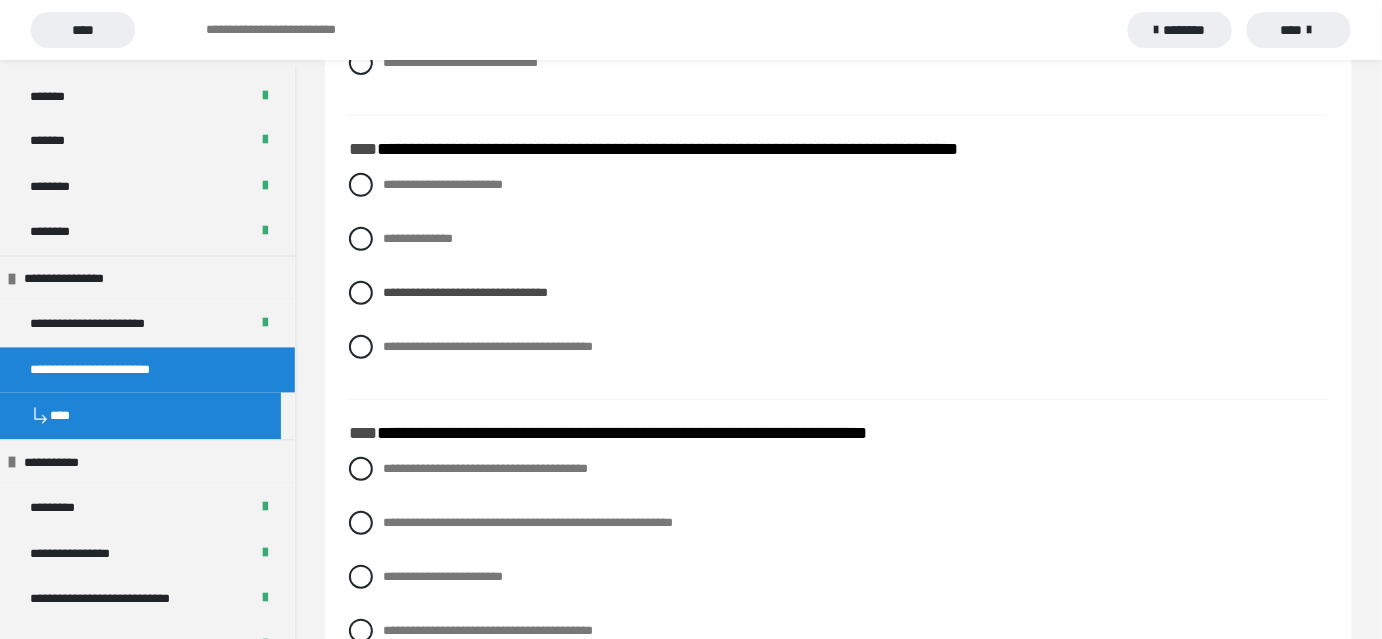 scroll, scrollTop: 5363, scrollLeft: 0, axis: vertical 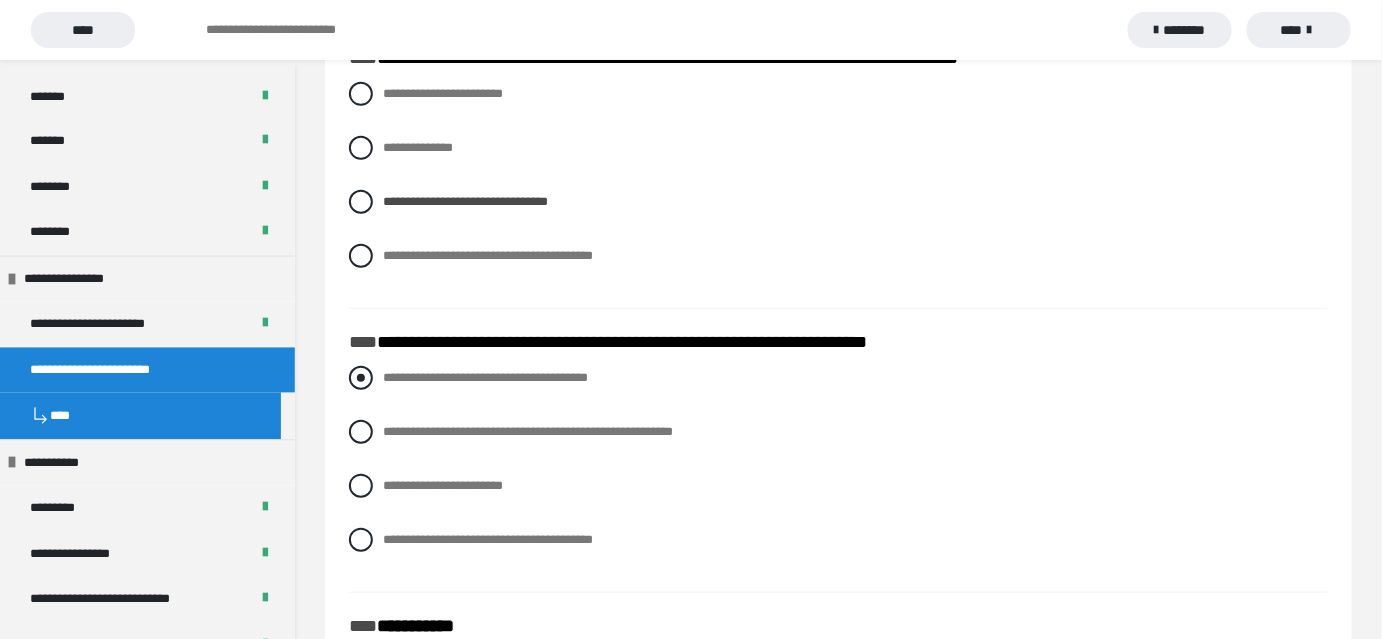 click at bounding box center (361, 378) 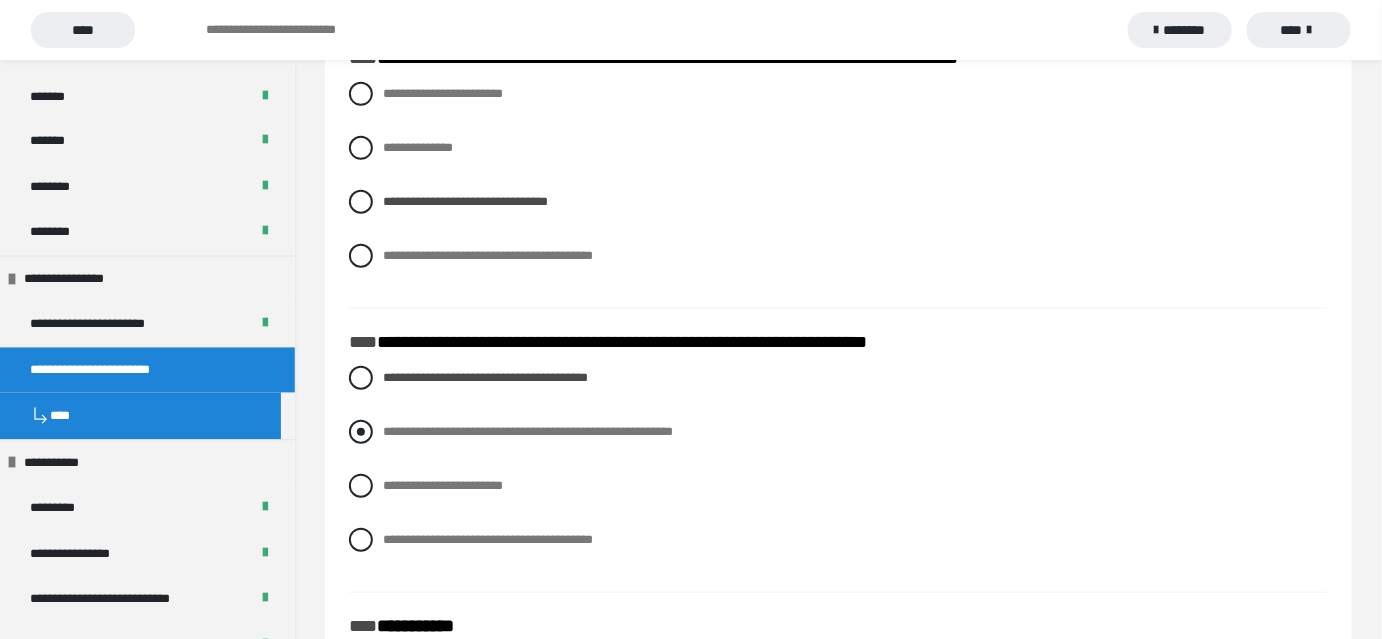 click at bounding box center (361, 432) 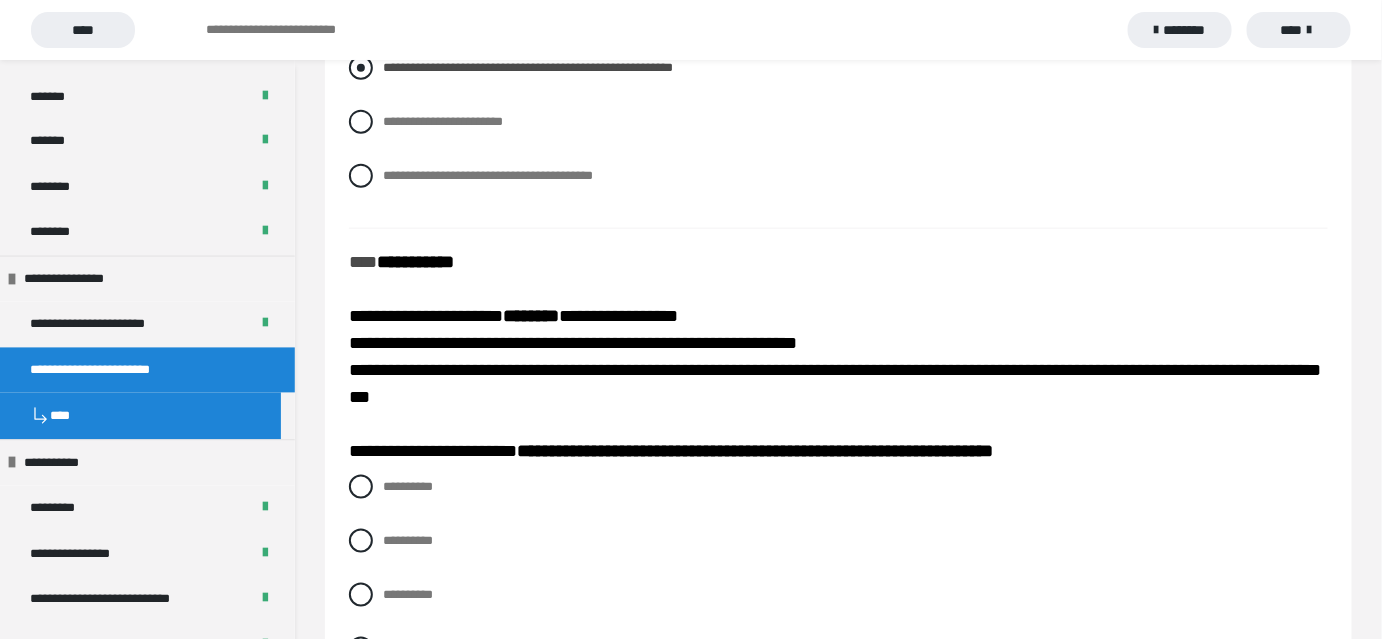 scroll, scrollTop: 5818, scrollLeft: 0, axis: vertical 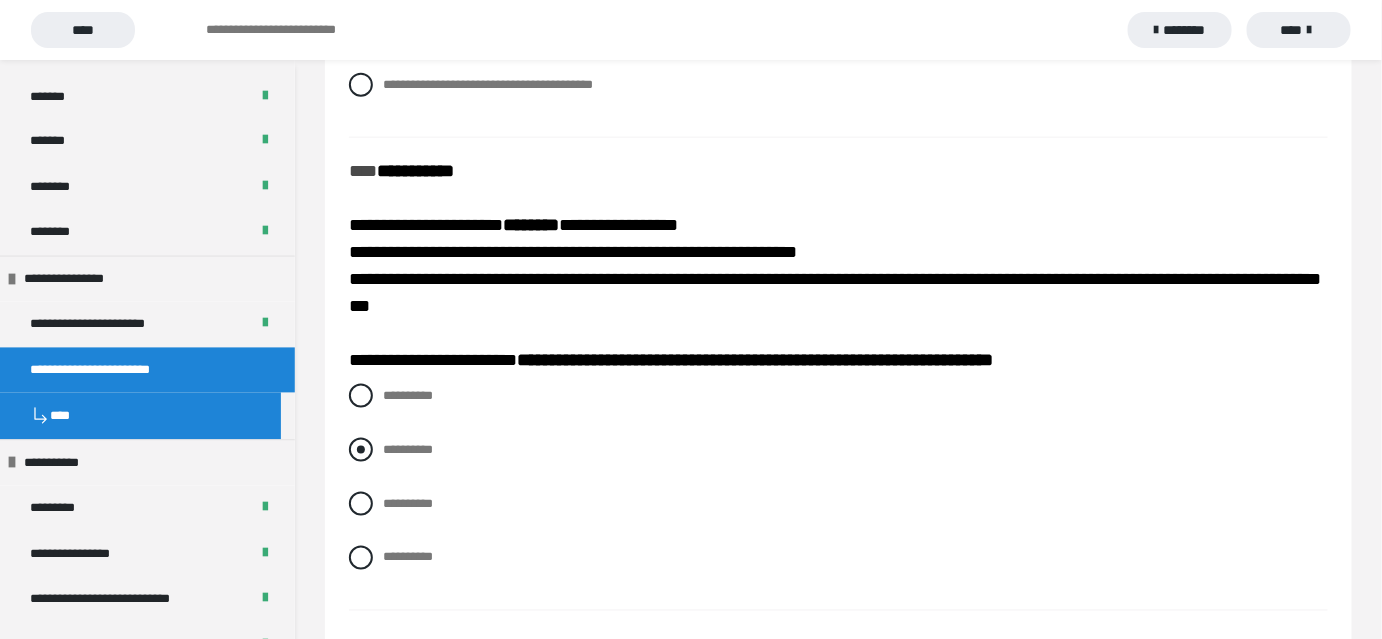 click at bounding box center [361, 450] 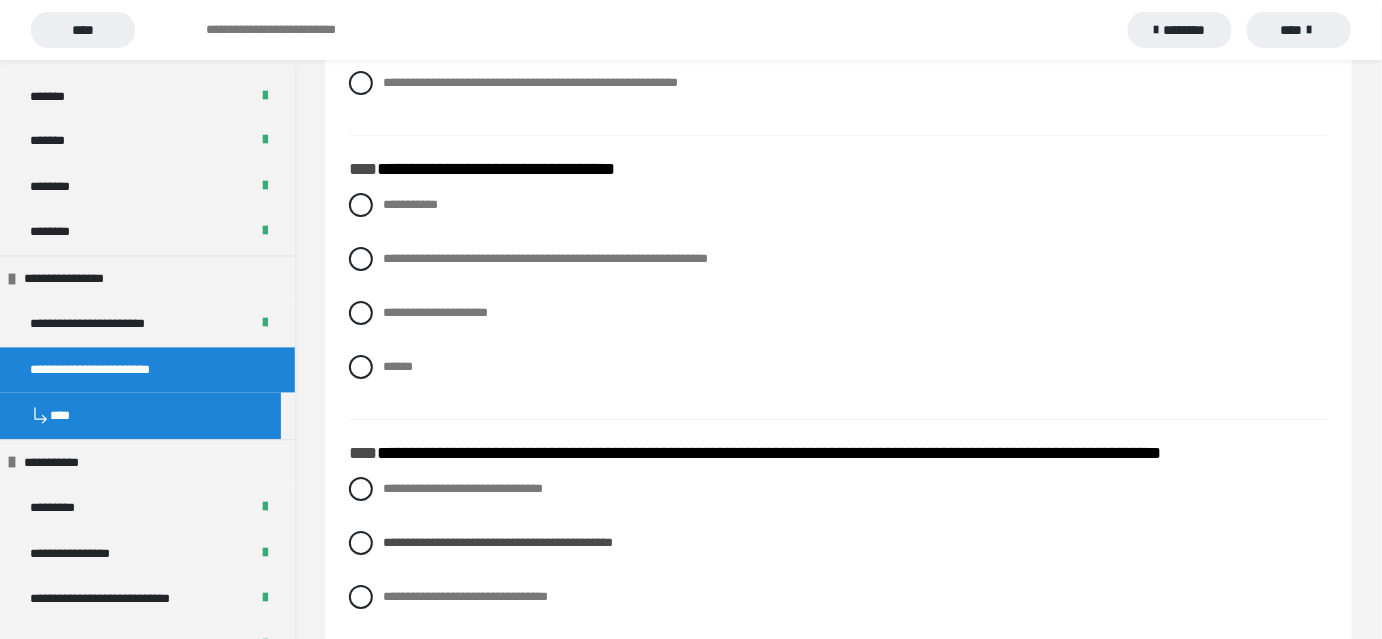 scroll, scrollTop: 4655, scrollLeft: 0, axis: vertical 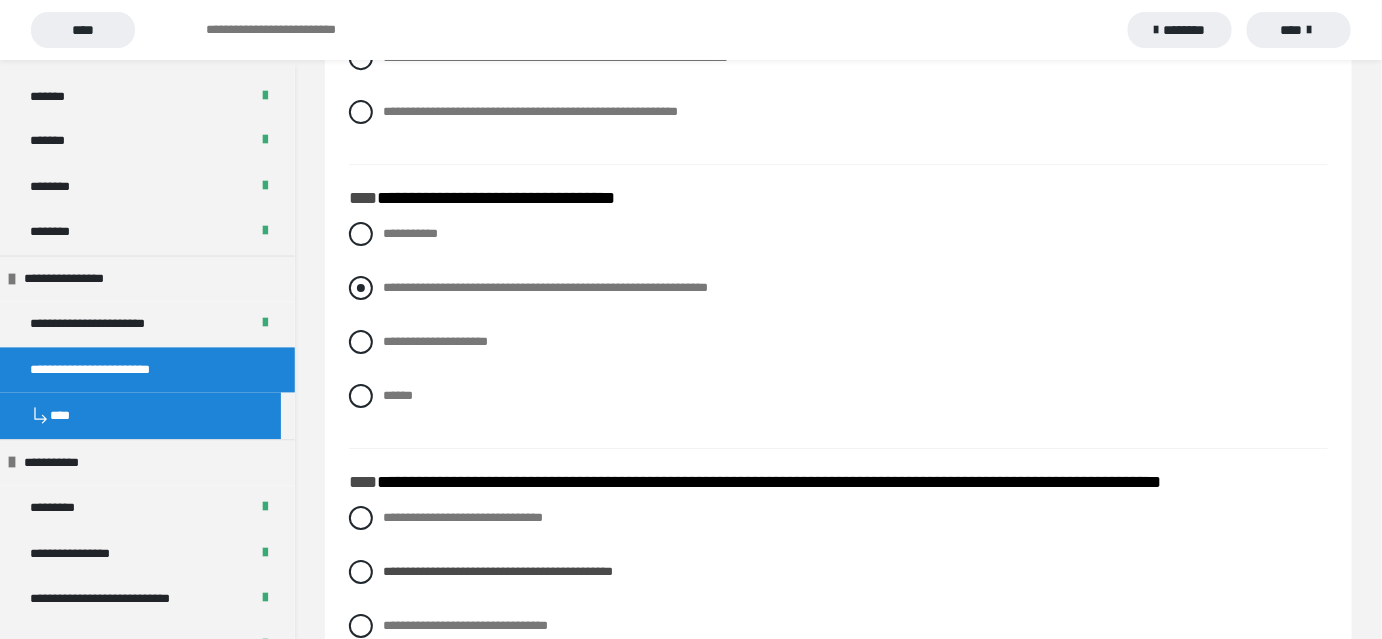click at bounding box center (361, 288) 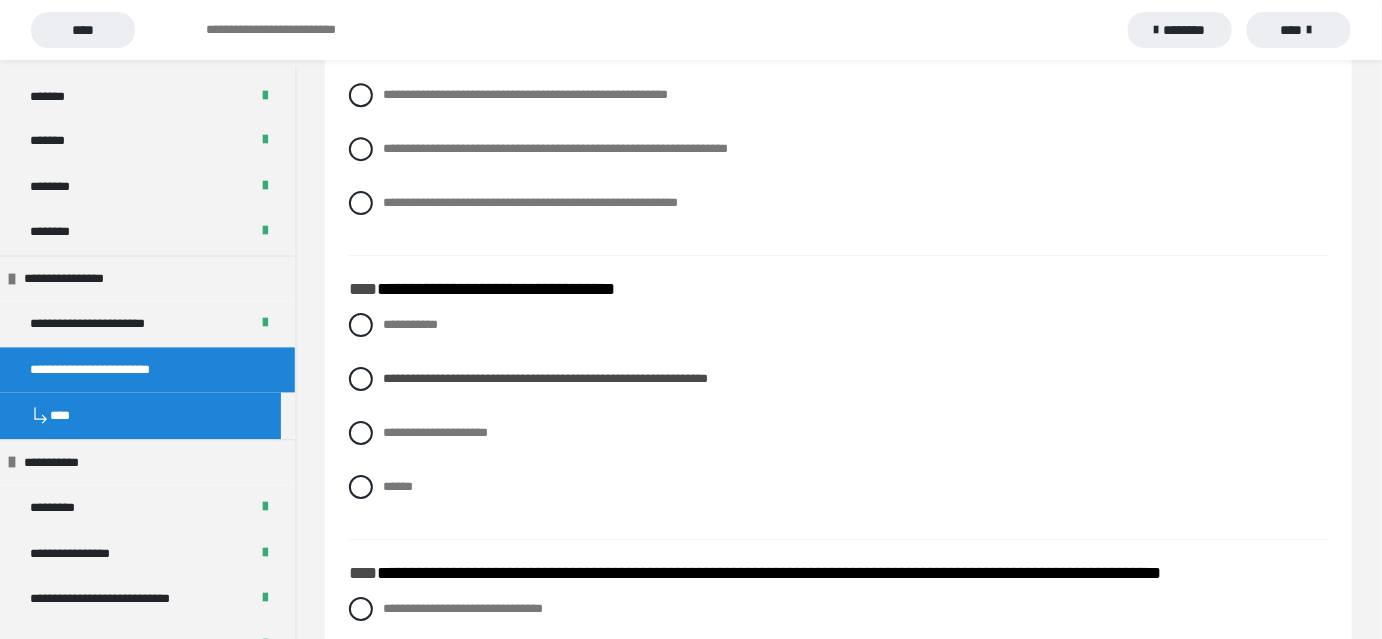 scroll, scrollTop: 4473, scrollLeft: 0, axis: vertical 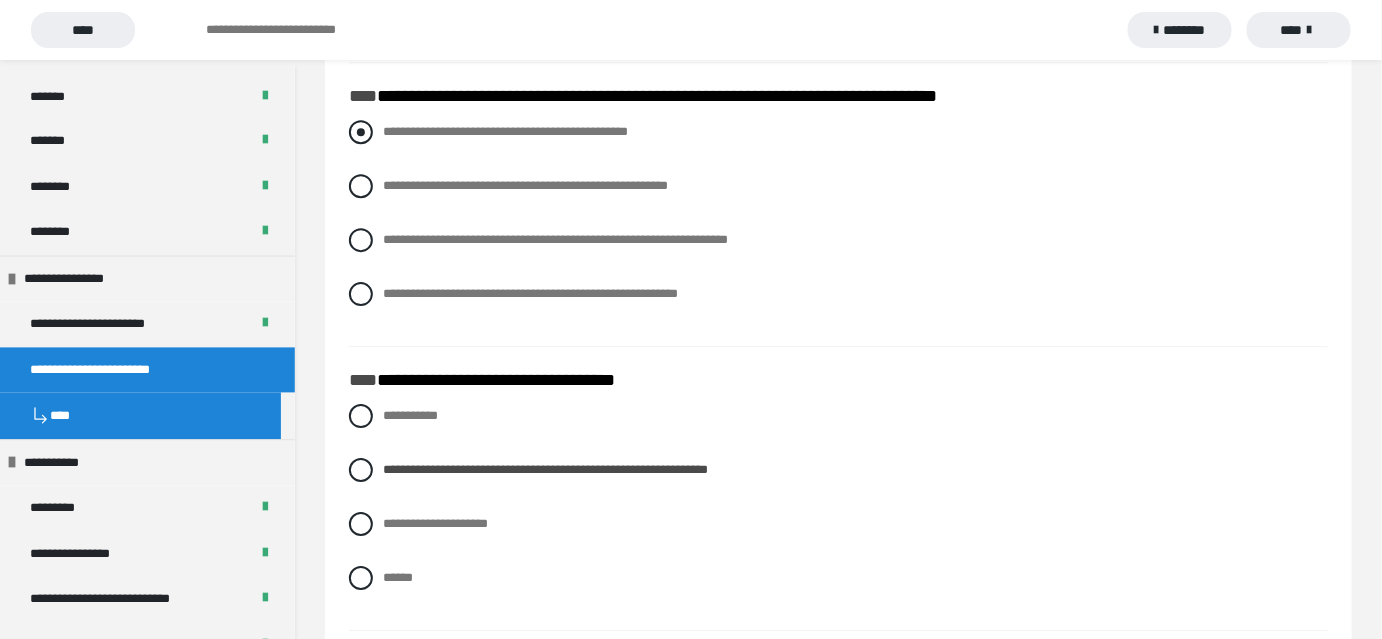 click at bounding box center (361, 132) 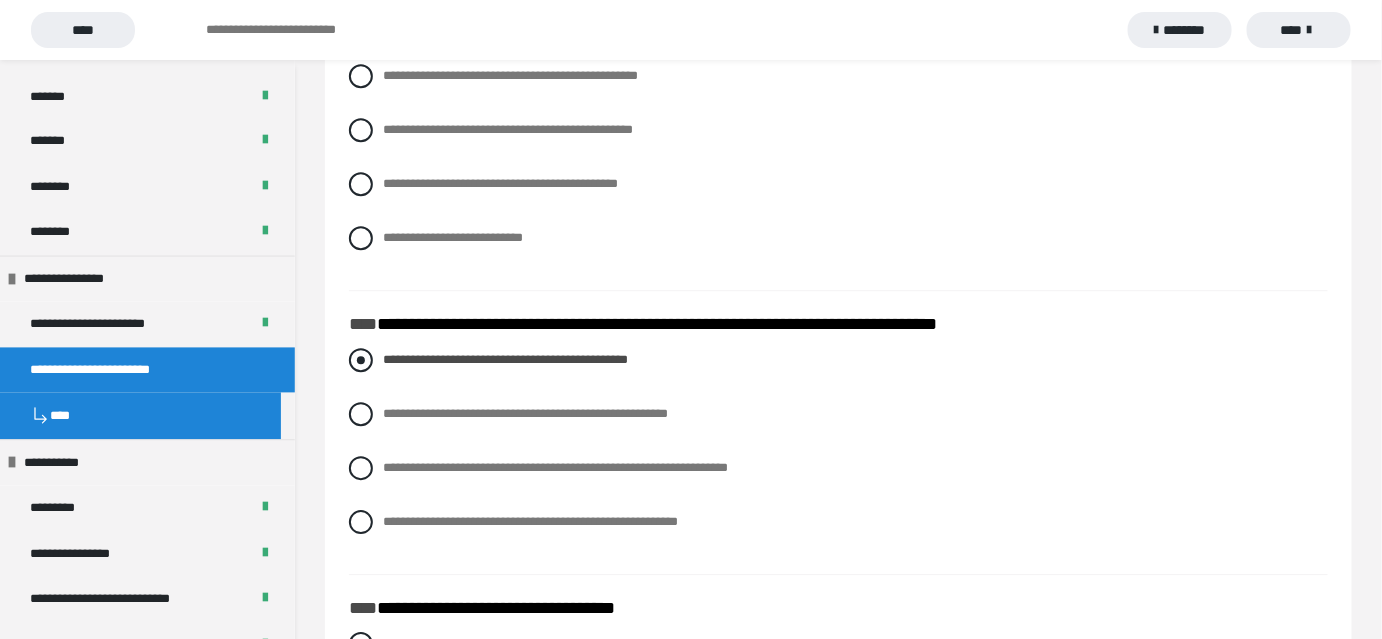 scroll, scrollTop: 4200, scrollLeft: 0, axis: vertical 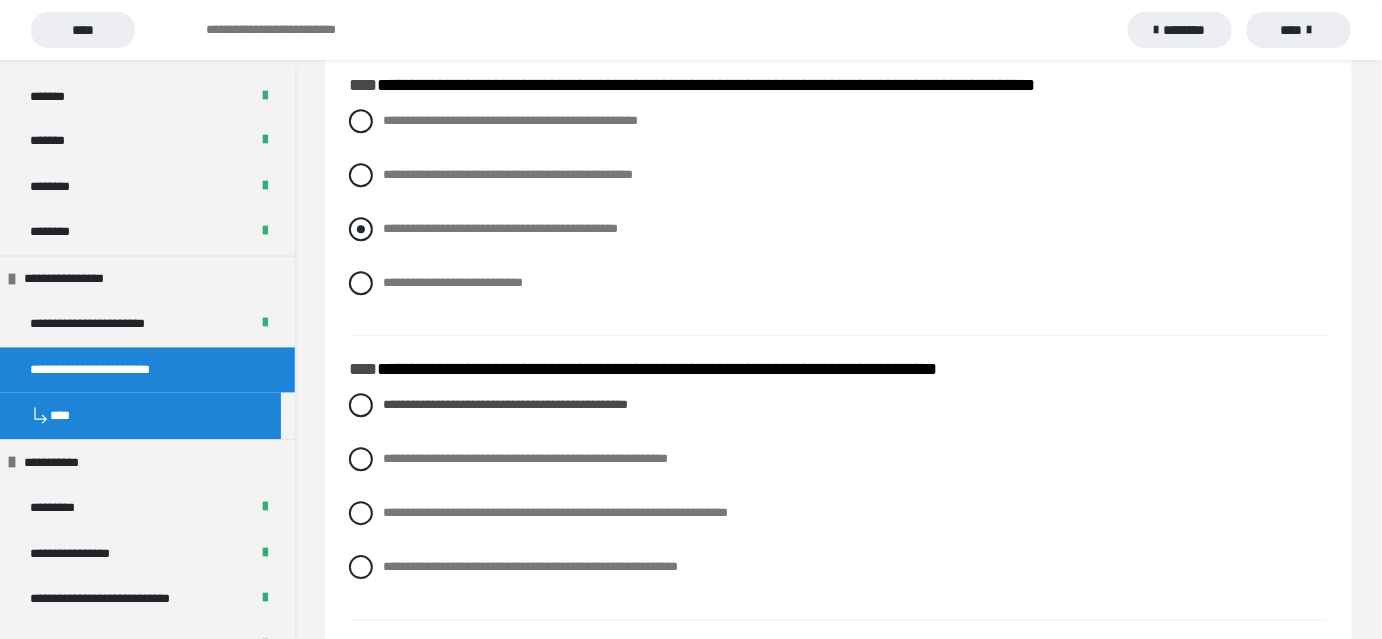 click at bounding box center (361, 229) 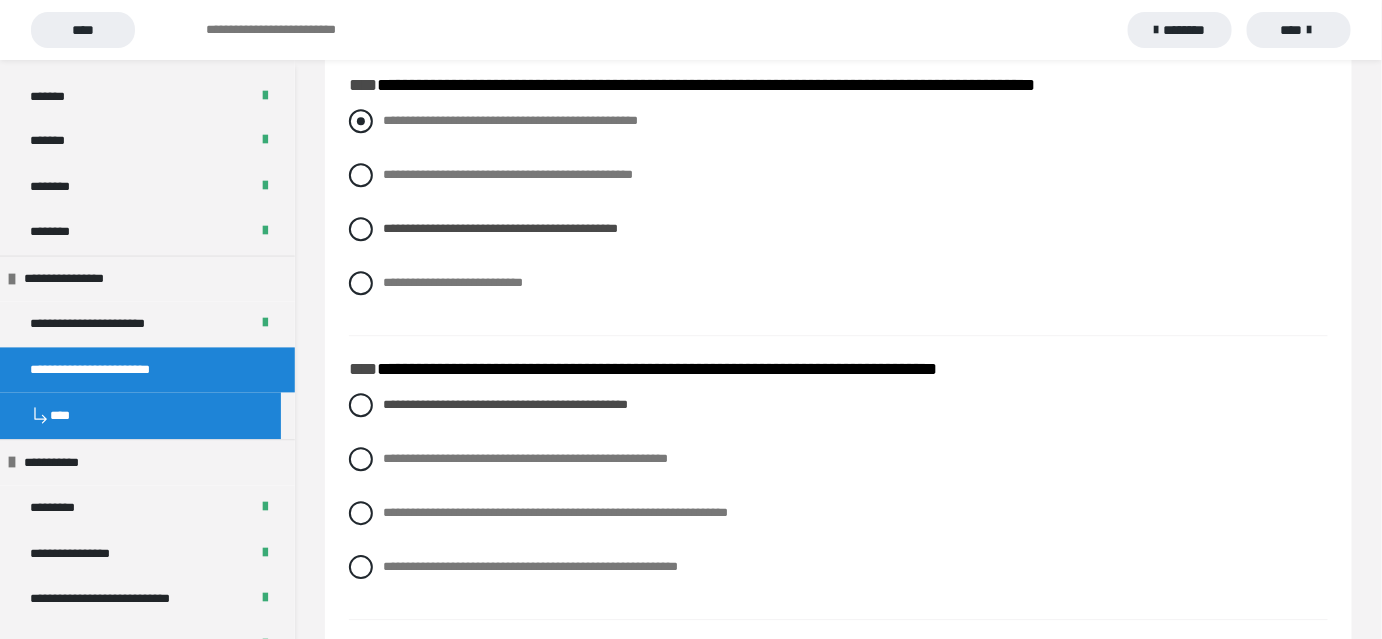click on "**********" at bounding box center [838, 121] 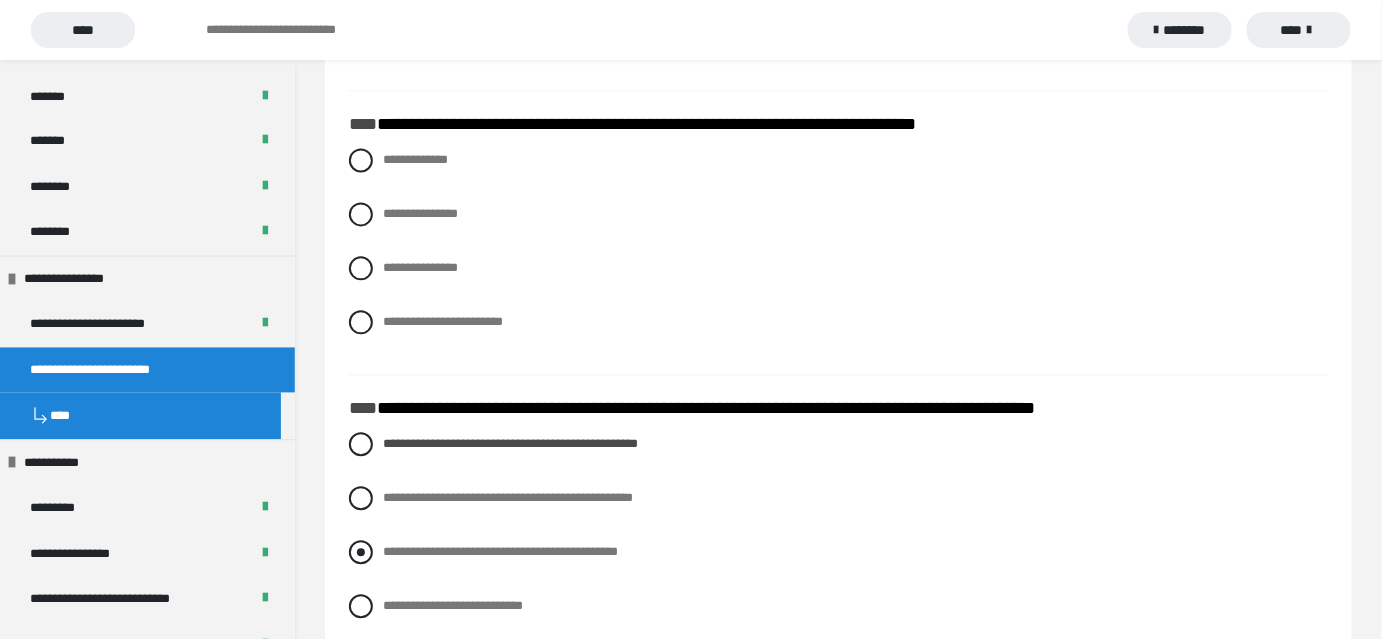 scroll, scrollTop: 3837, scrollLeft: 0, axis: vertical 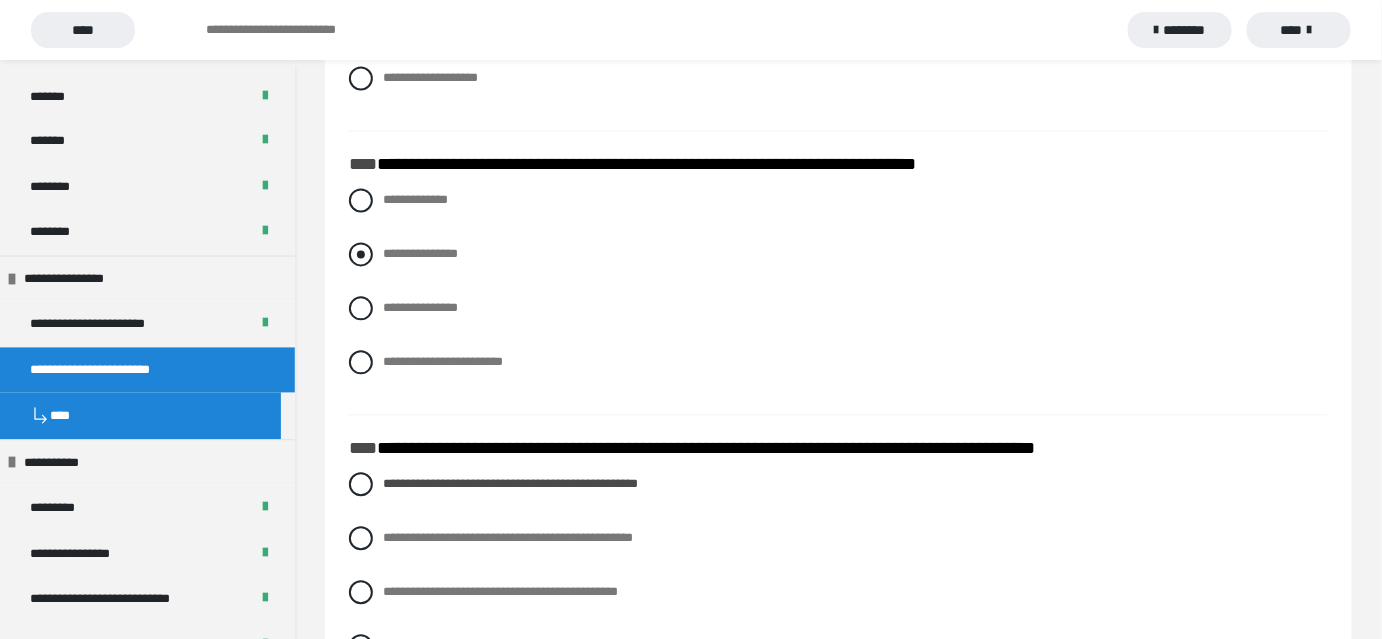 click at bounding box center (361, 254) 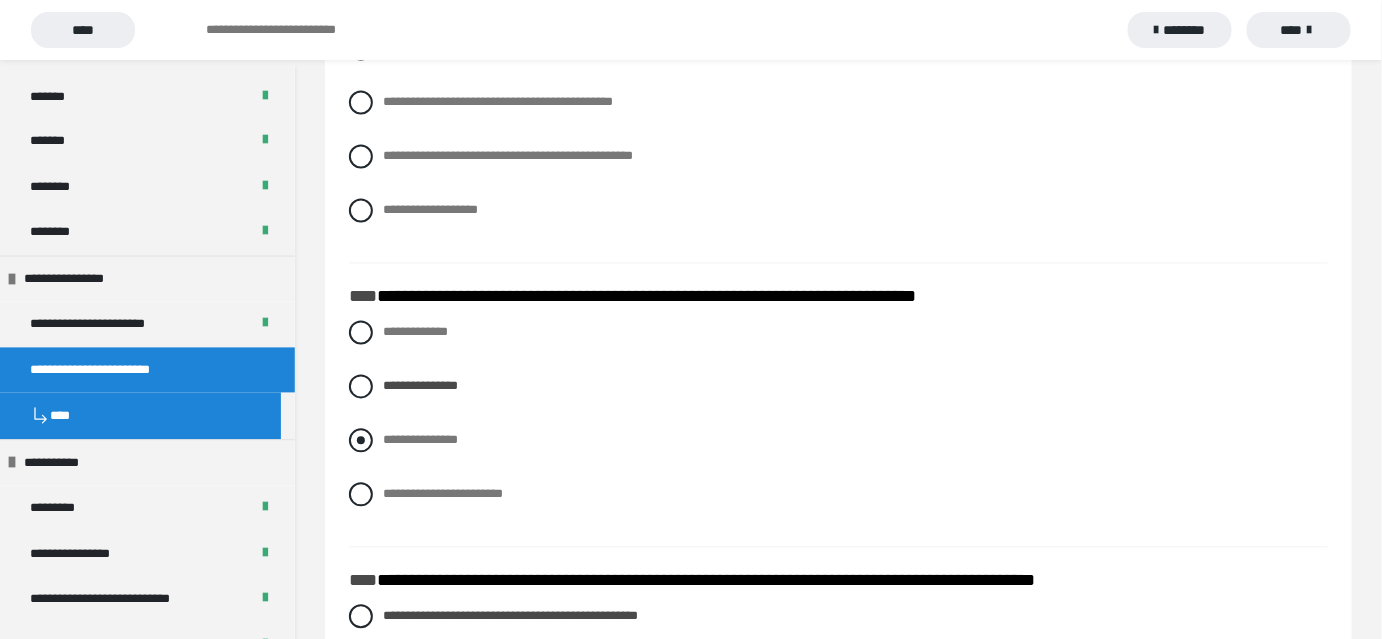 scroll, scrollTop: 3655, scrollLeft: 0, axis: vertical 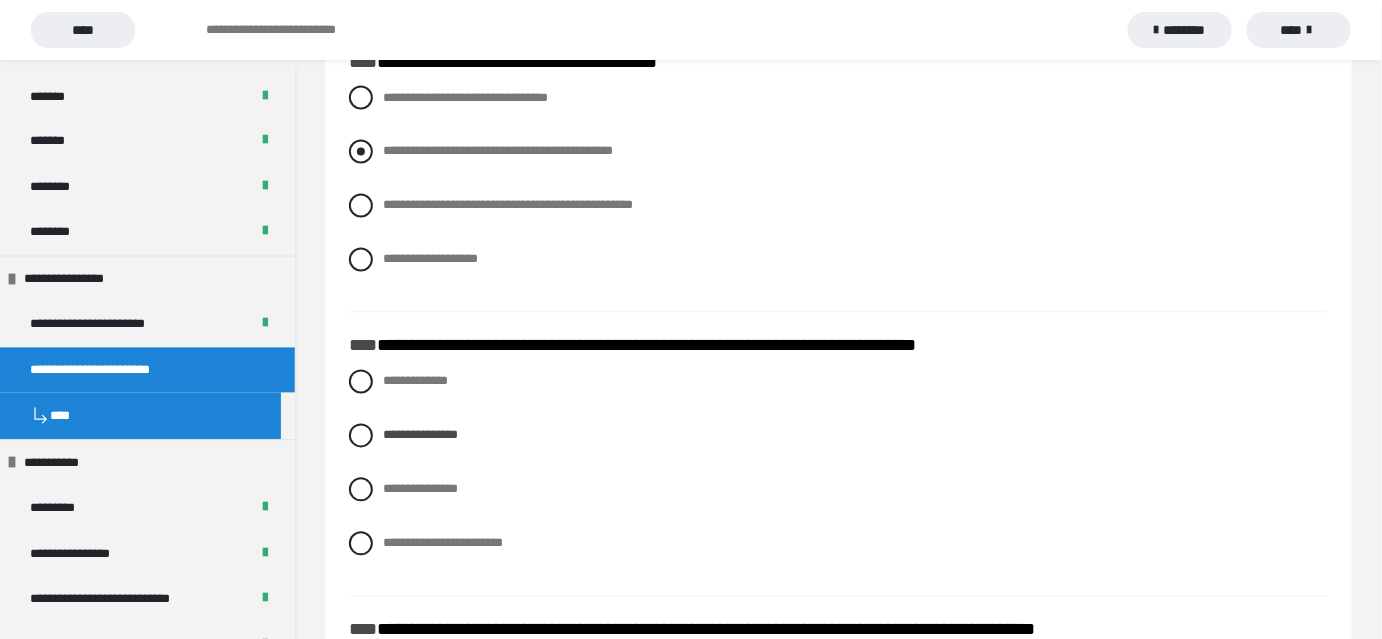 click at bounding box center [361, 152] 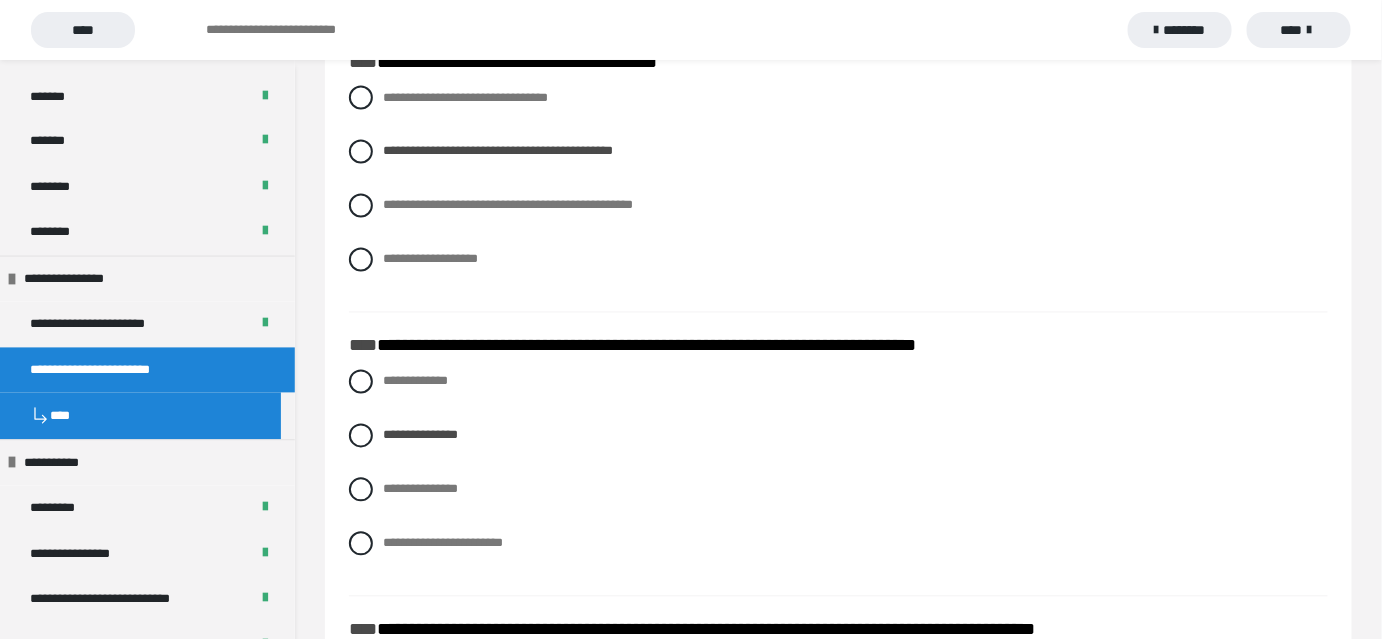 click on "**********" at bounding box center (838, 194) 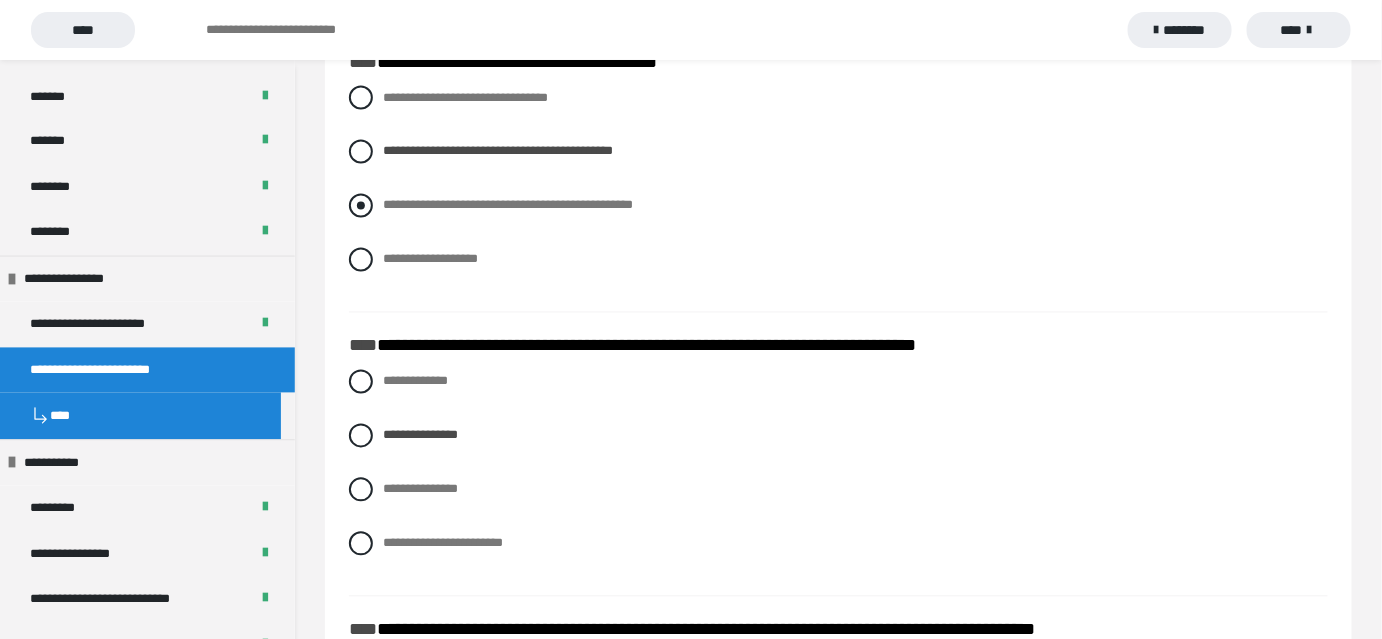 click at bounding box center [361, 206] 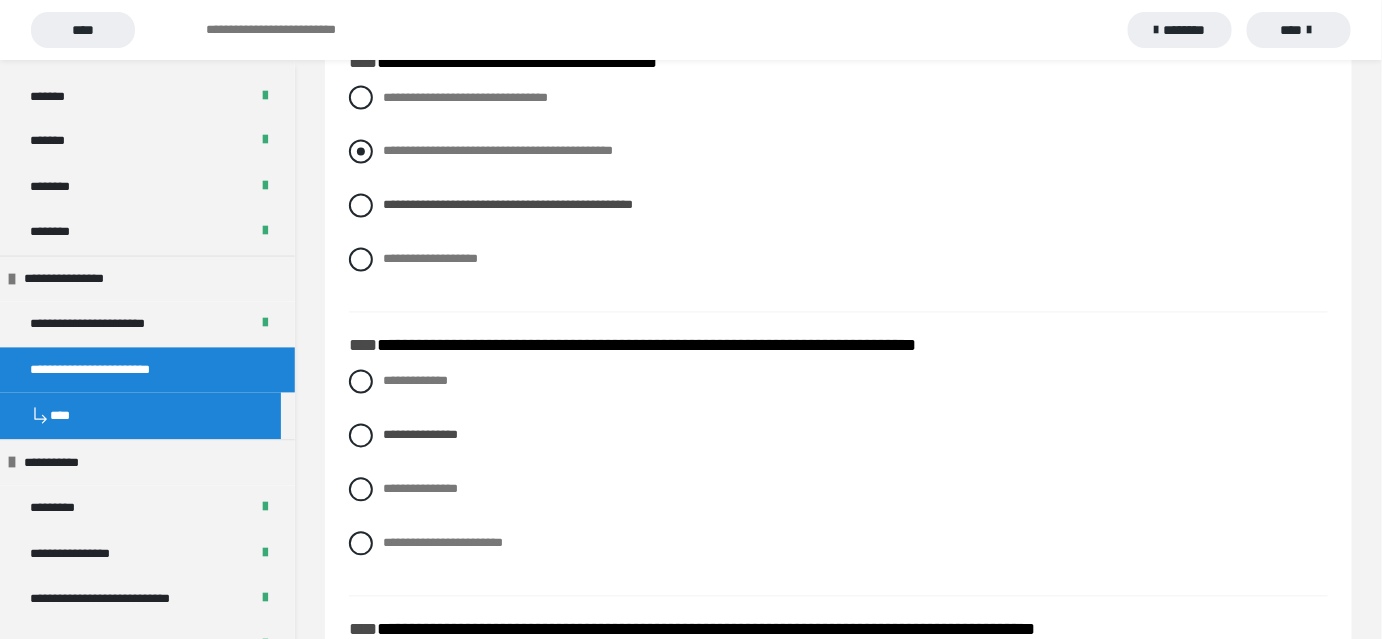 click at bounding box center [361, 152] 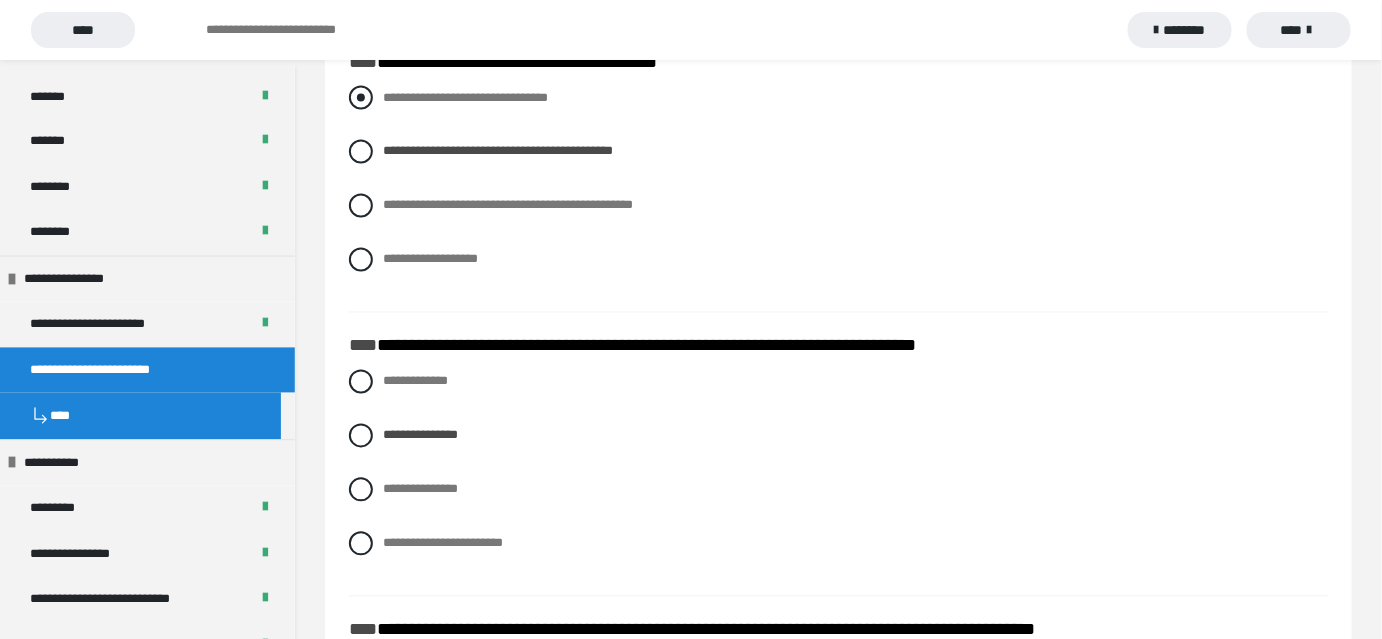 click at bounding box center [361, 98] 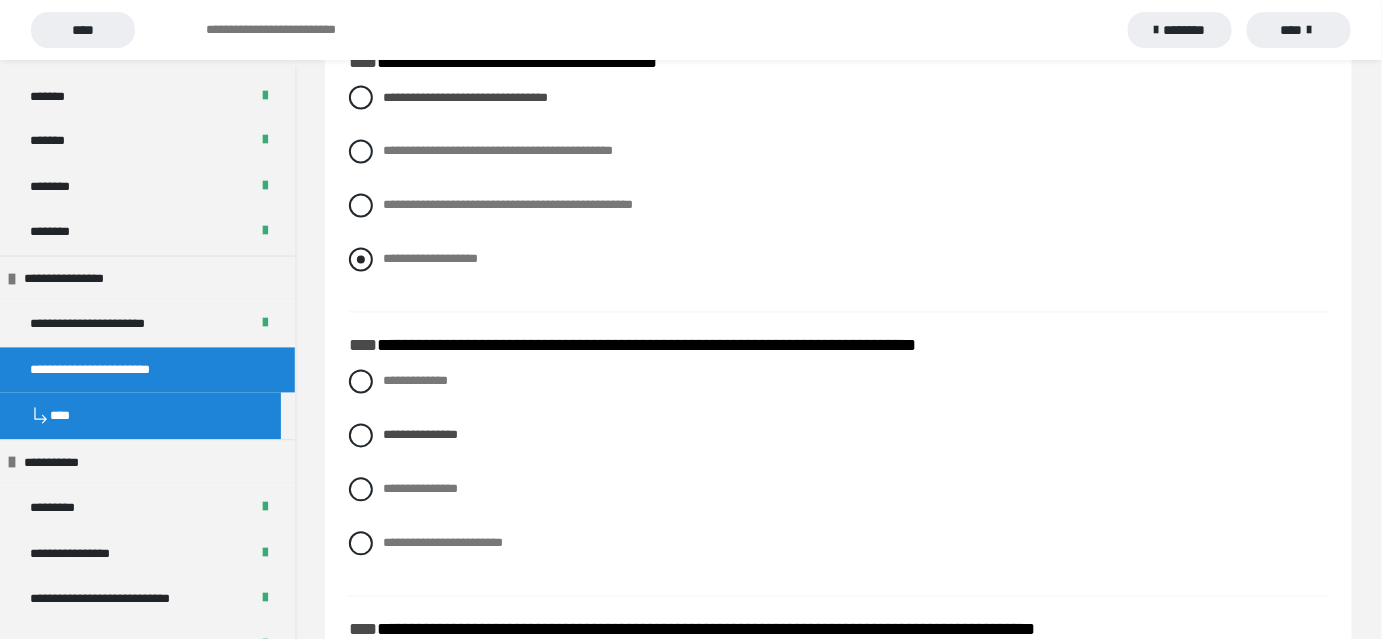 click at bounding box center (361, 260) 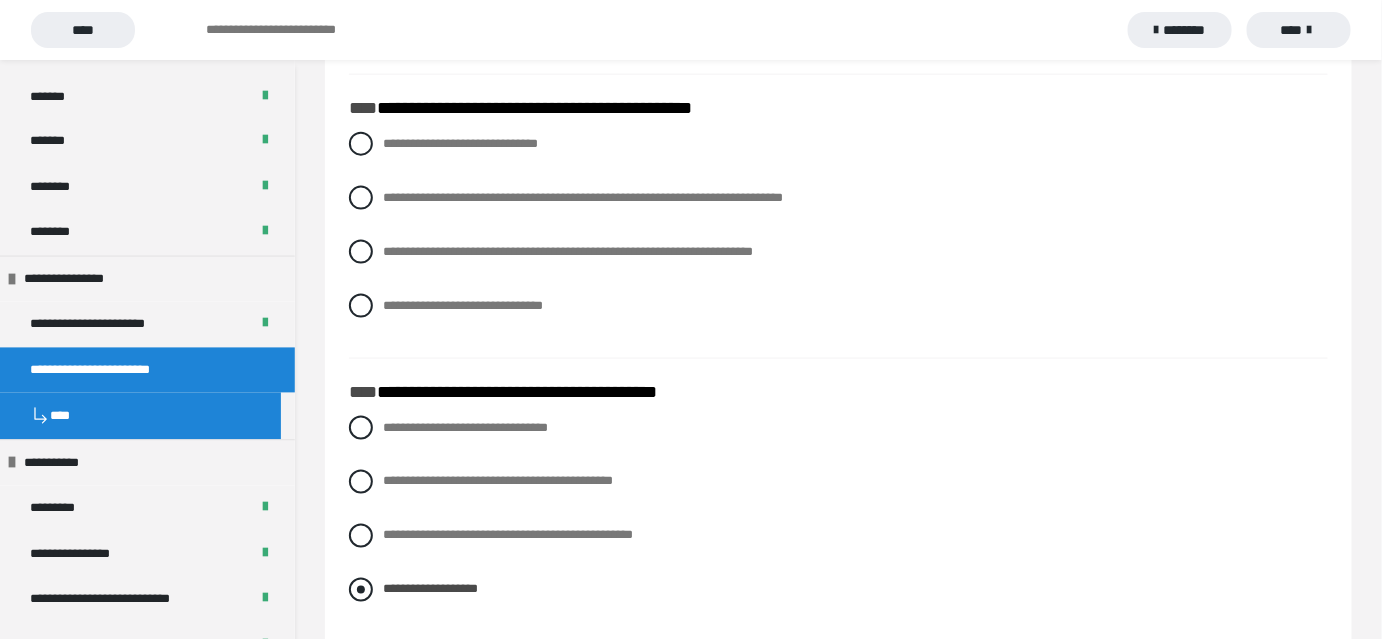 scroll, scrollTop: 3291, scrollLeft: 0, axis: vertical 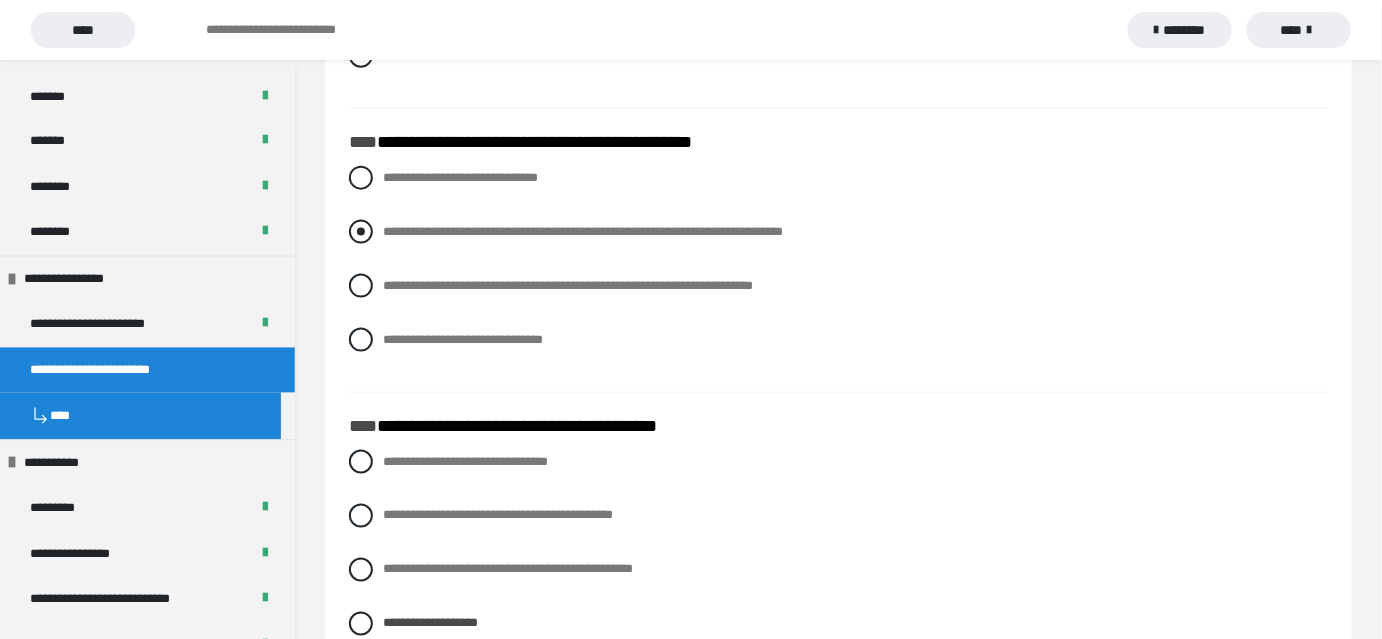 click at bounding box center [361, 232] 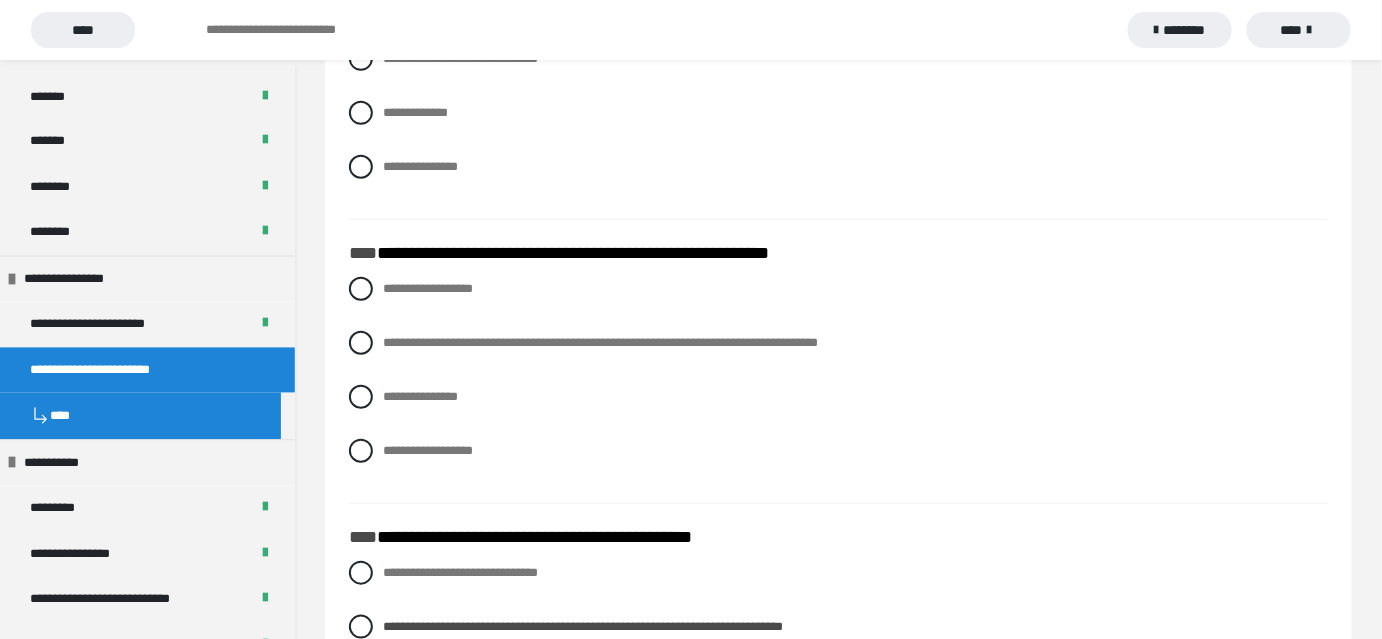 scroll, scrollTop: 2928, scrollLeft: 0, axis: vertical 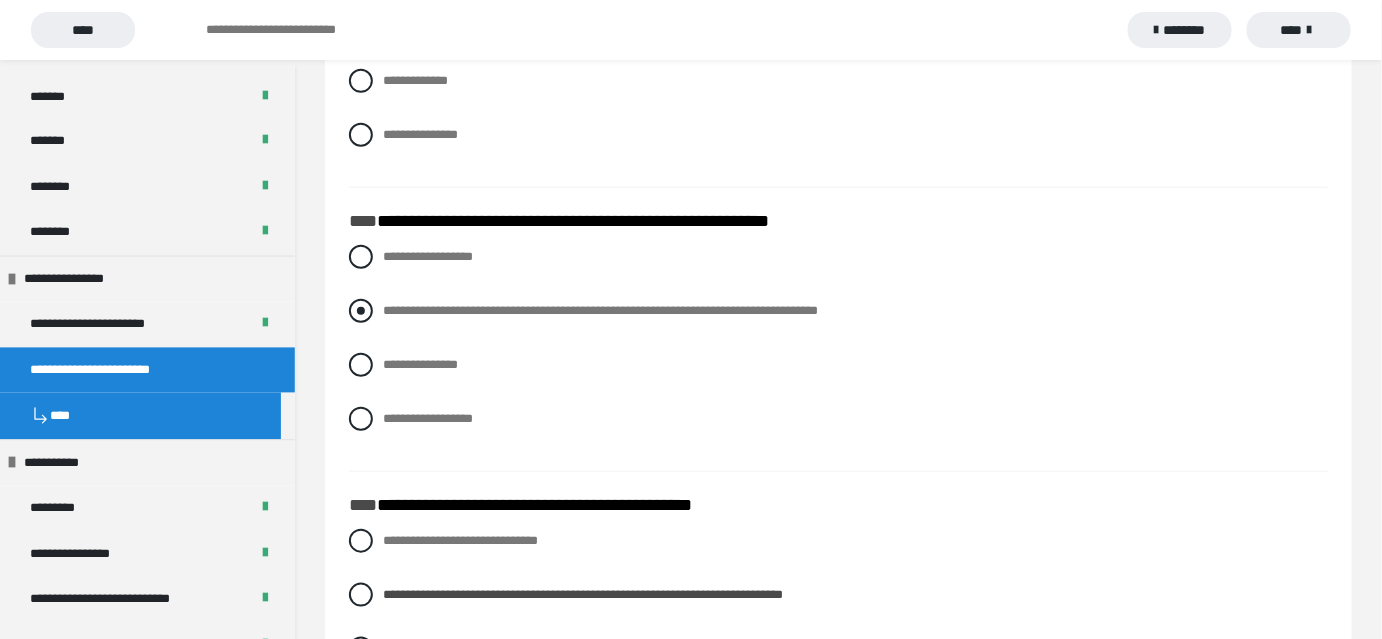 click on "**********" at bounding box center (838, 311) 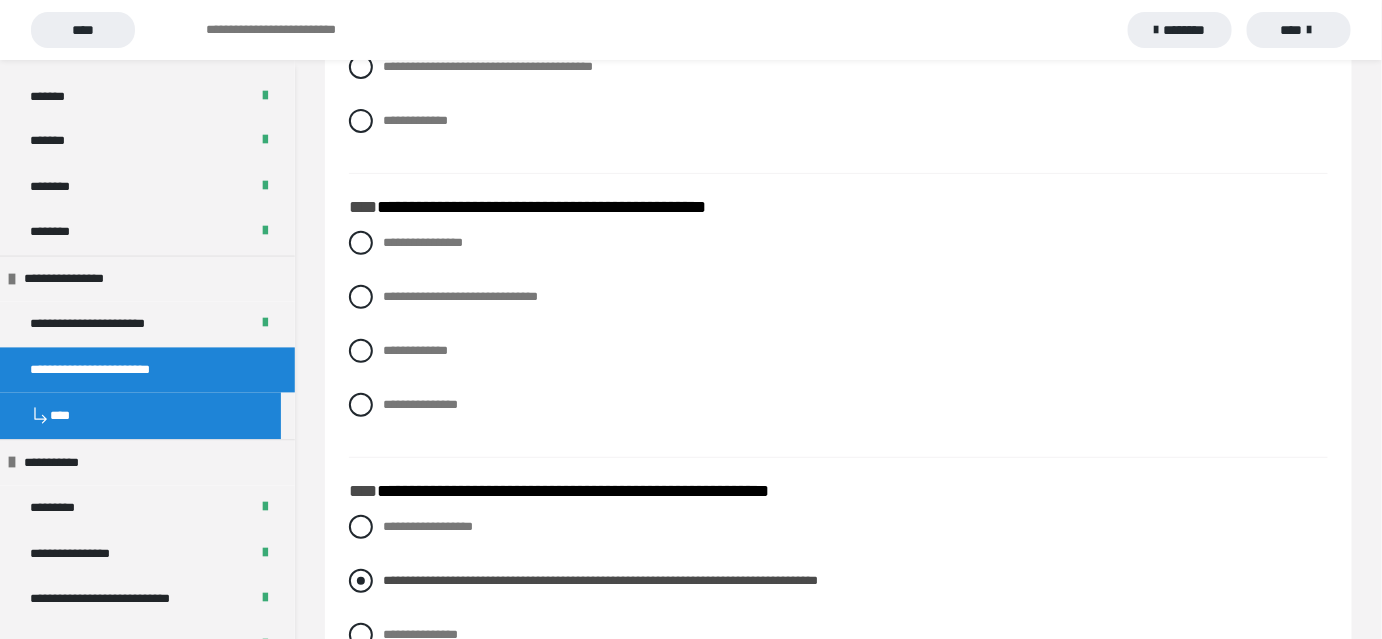 scroll, scrollTop: 2655, scrollLeft: 0, axis: vertical 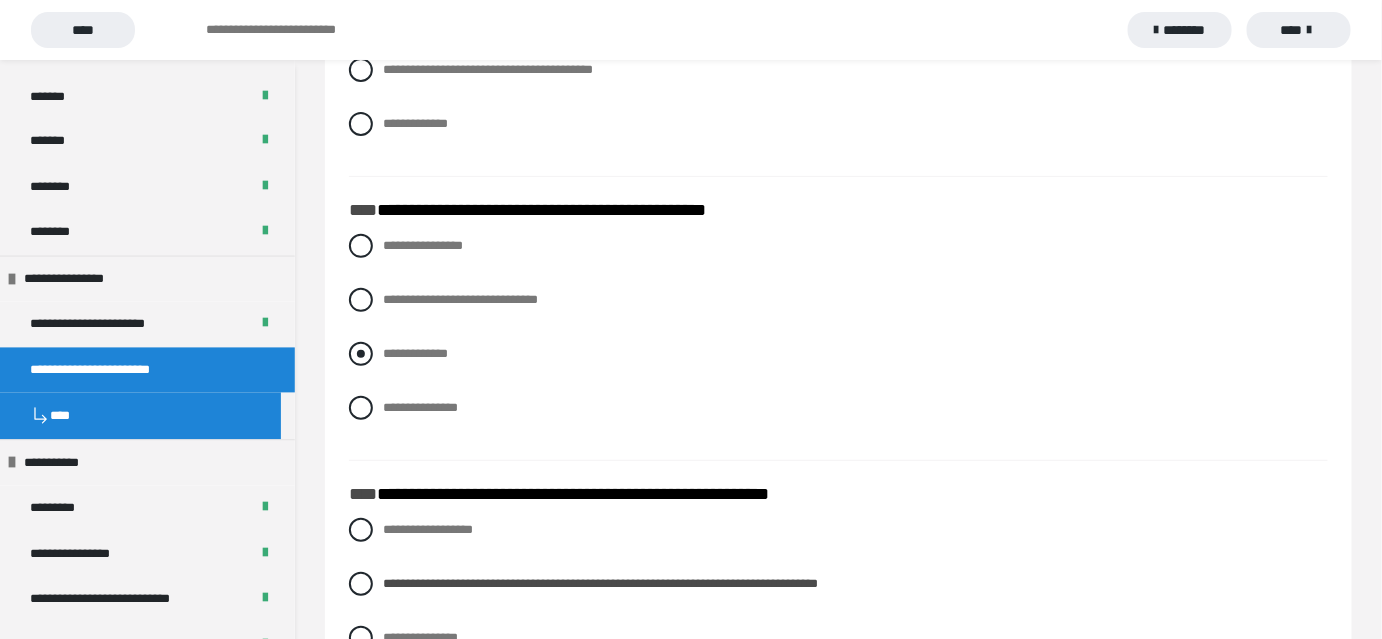 click at bounding box center (361, 354) 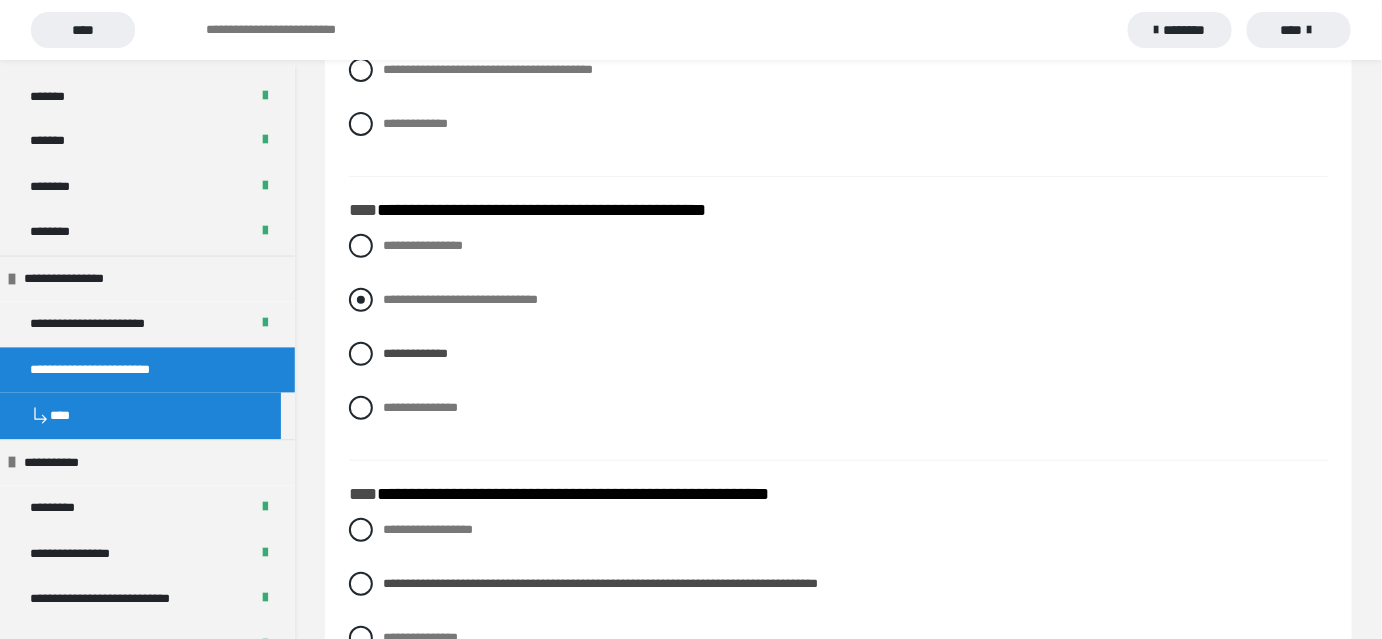 click at bounding box center (361, 300) 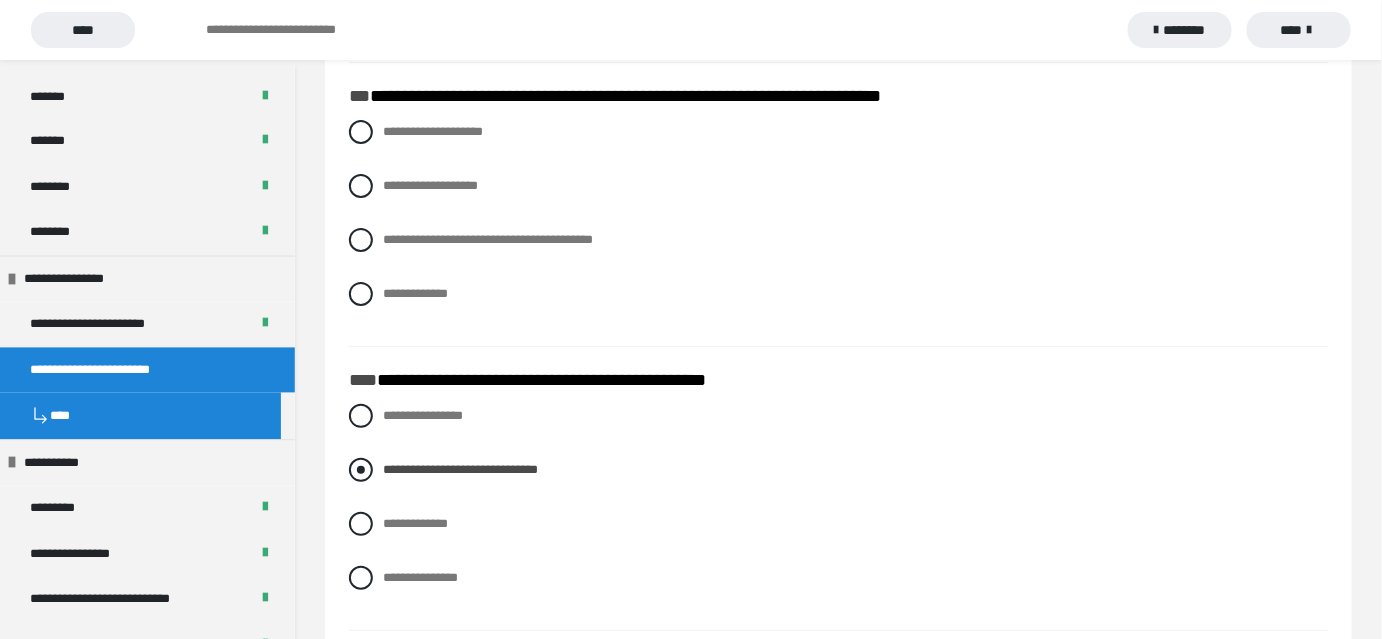 scroll, scrollTop: 2473, scrollLeft: 0, axis: vertical 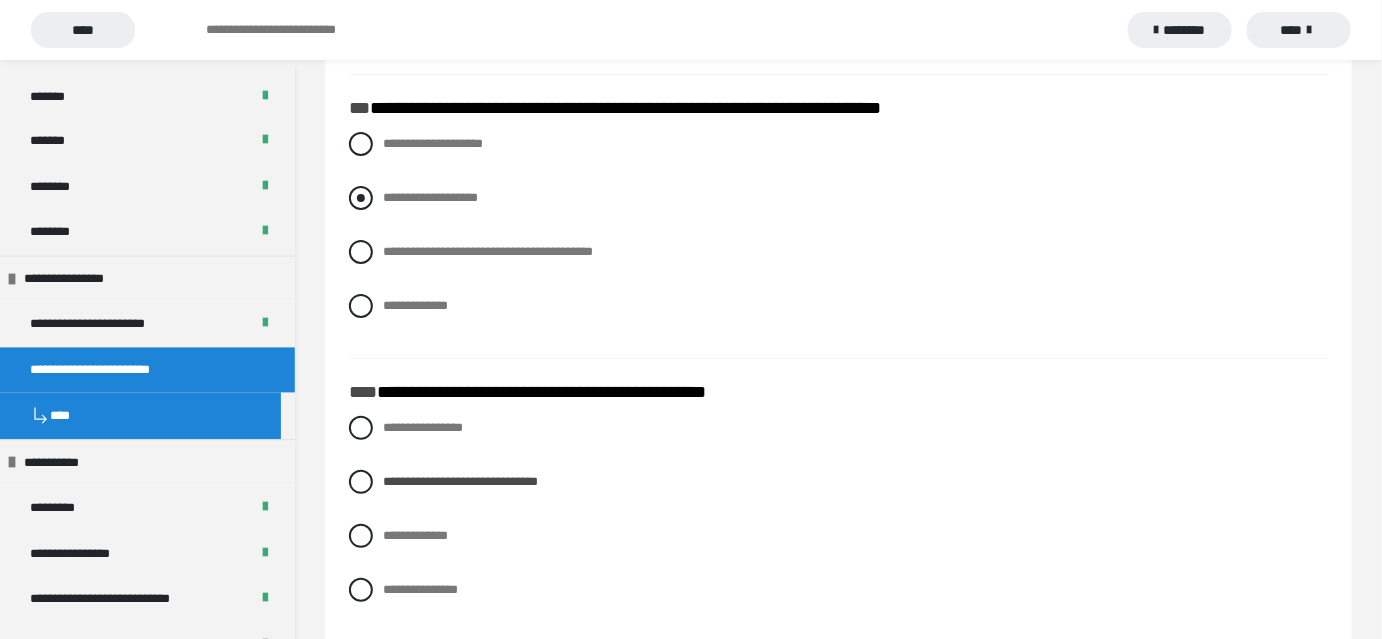 click at bounding box center [361, 198] 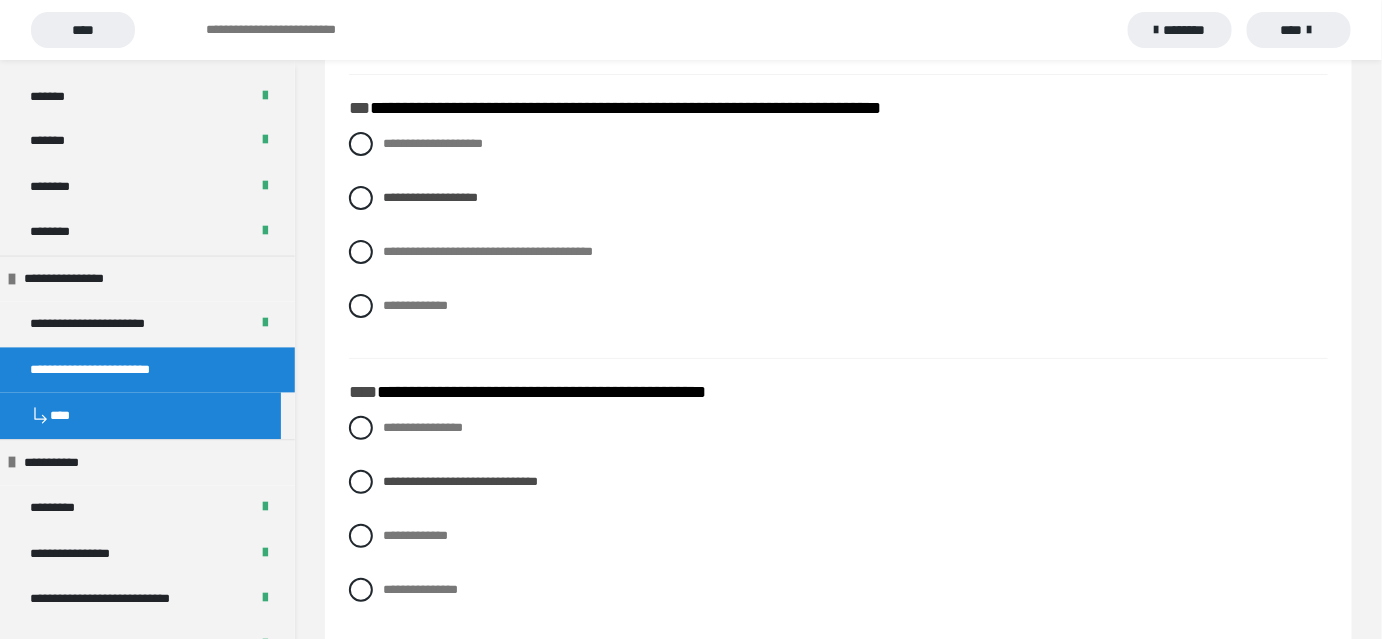 click on "**********" at bounding box center (838, 830) 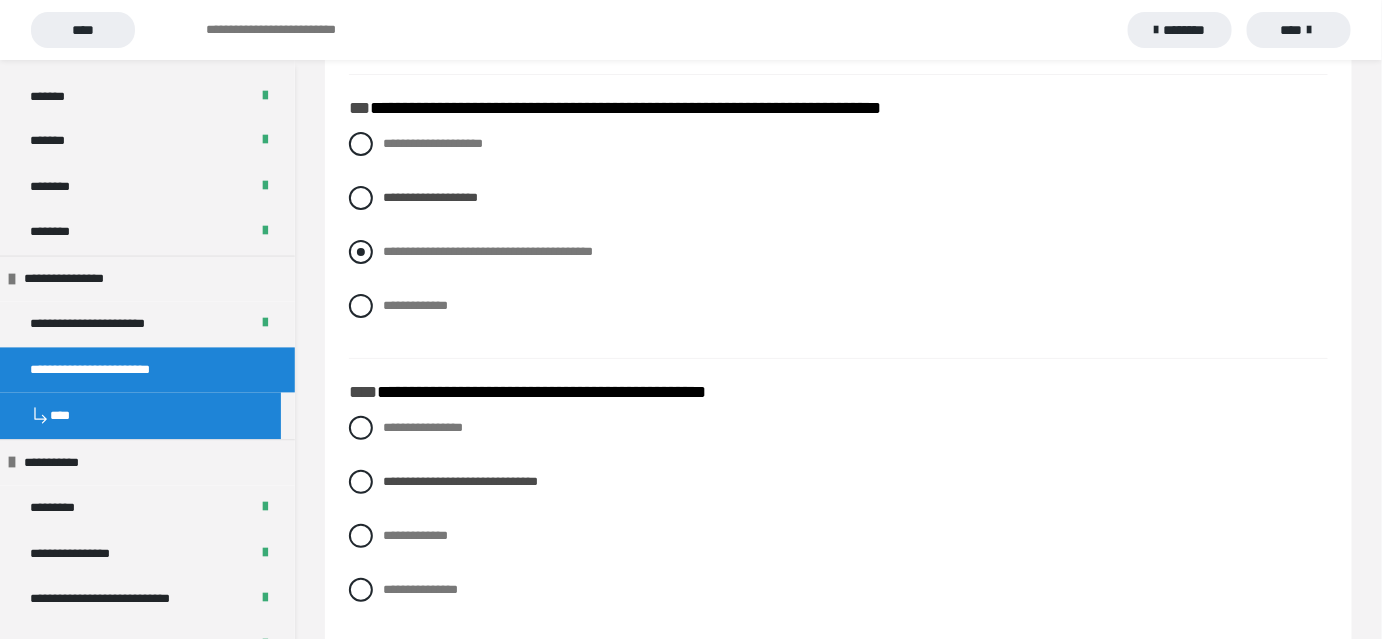 click at bounding box center [361, 252] 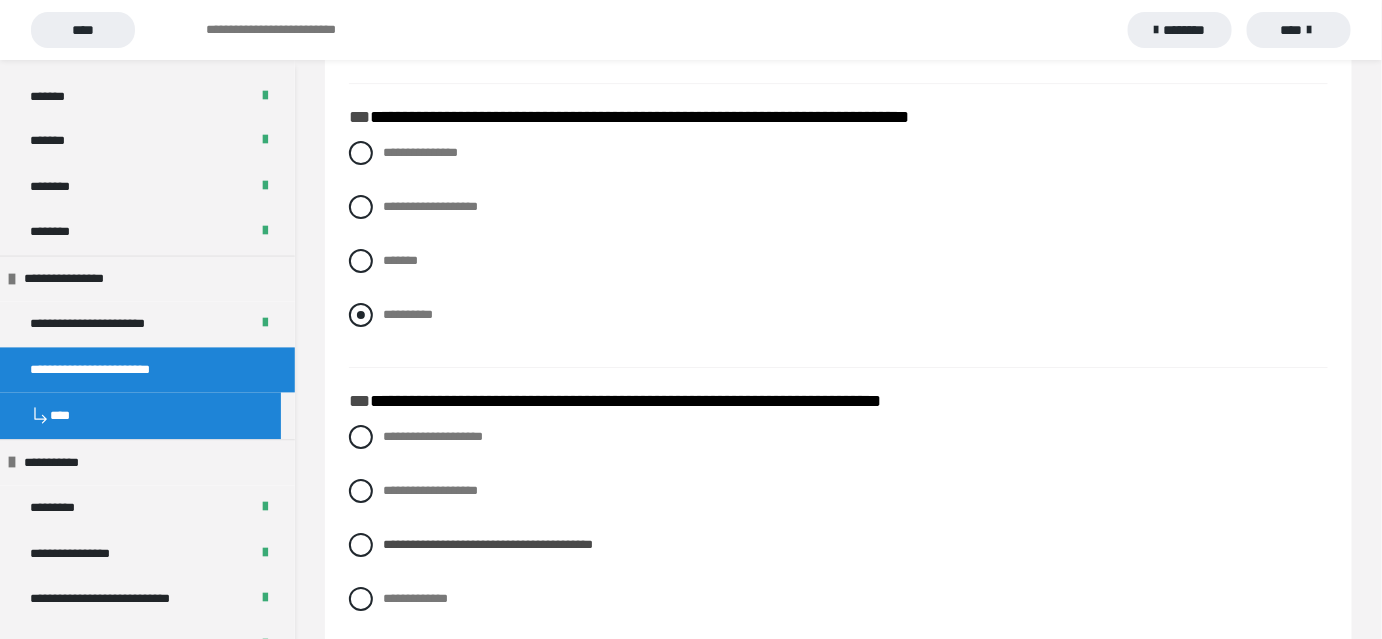 scroll, scrollTop: 2109, scrollLeft: 0, axis: vertical 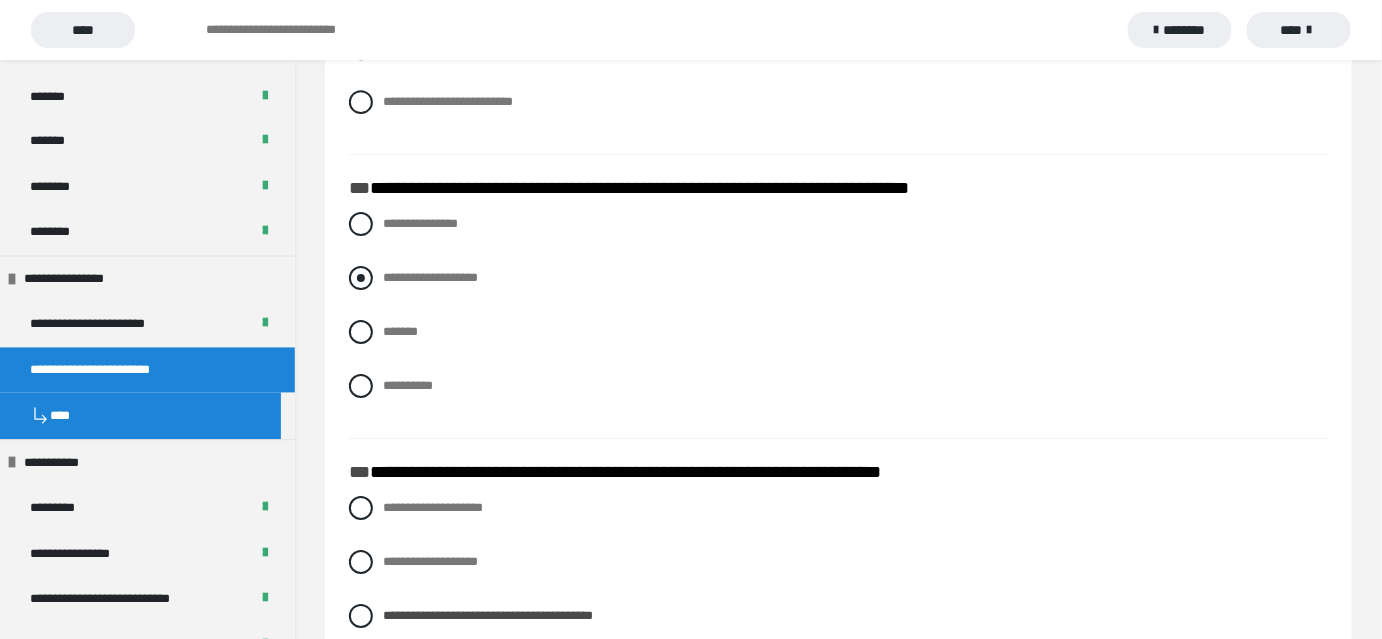 click on "**********" at bounding box center (838, 278) 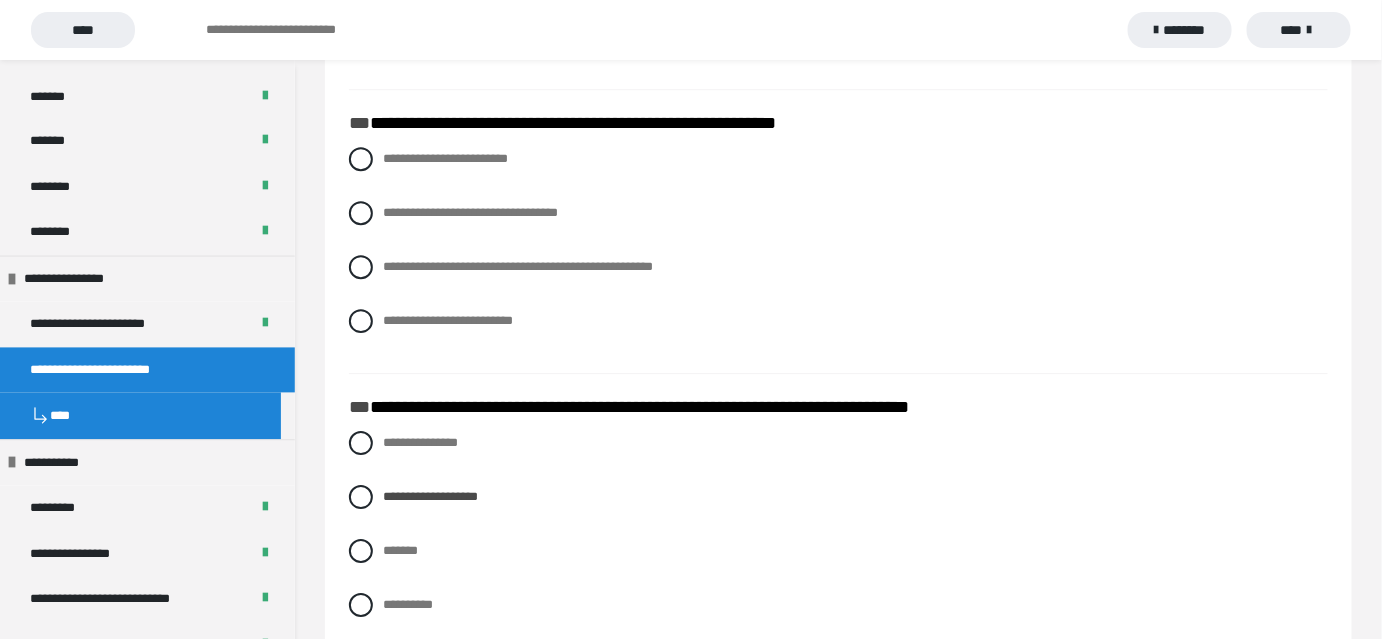 scroll, scrollTop: 1837, scrollLeft: 0, axis: vertical 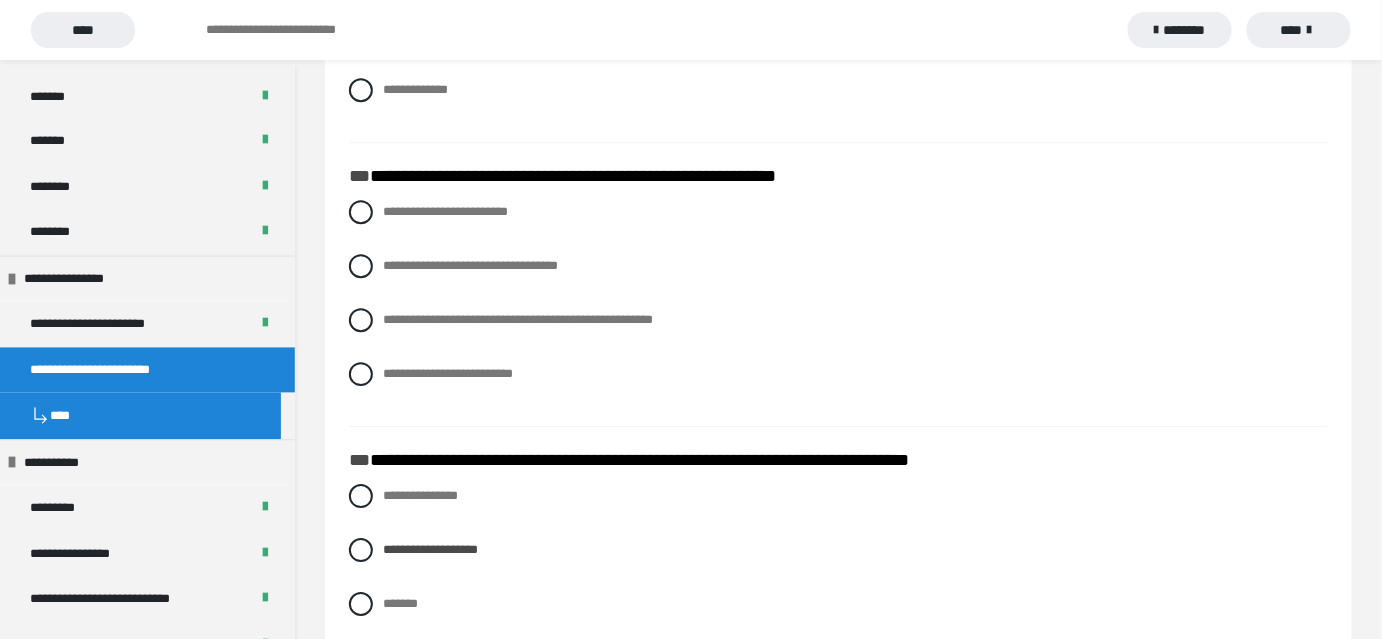 click on "**********" at bounding box center (838, 308) 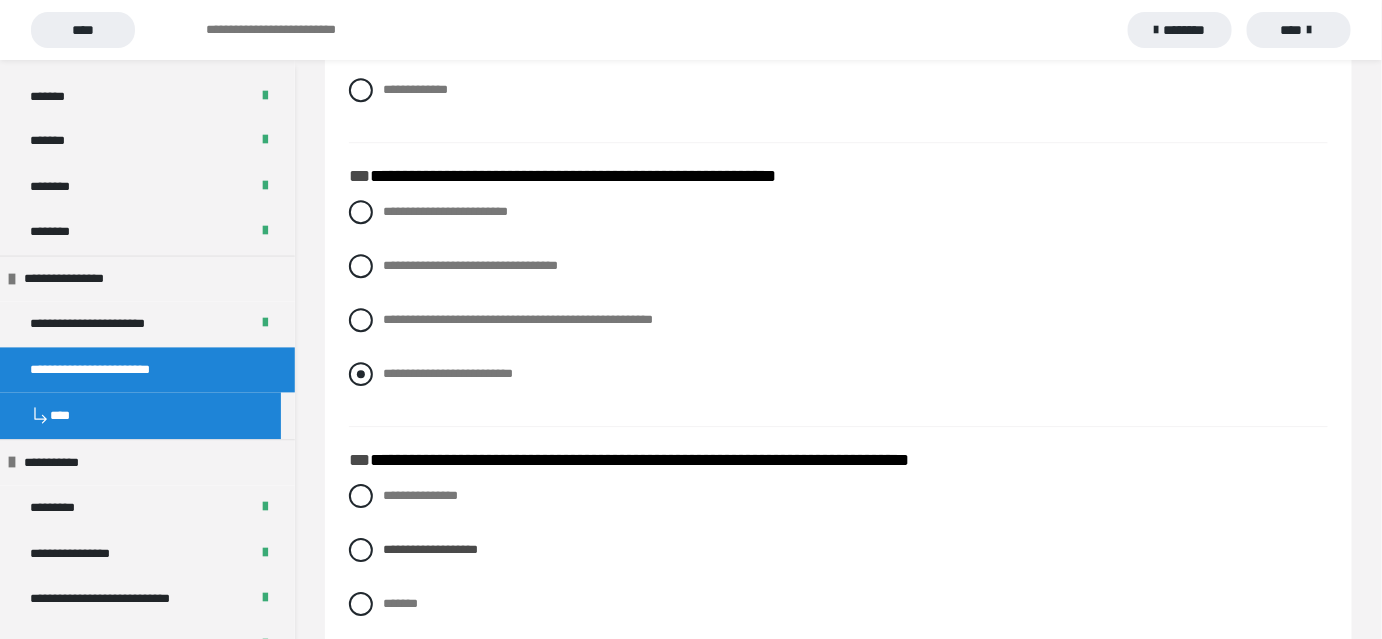 click at bounding box center [361, 374] 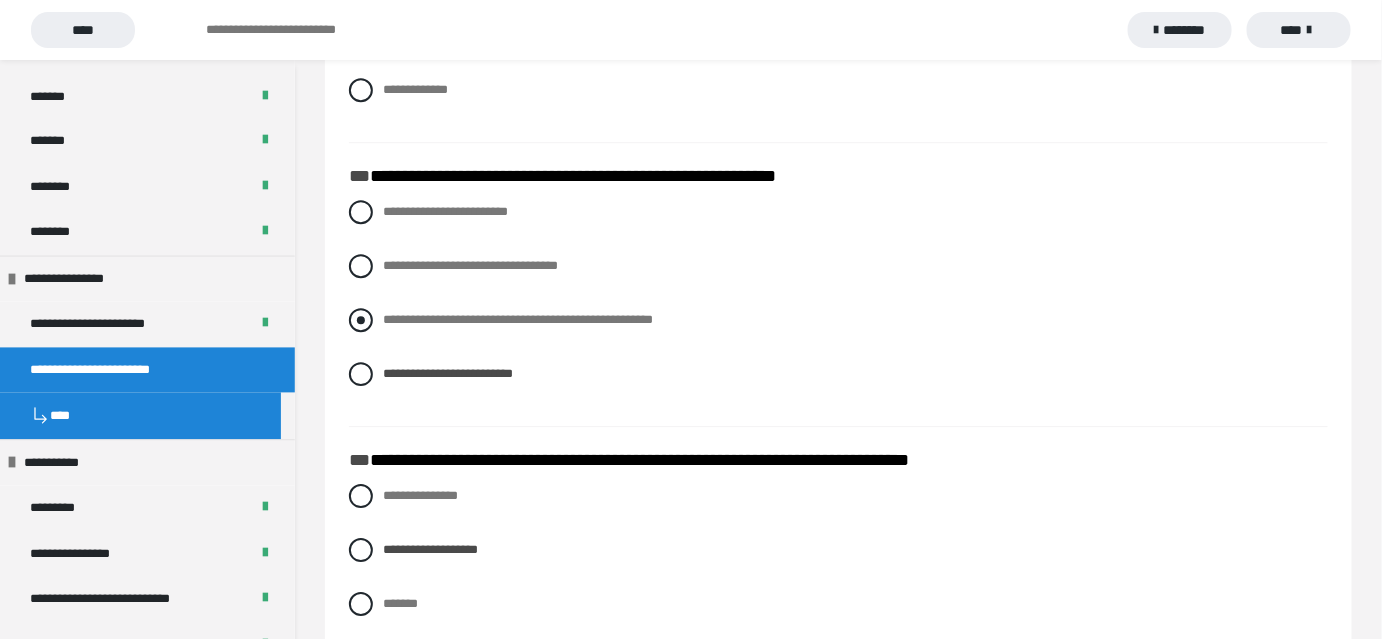 click at bounding box center (361, 320) 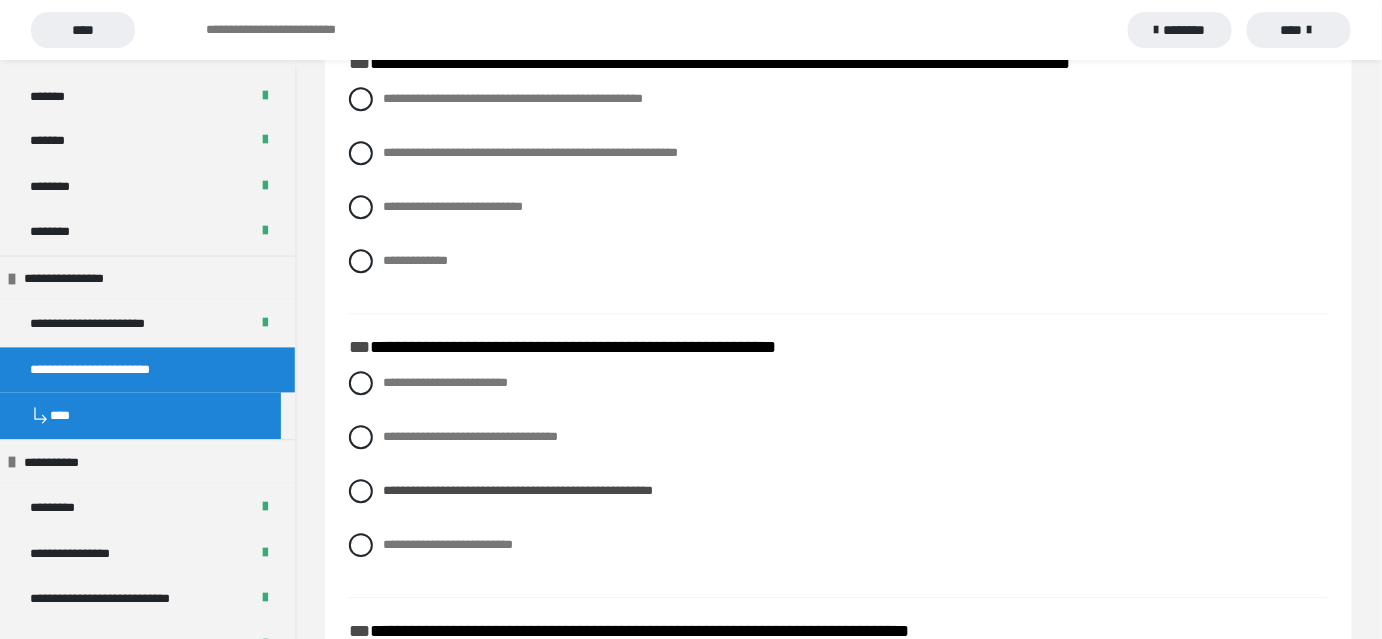 scroll, scrollTop: 1655, scrollLeft: 0, axis: vertical 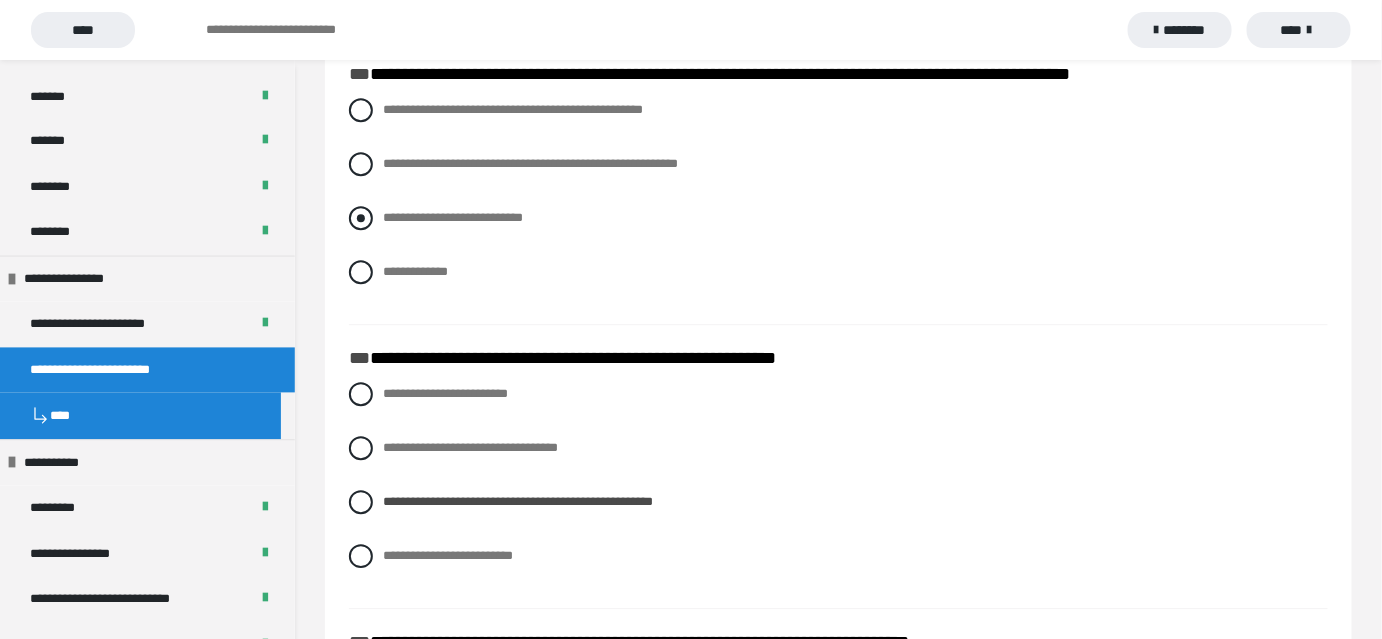 click on "**********" at bounding box center [453, 217] 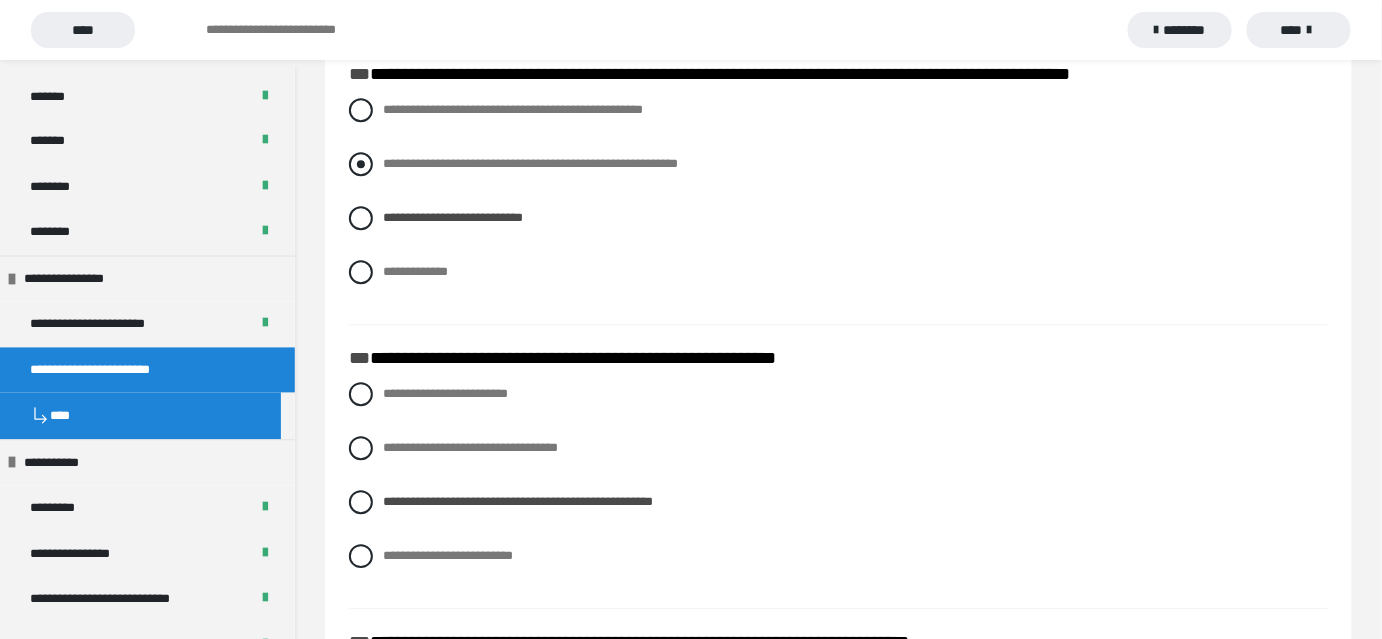 click on "**********" at bounding box center [838, 164] 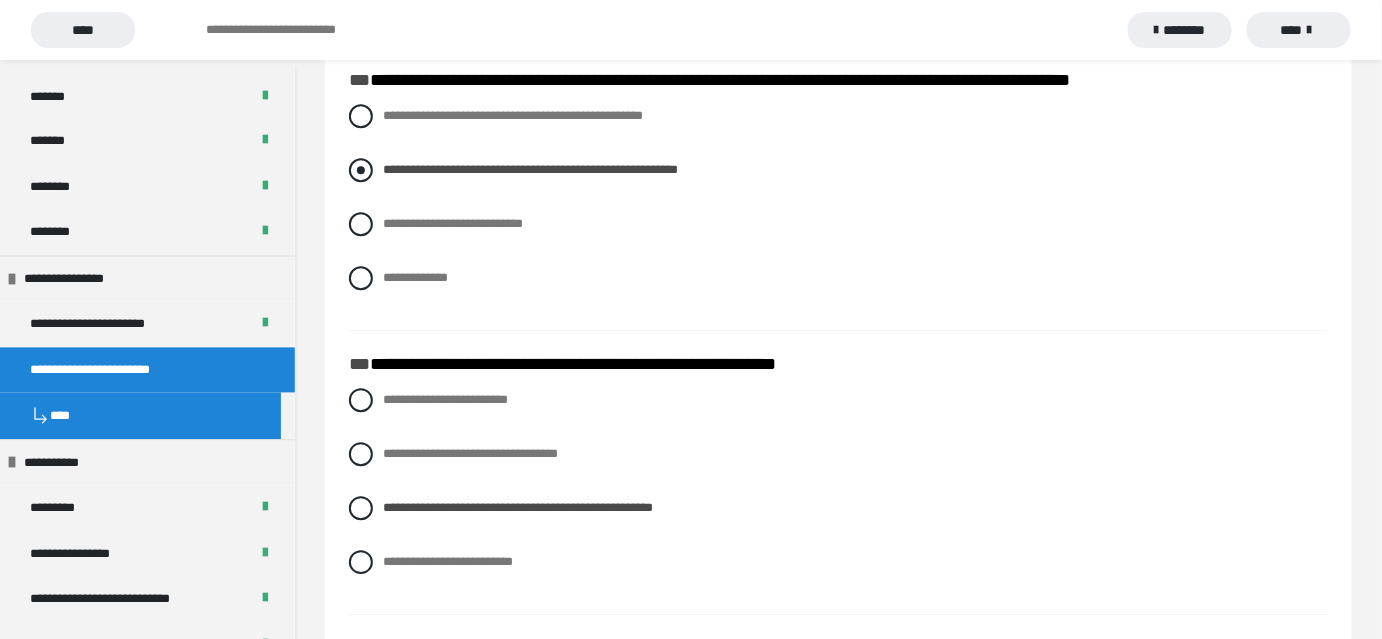 scroll, scrollTop: 1382, scrollLeft: 0, axis: vertical 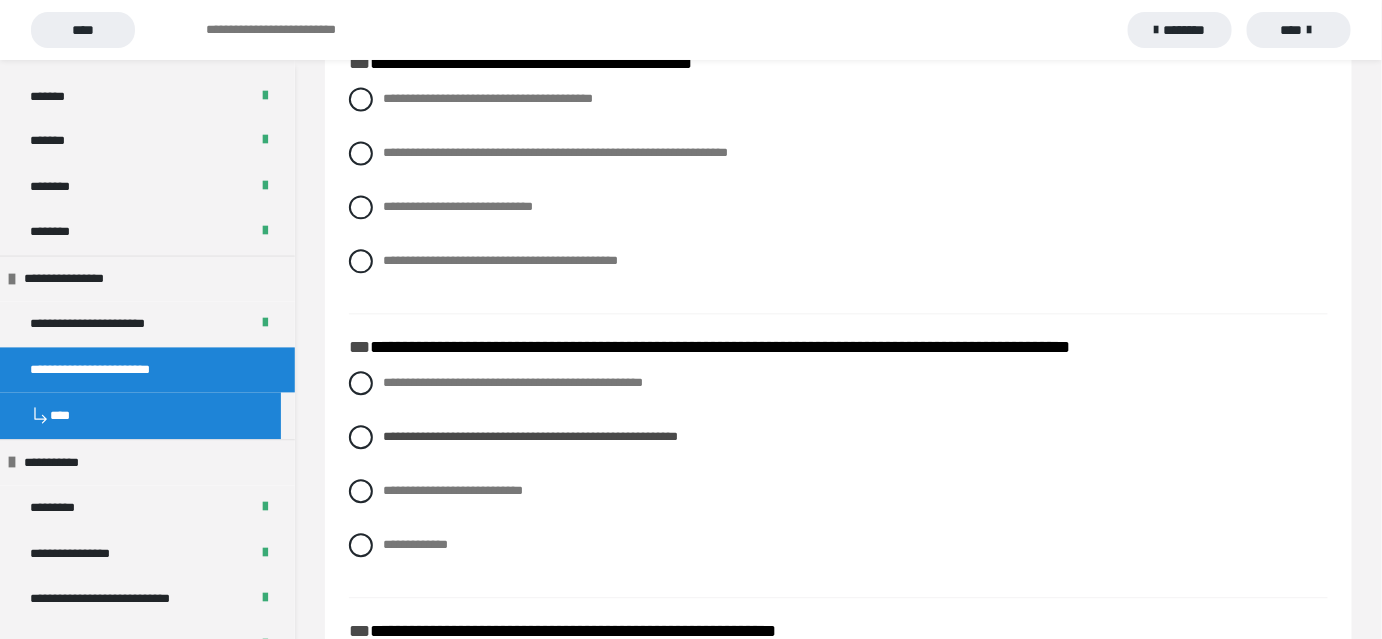 click on "**********" at bounding box center [838, 195] 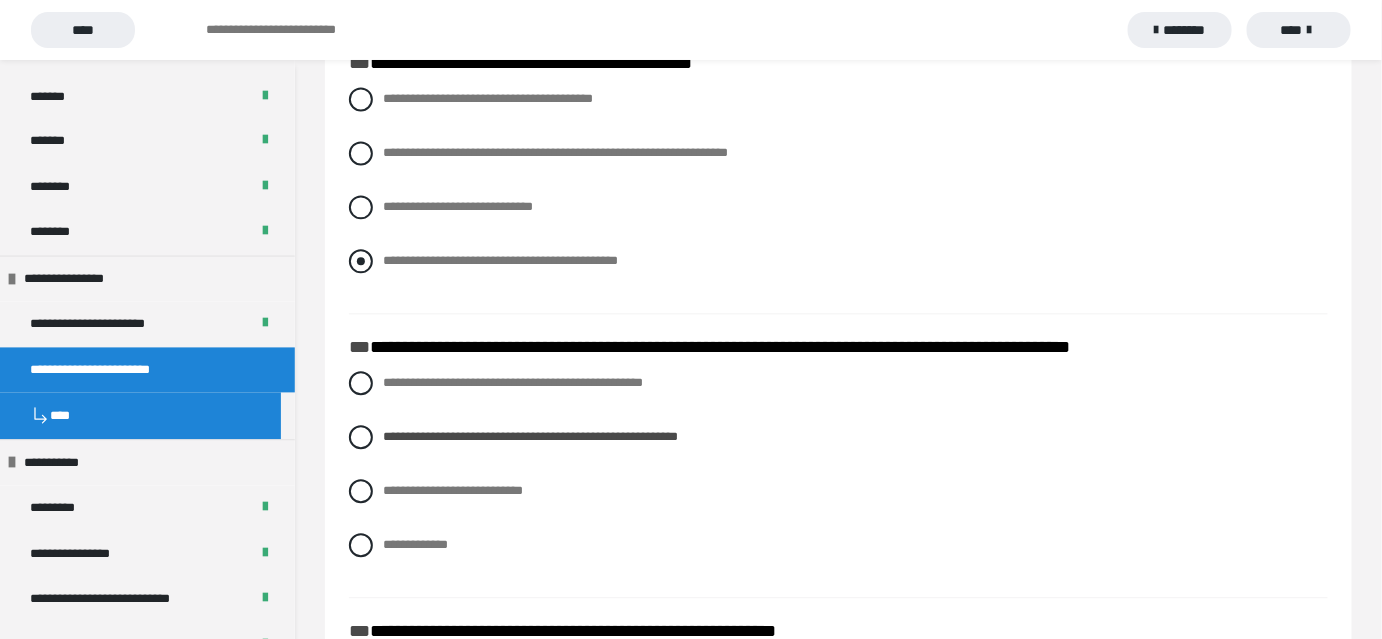 click at bounding box center [361, 261] 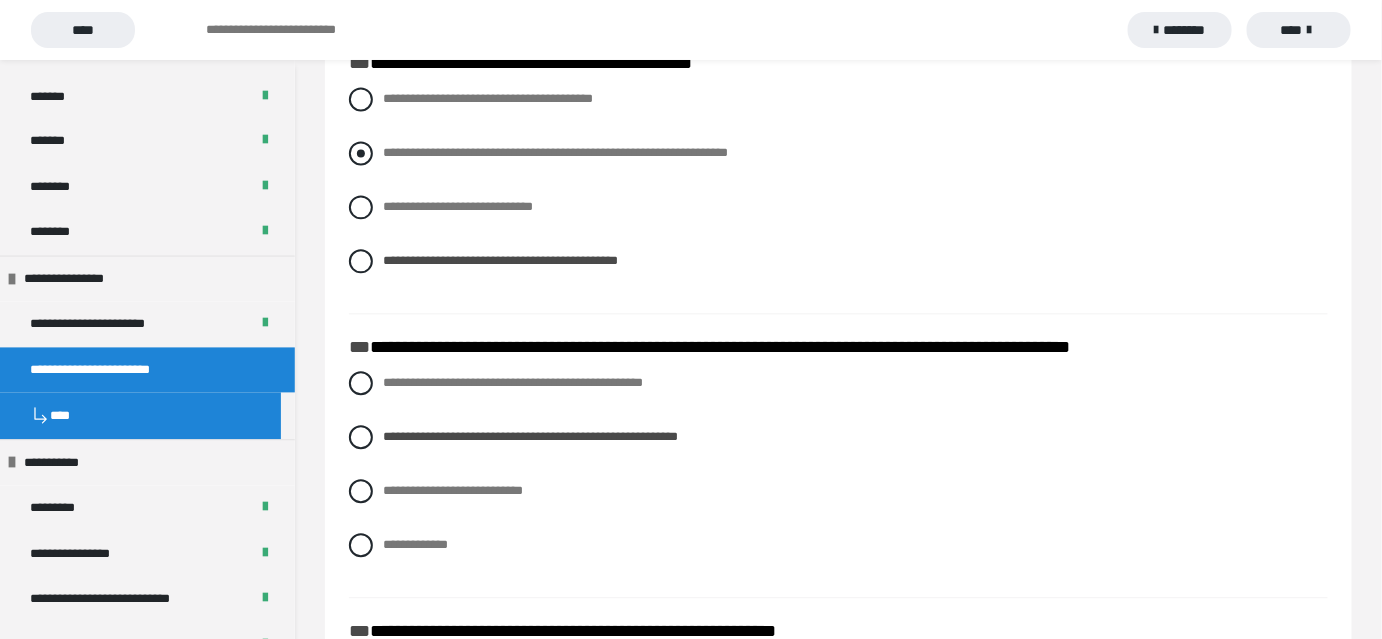 click at bounding box center [361, 153] 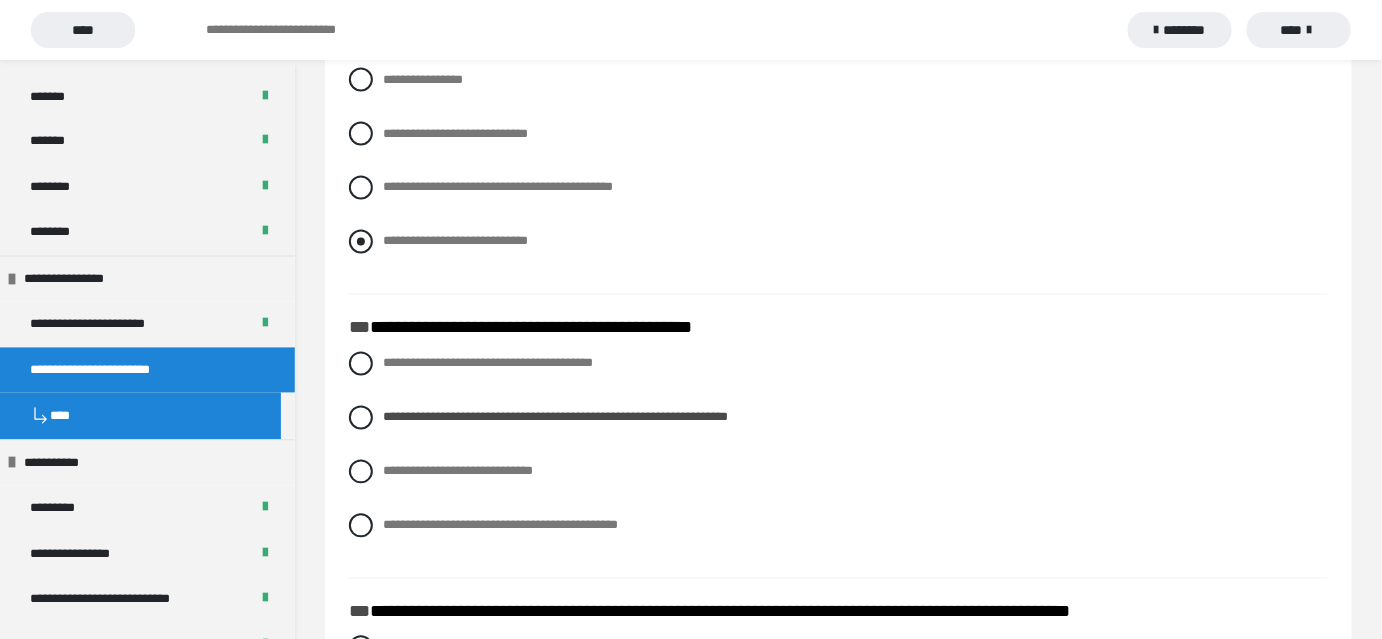 scroll, scrollTop: 1018, scrollLeft: 0, axis: vertical 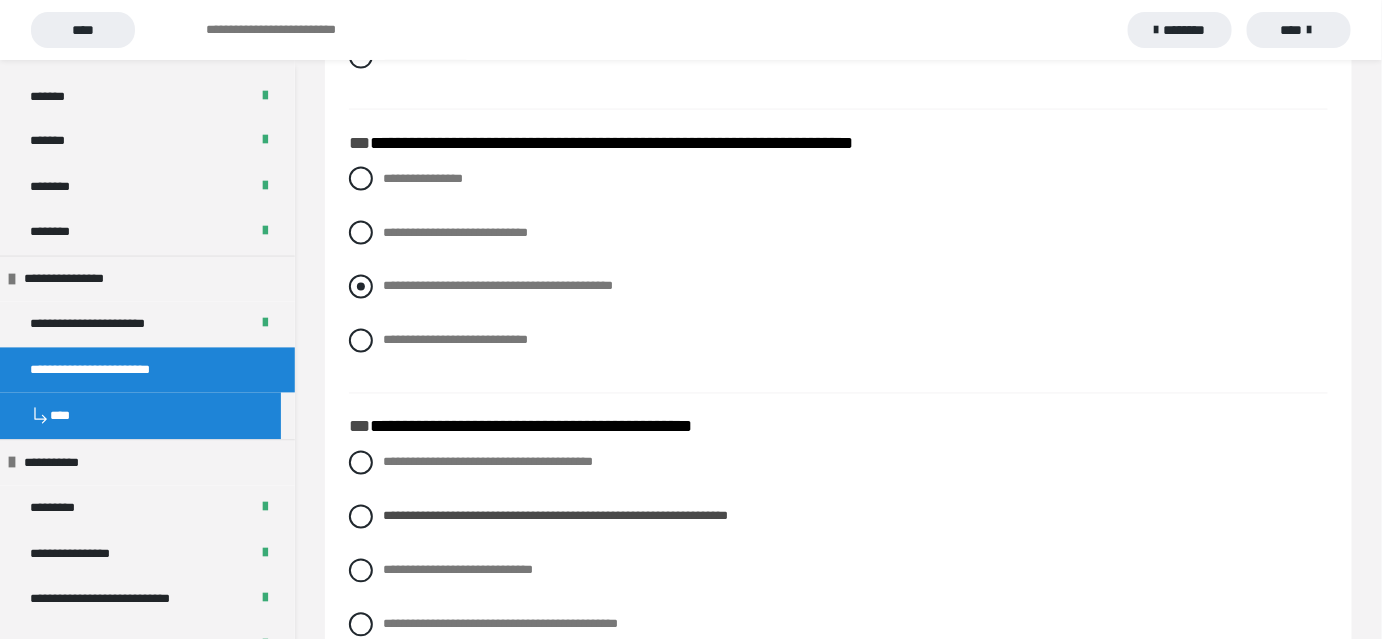 click on "**********" at bounding box center [838, 287] 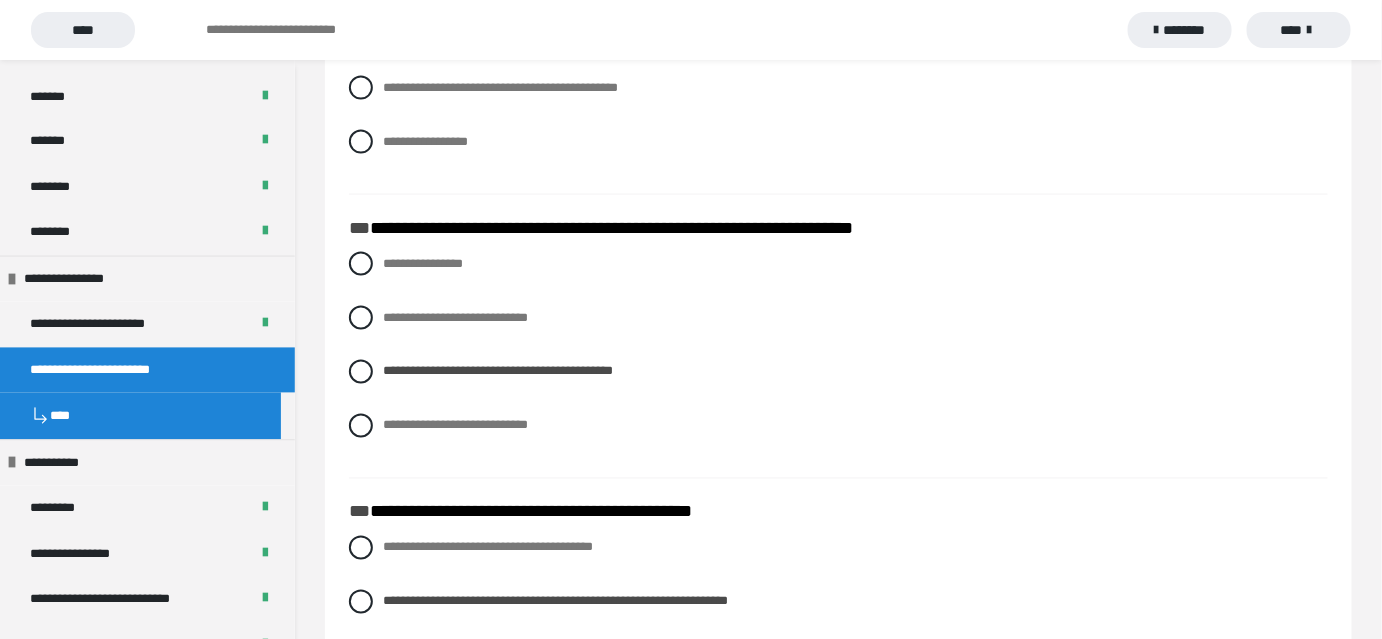 scroll, scrollTop: 746, scrollLeft: 0, axis: vertical 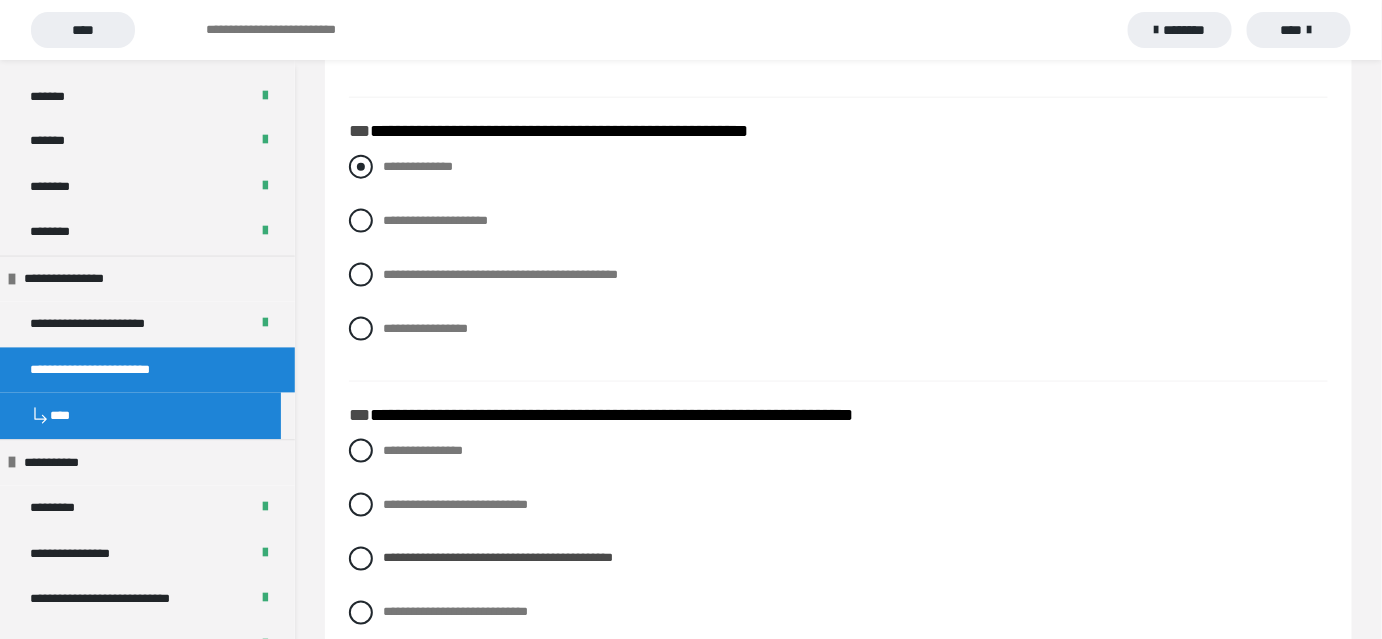 click on "**********" at bounding box center [838, 167] 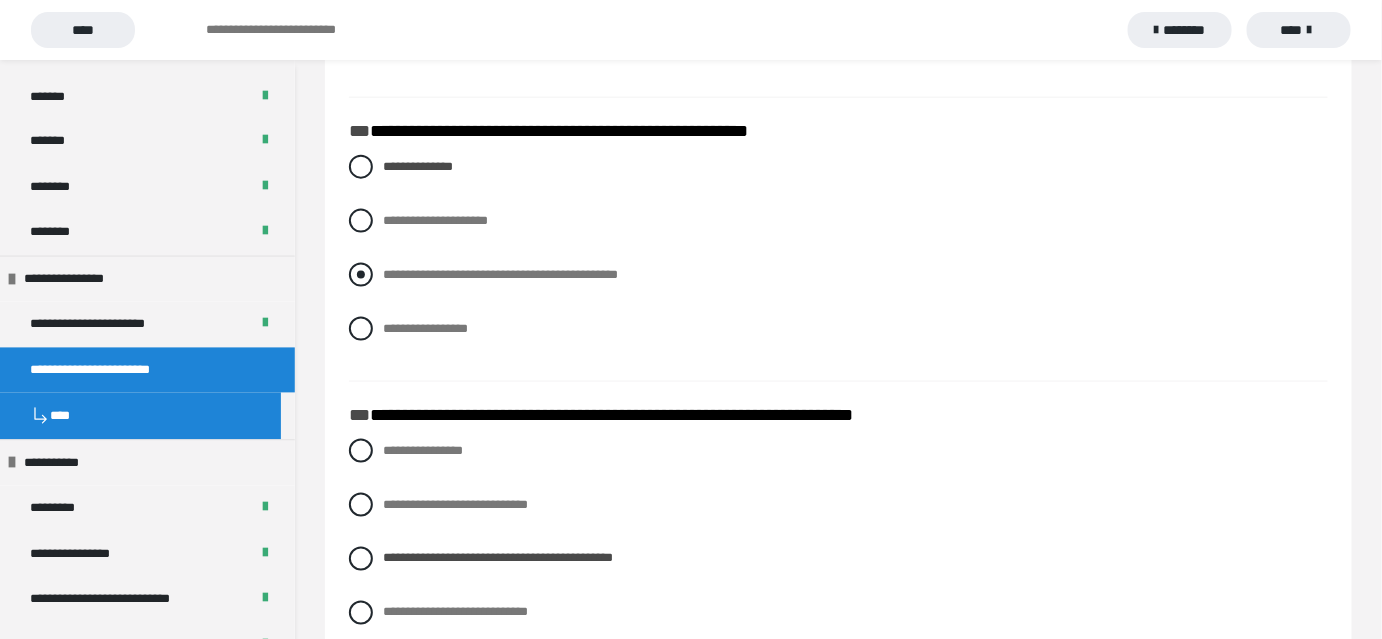click at bounding box center (361, 275) 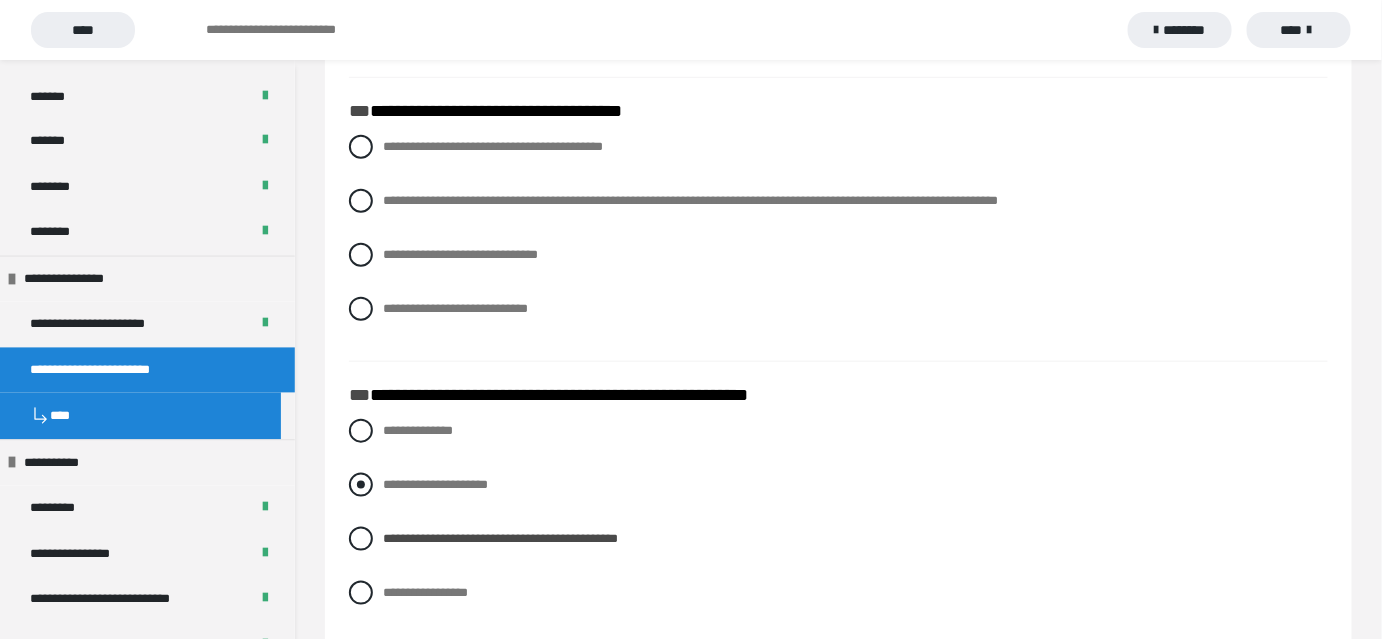 scroll, scrollTop: 473, scrollLeft: 0, axis: vertical 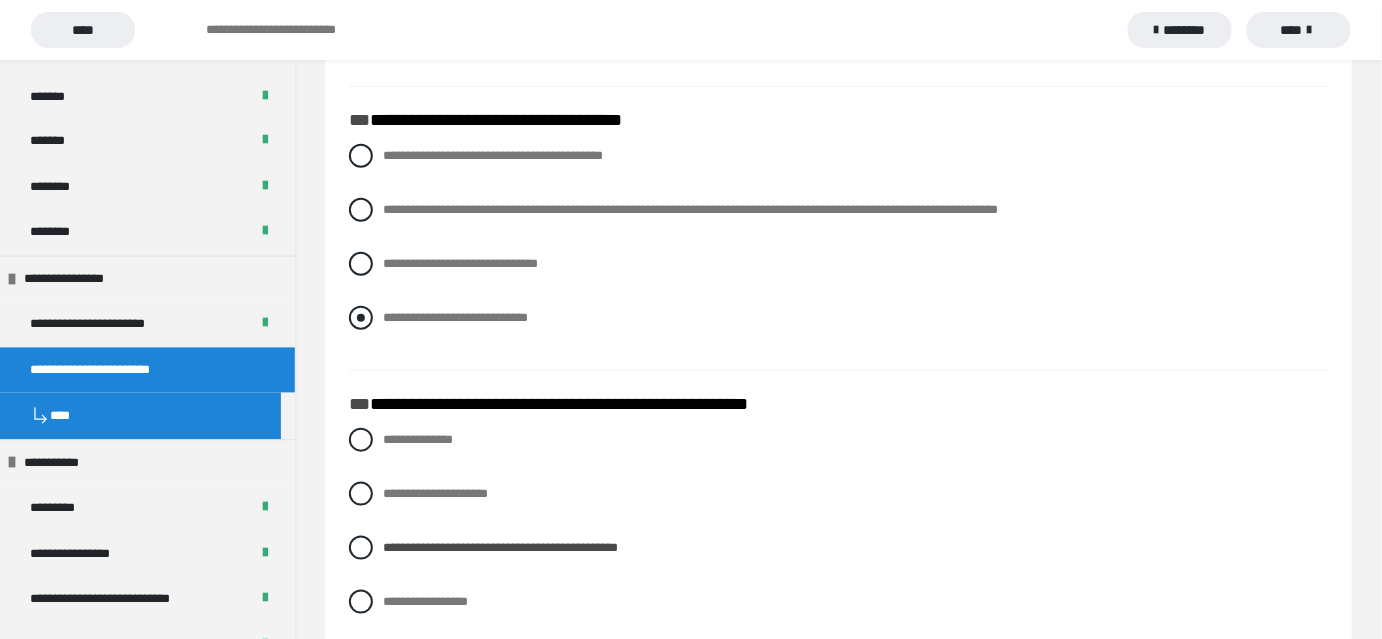 click at bounding box center (361, 318) 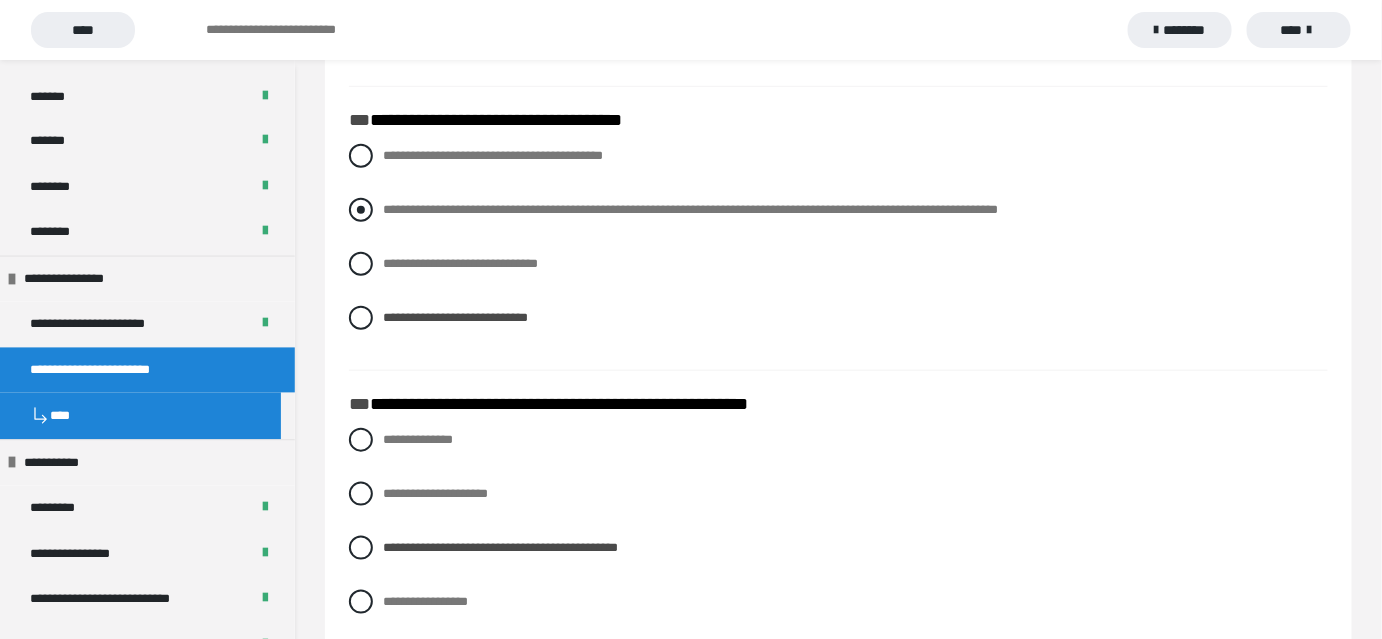 click on "**********" at bounding box center [690, 209] 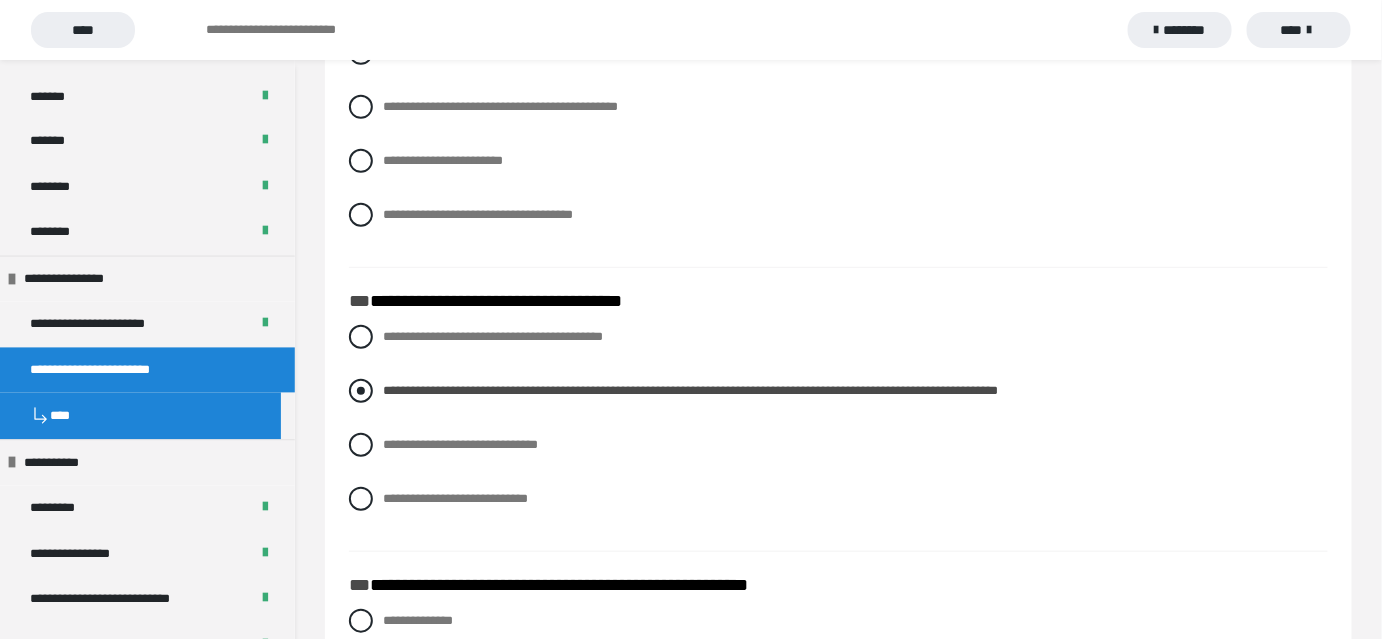 scroll, scrollTop: 109, scrollLeft: 0, axis: vertical 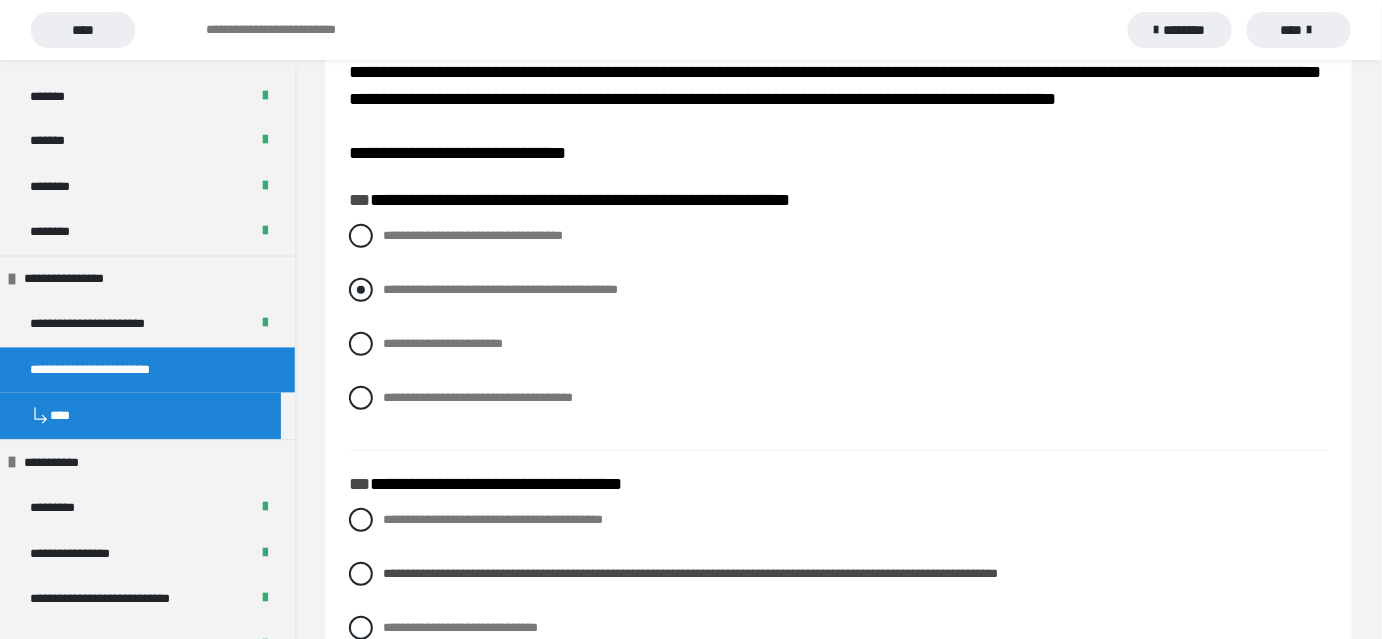 click on "**********" at bounding box center (500, 289) 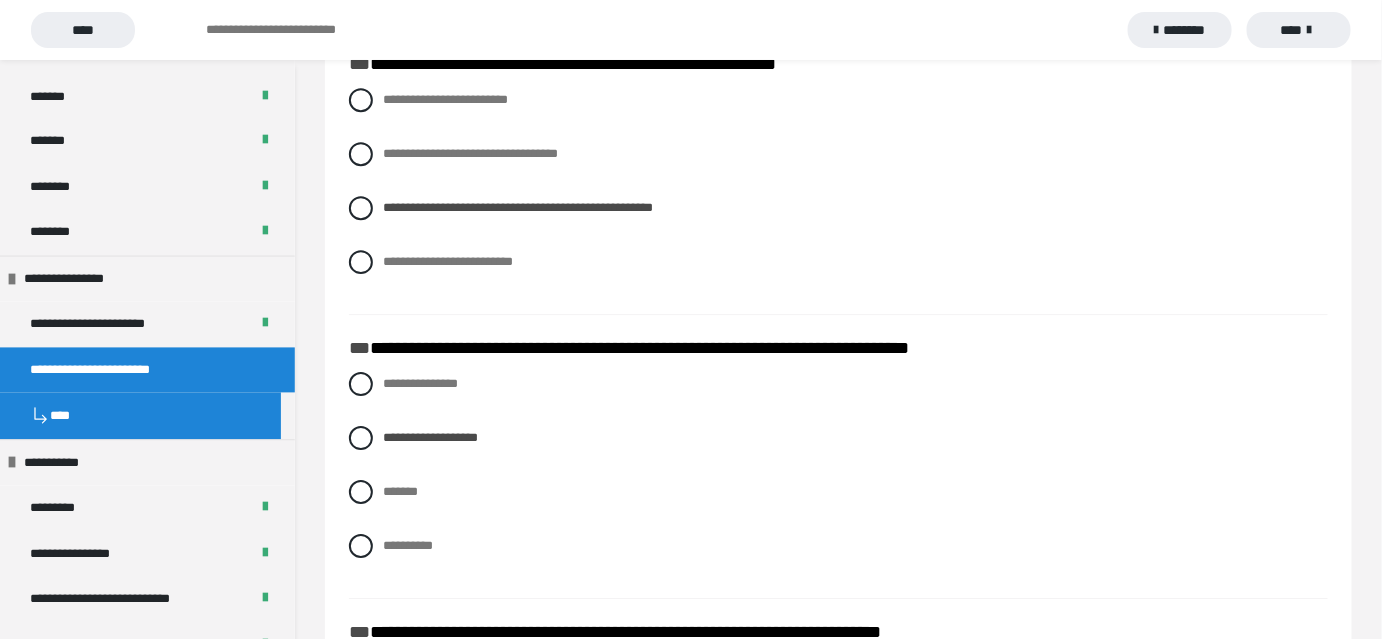 scroll, scrollTop: 1909, scrollLeft: 0, axis: vertical 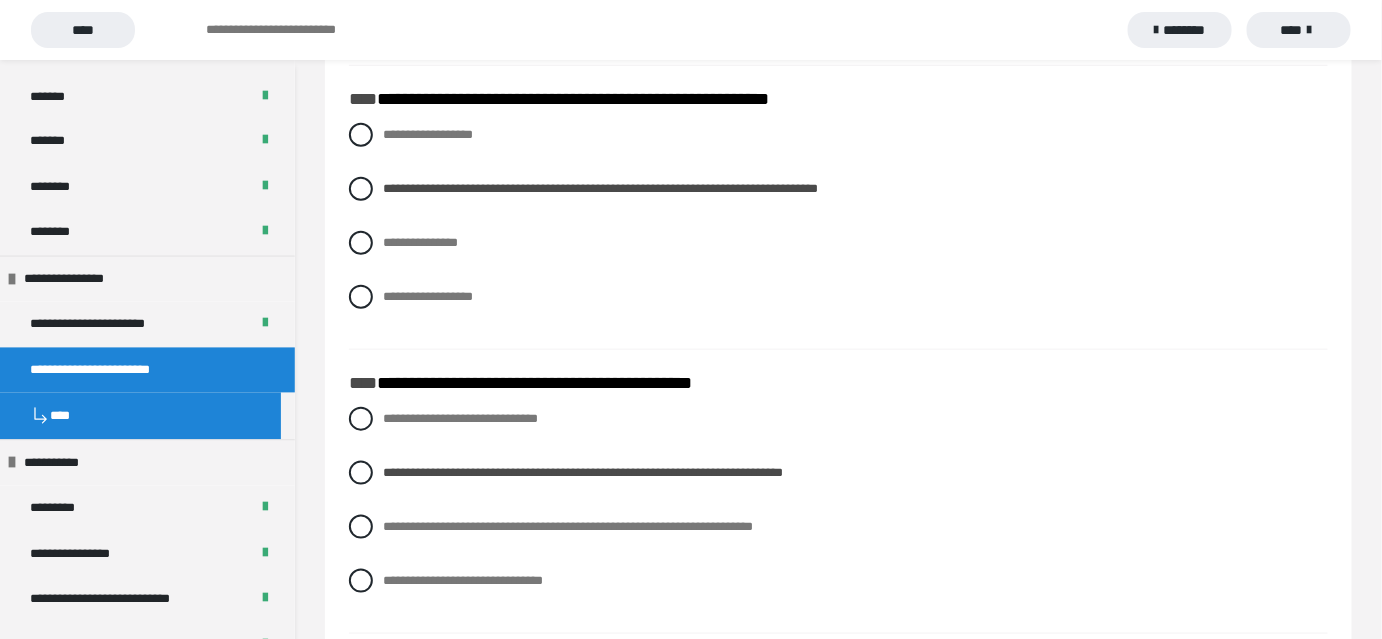 click on "**********" at bounding box center (691, 30) 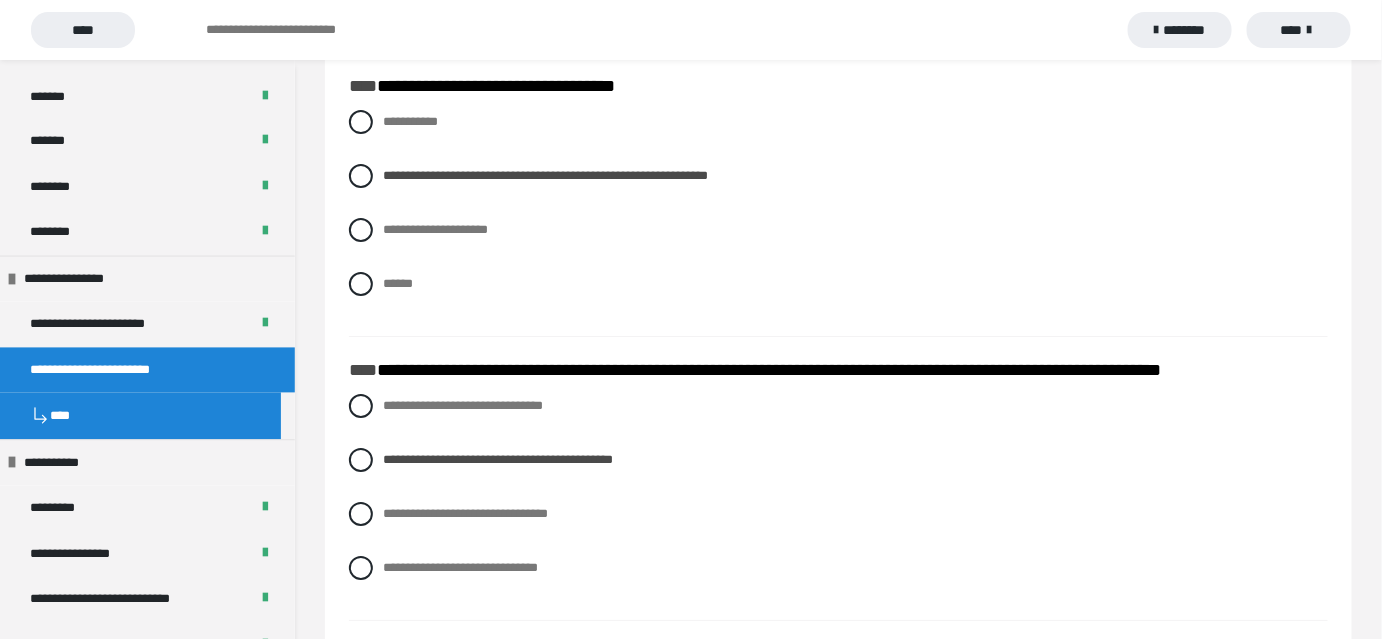 scroll, scrollTop: 4722, scrollLeft: 0, axis: vertical 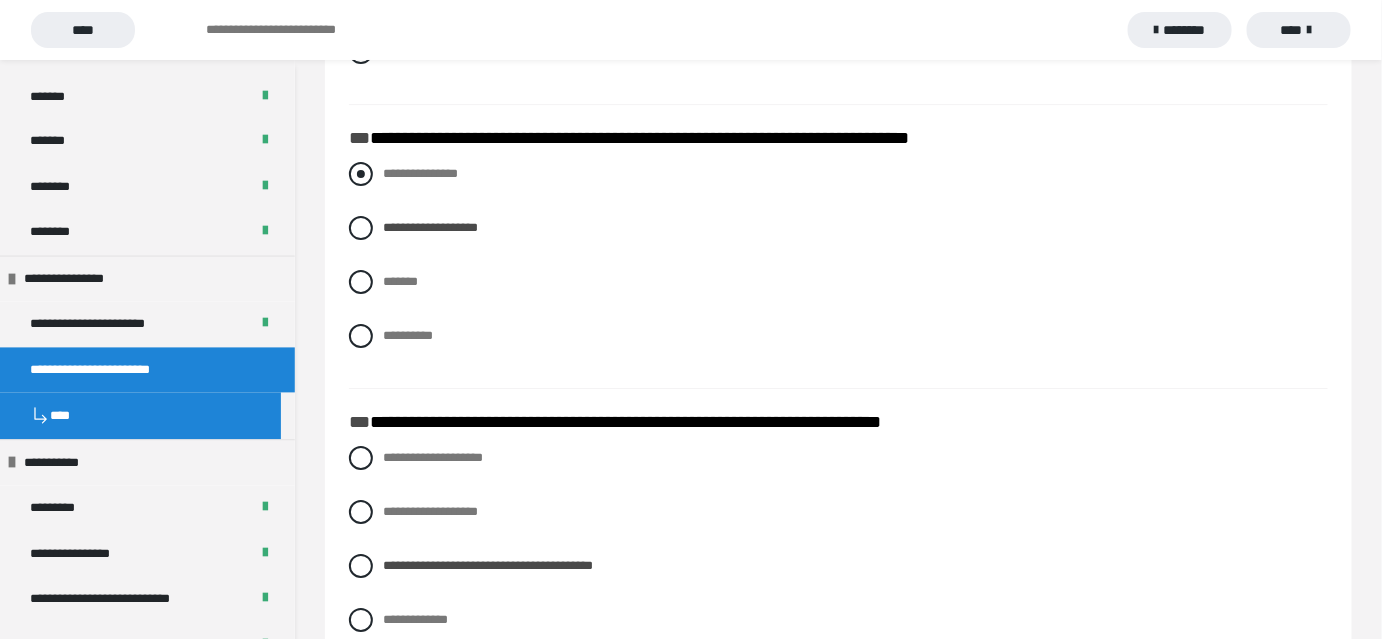click at bounding box center (361, 174) 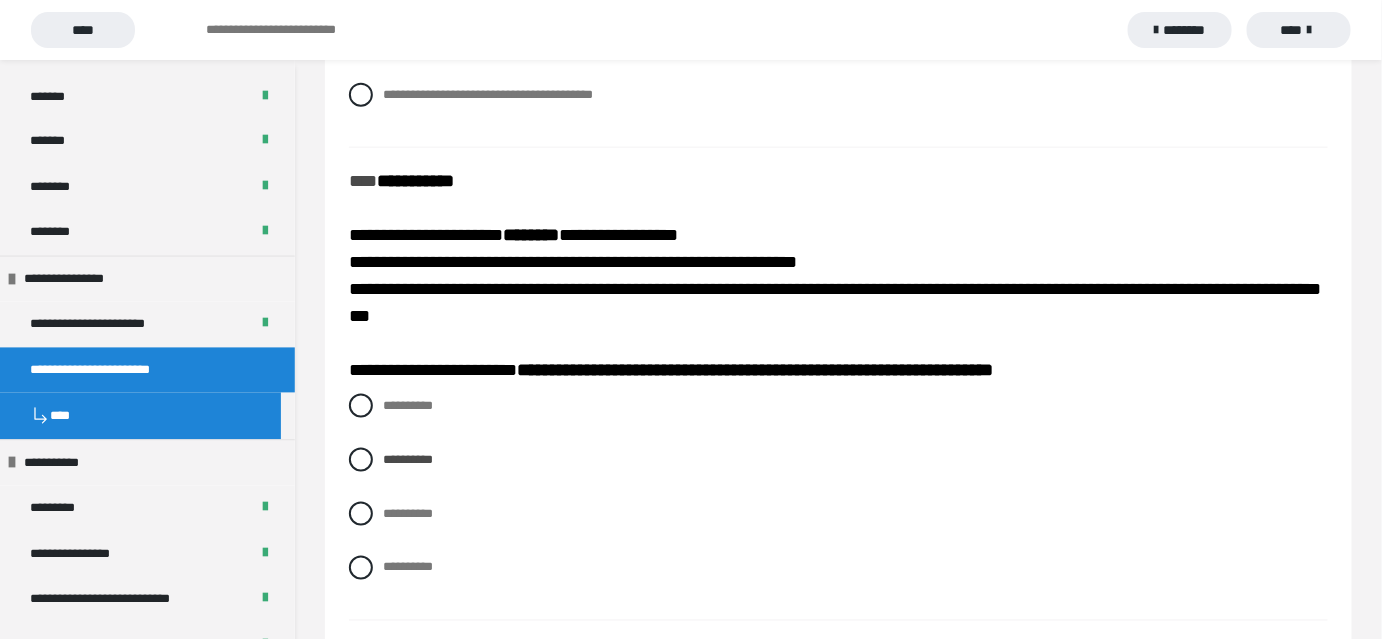 scroll, scrollTop: 5928, scrollLeft: 0, axis: vertical 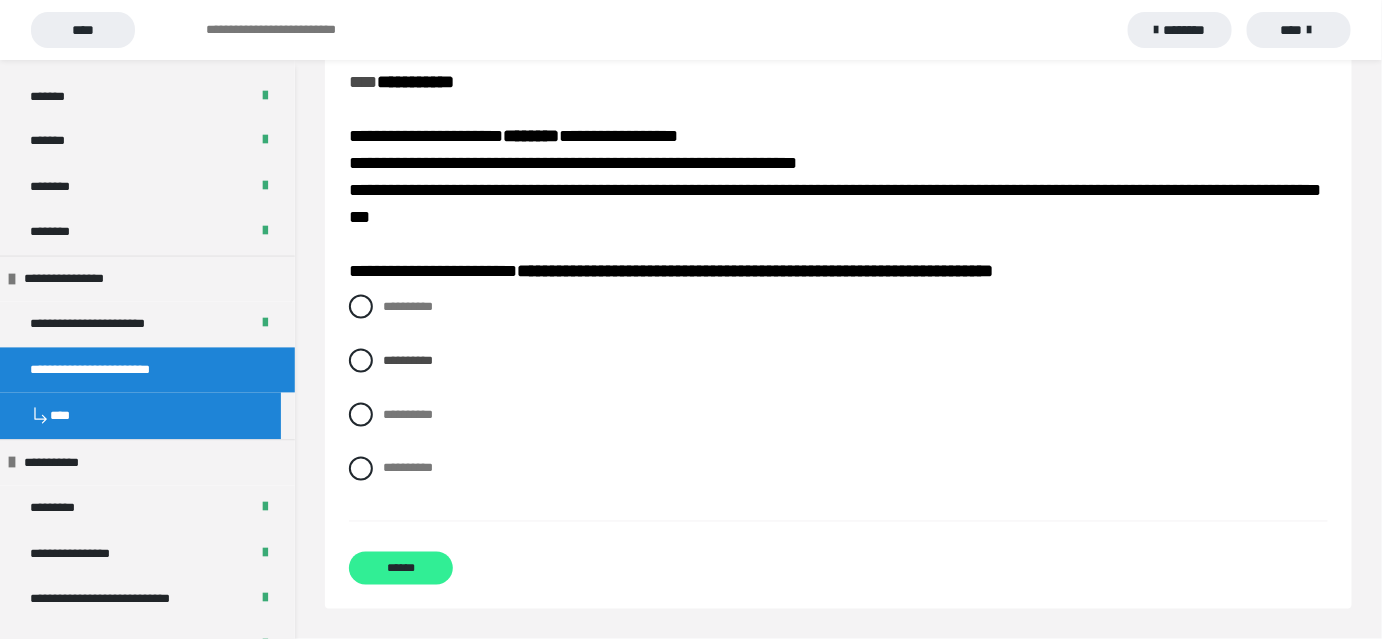 click on "******" at bounding box center (401, 568) 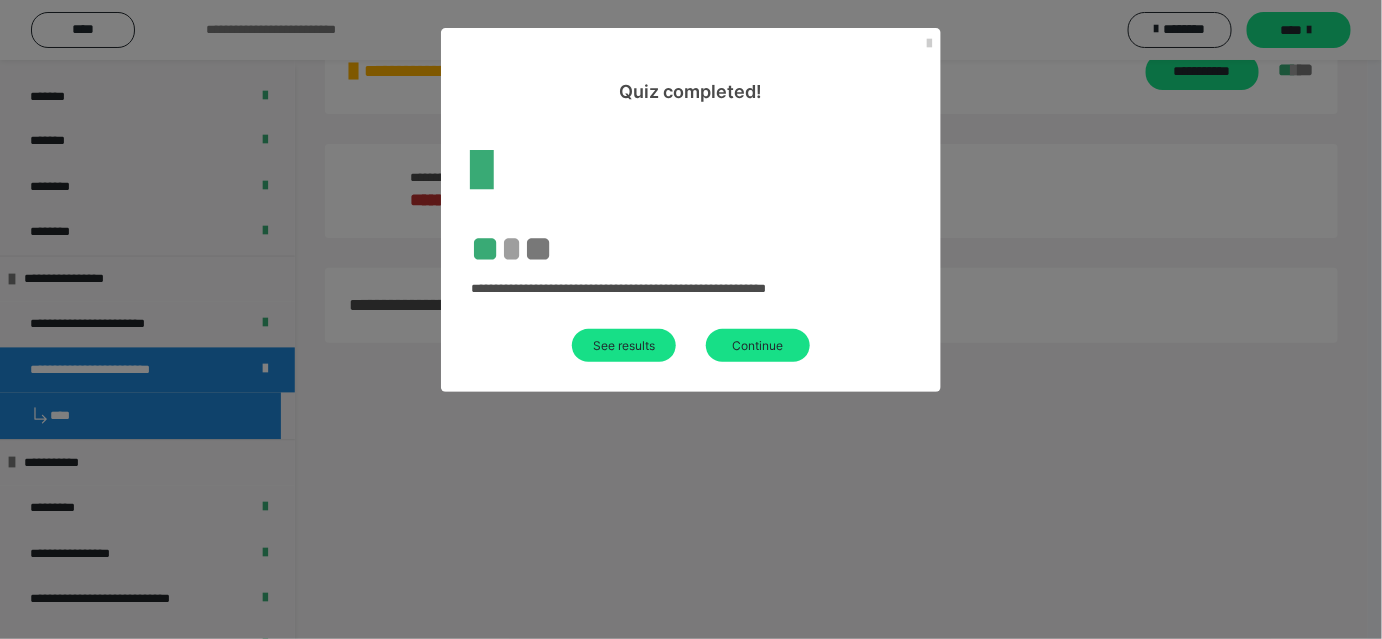 scroll, scrollTop: 689, scrollLeft: 0, axis: vertical 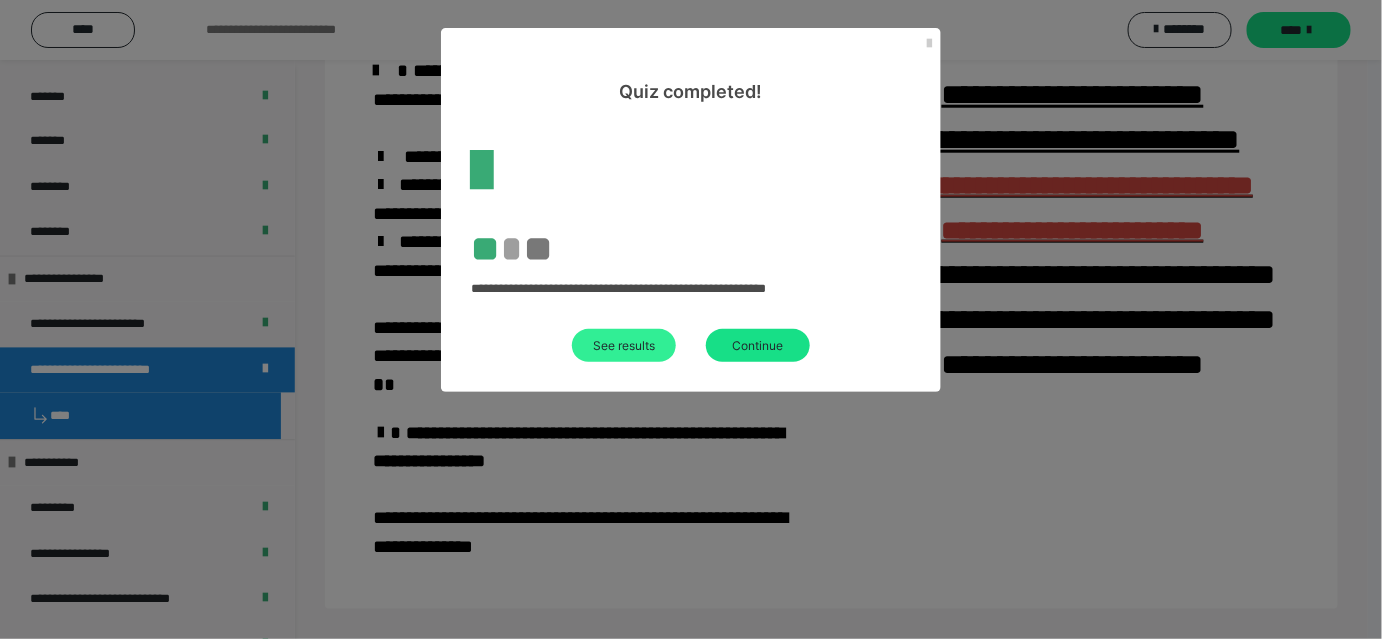click on "See results" at bounding box center (624, 345) 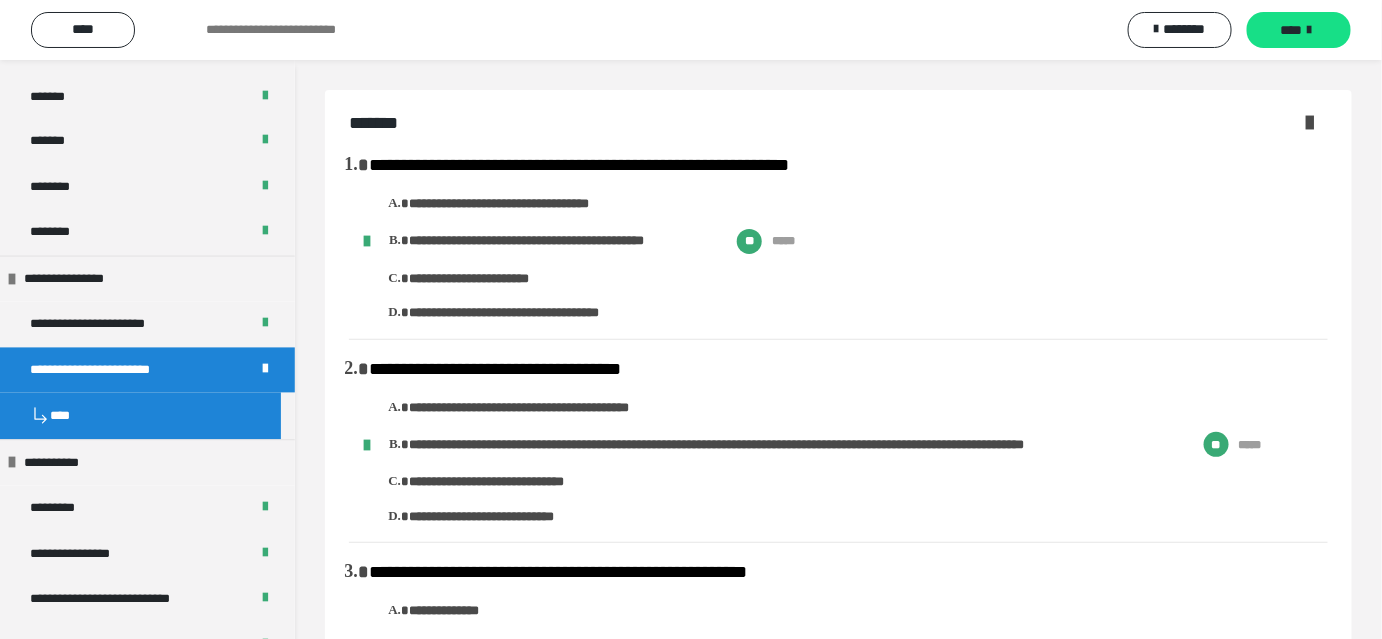 scroll, scrollTop: 0, scrollLeft: 0, axis: both 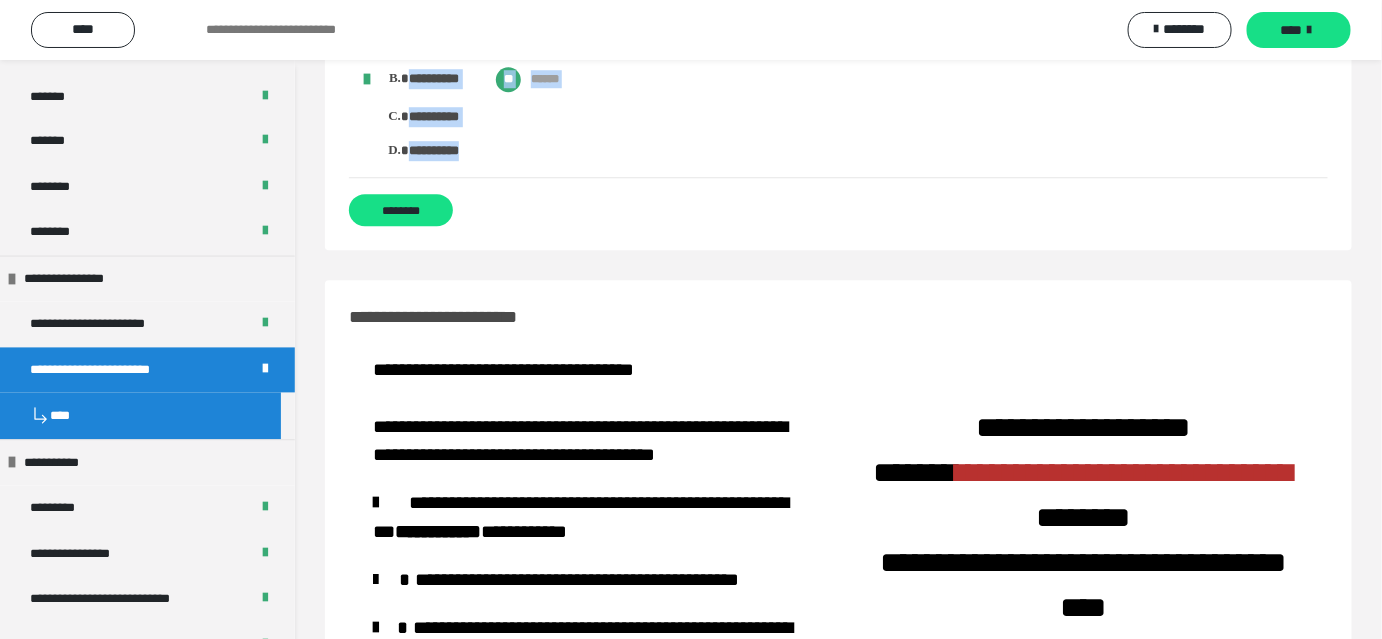 drag, startPoint x: 350, startPoint y: 122, endPoint x: 689, endPoint y: 140, distance: 339.47754 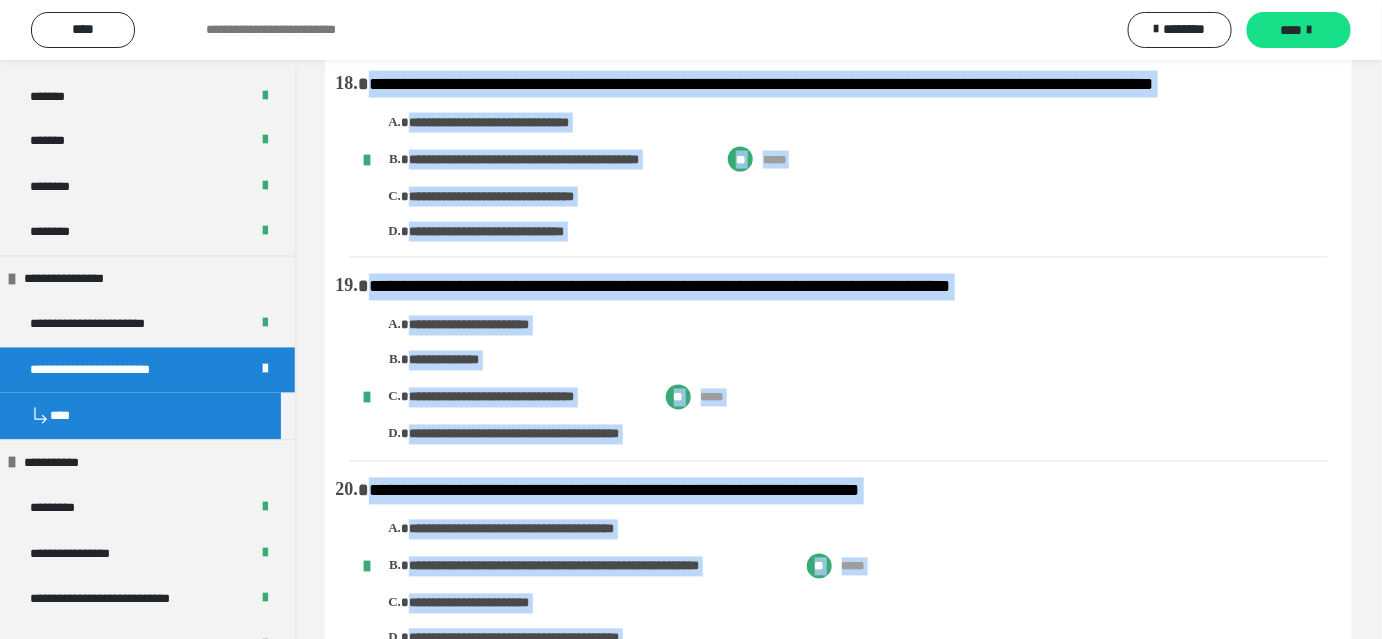 scroll, scrollTop: 3512, scrollLeft: 0, axis: vertical 